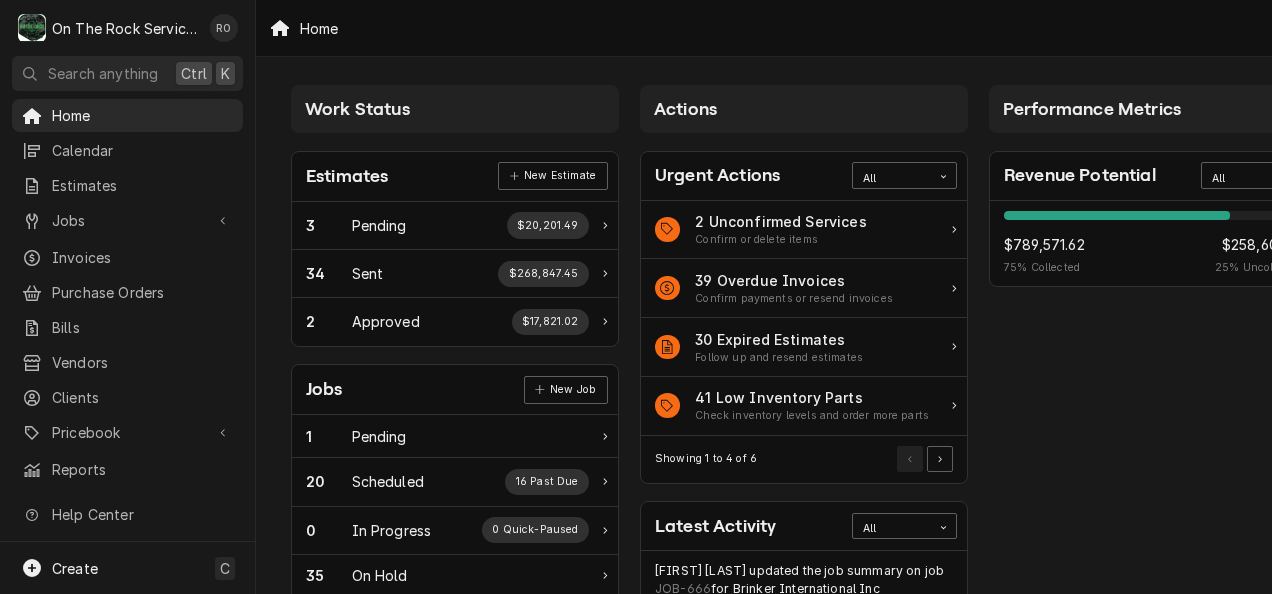scroll, scrollTop: 0, scrollLeft: 0, axis: both 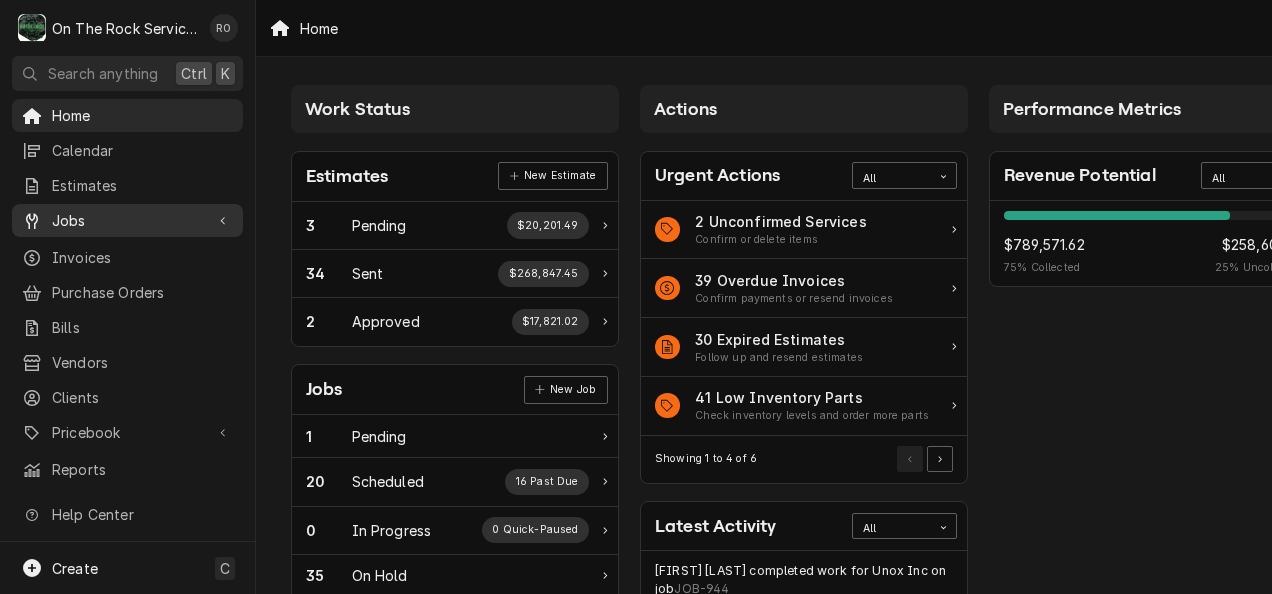 click on "Jobs" at bounding box center (127, 220) 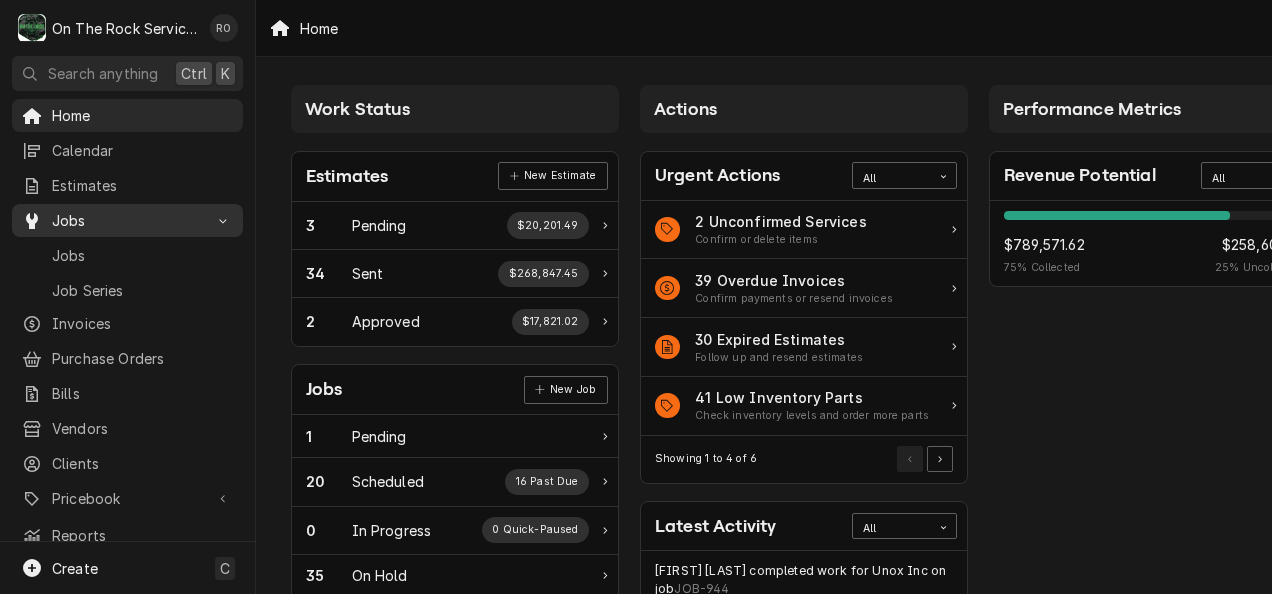 click on "Jobs" at bounding box center [127, 220] 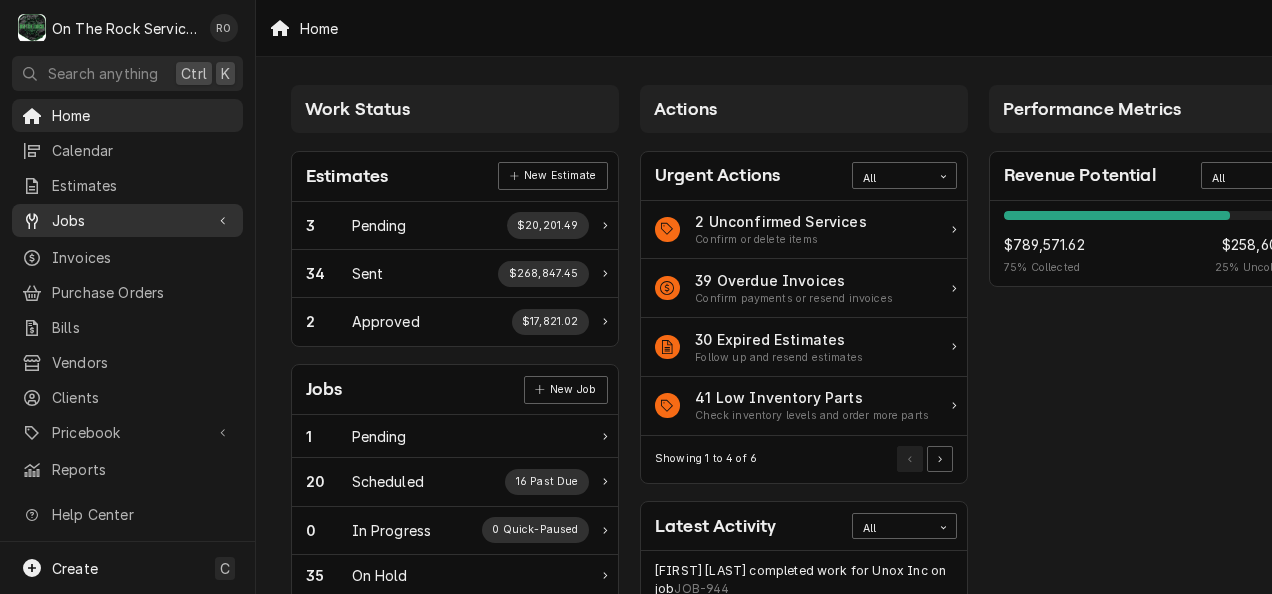click on "Jobs" at bounding box center [127, 220] 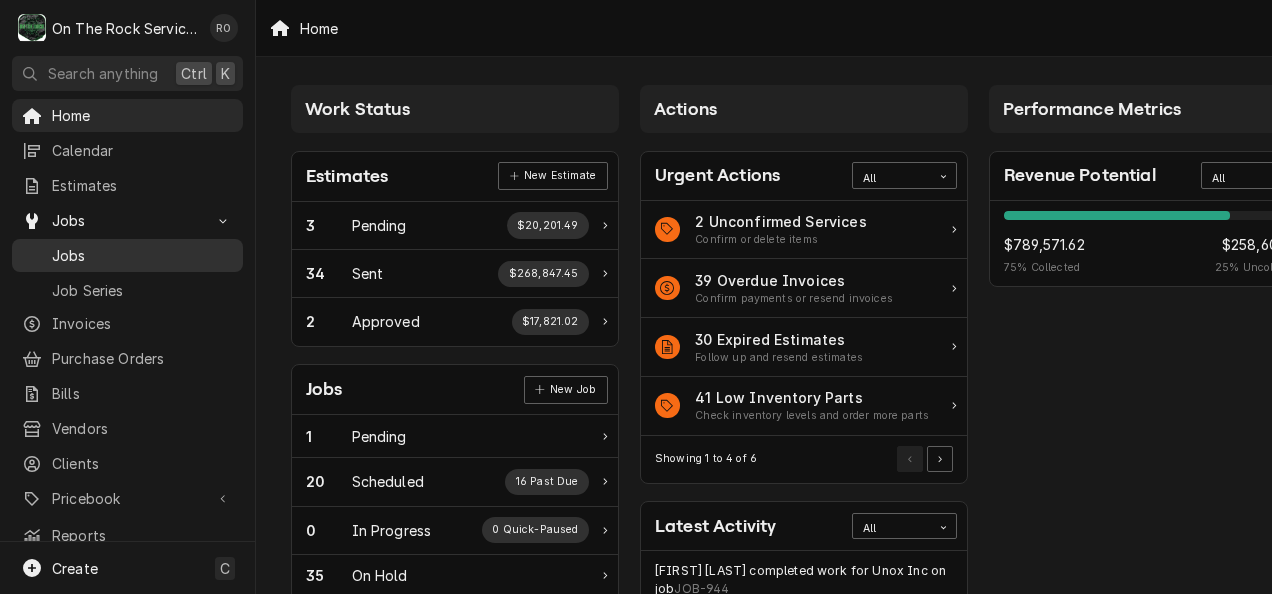 click on "Jobs" at bounding box center [142, 255] 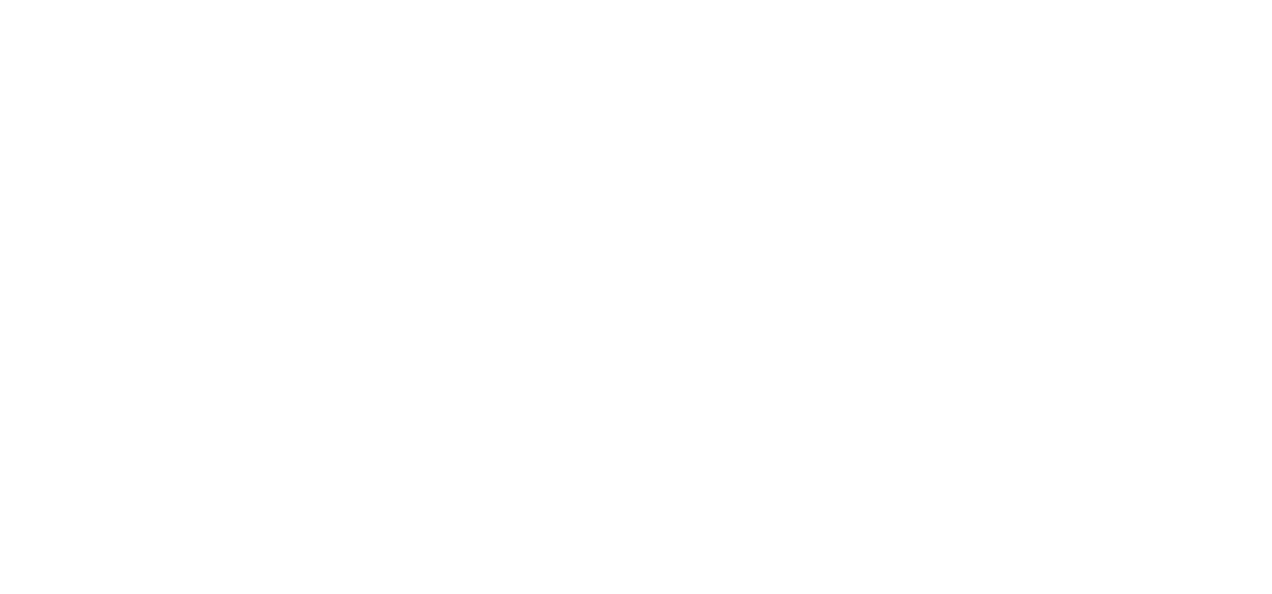 scroll, scrollTop: 0, scrollLeft: 0, axis: both 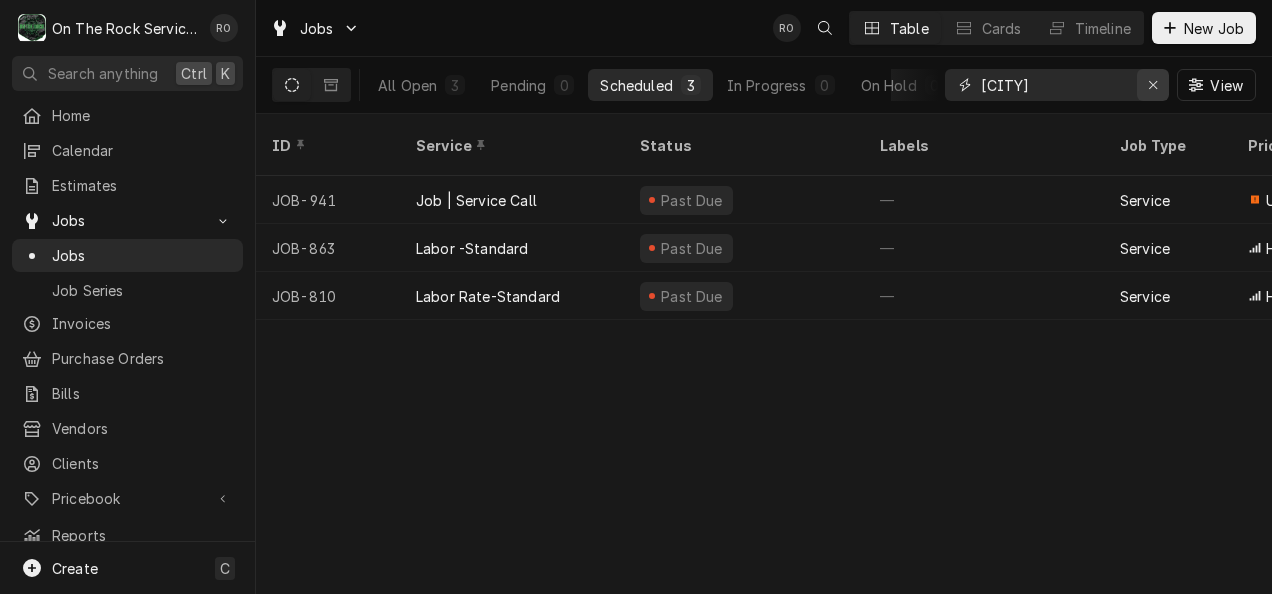 click 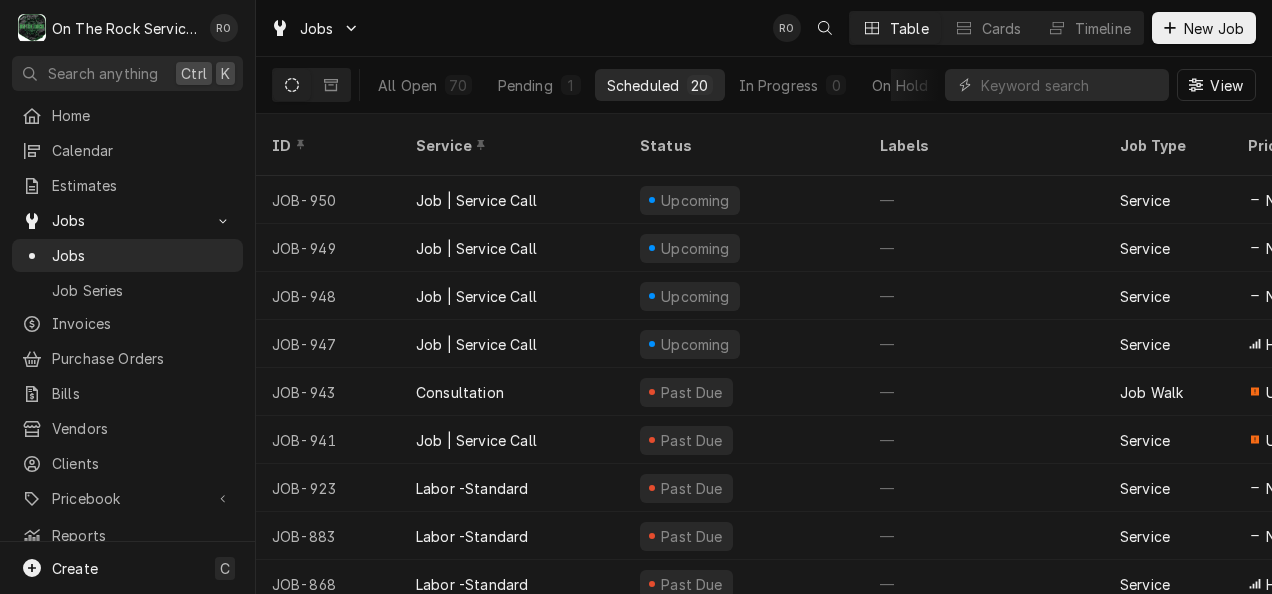 click on "View" at bounding box center (1100, 85) 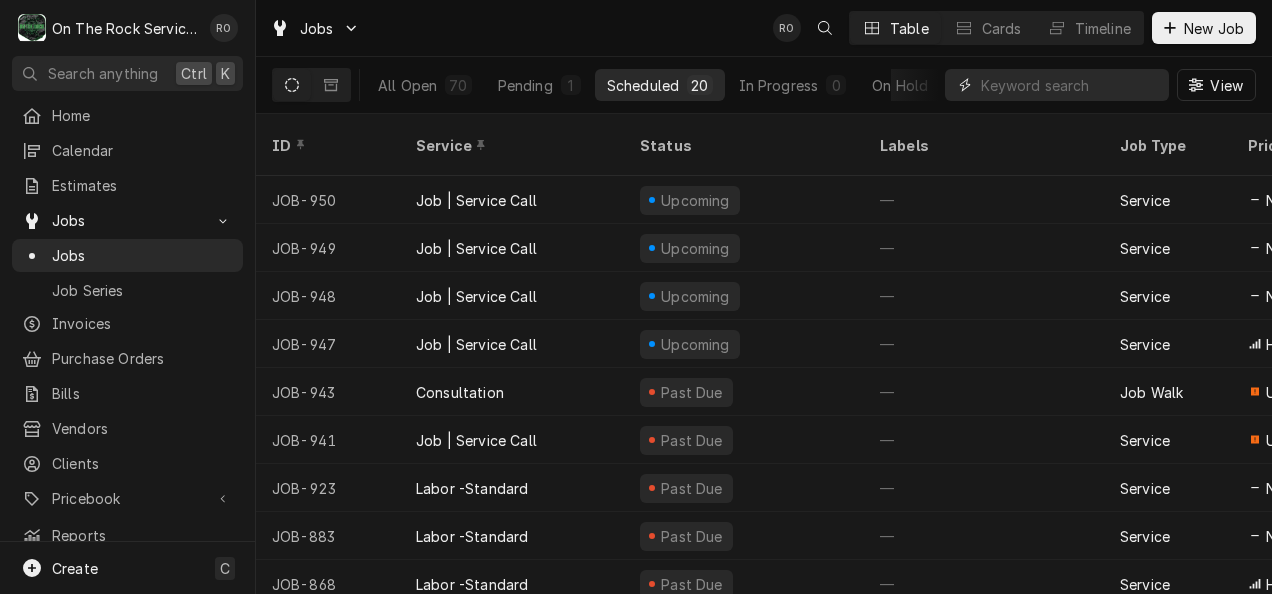click at bounding box center [1070, 85] 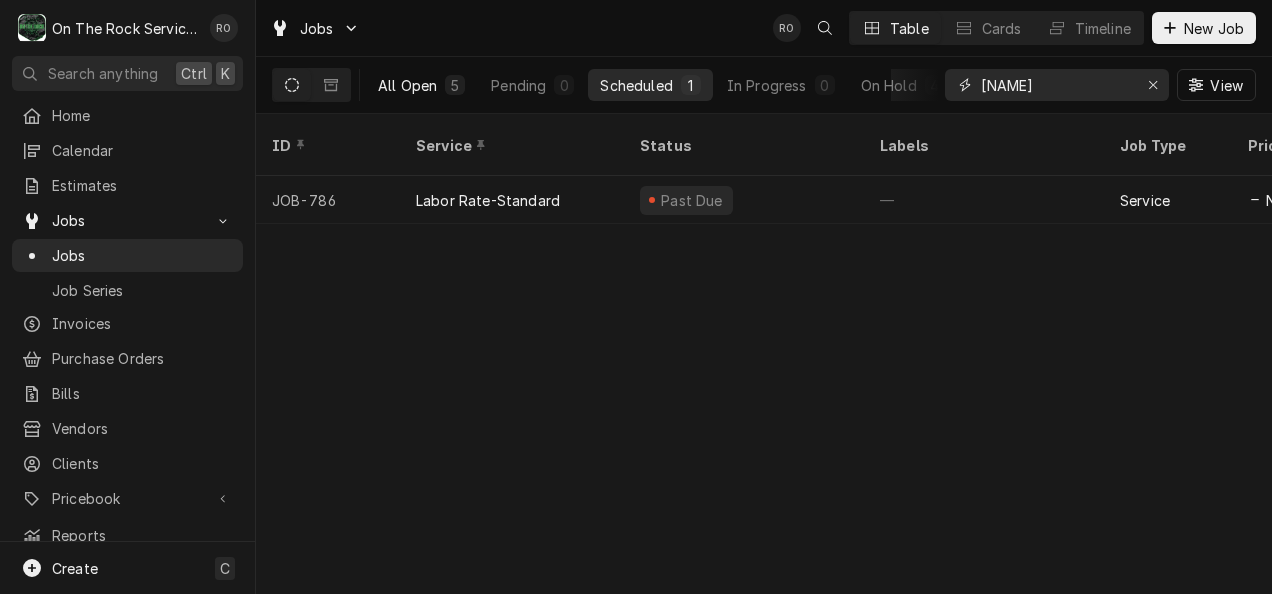 type on "[STREET]" 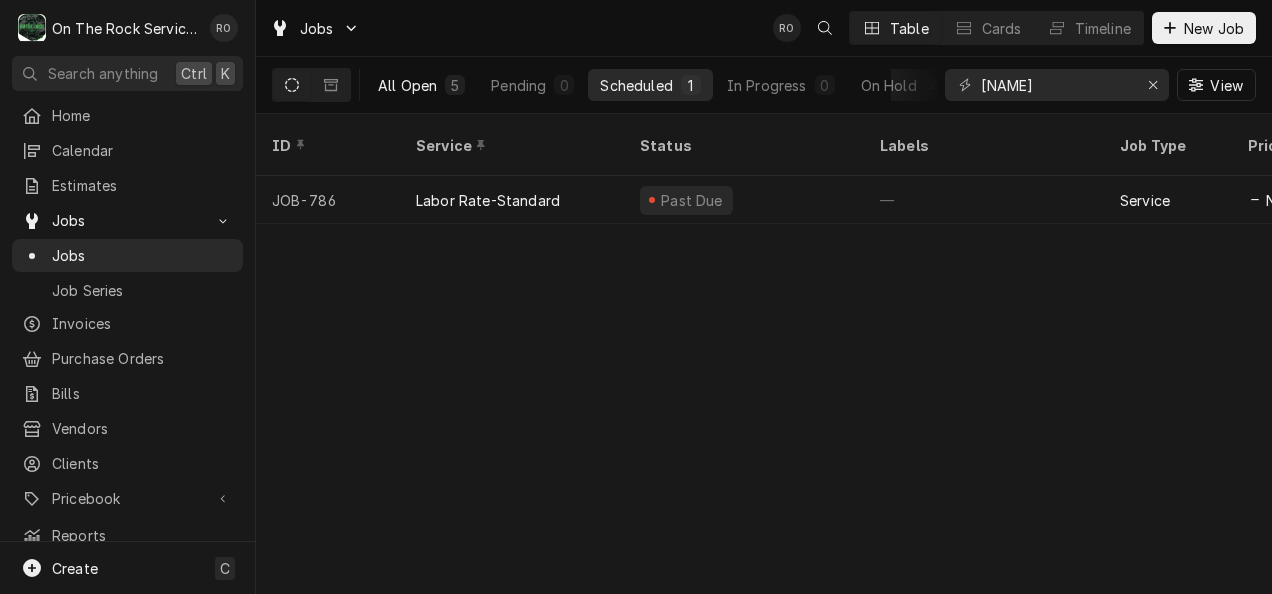 click on "All Open 5" at bounding box center (421, 85) 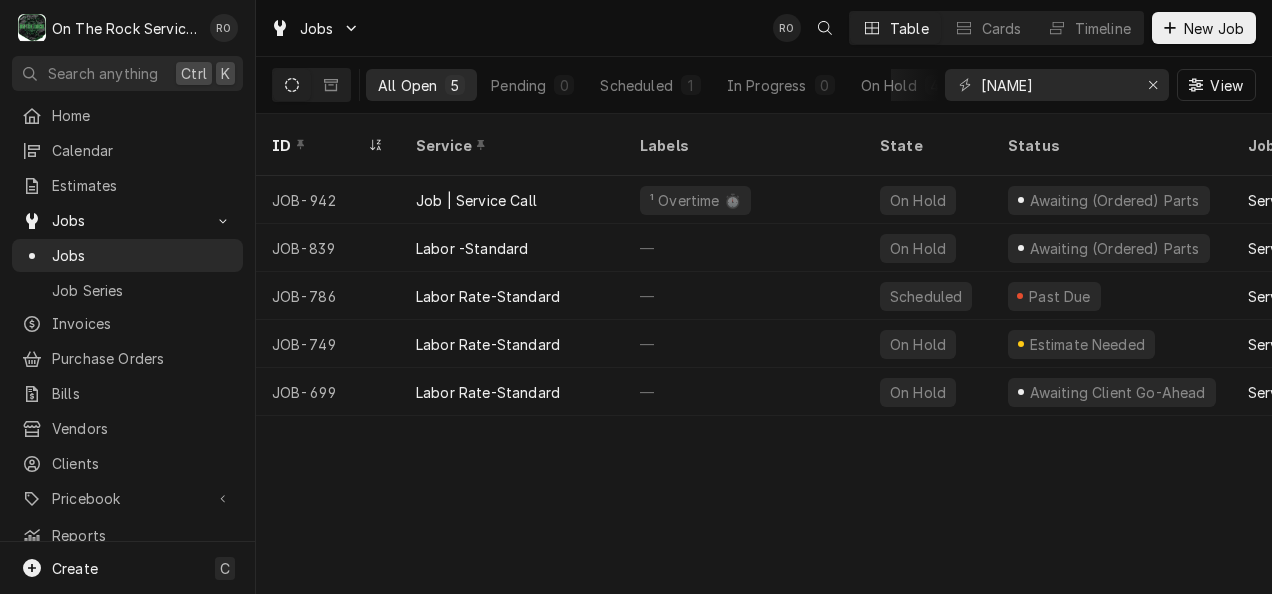 type 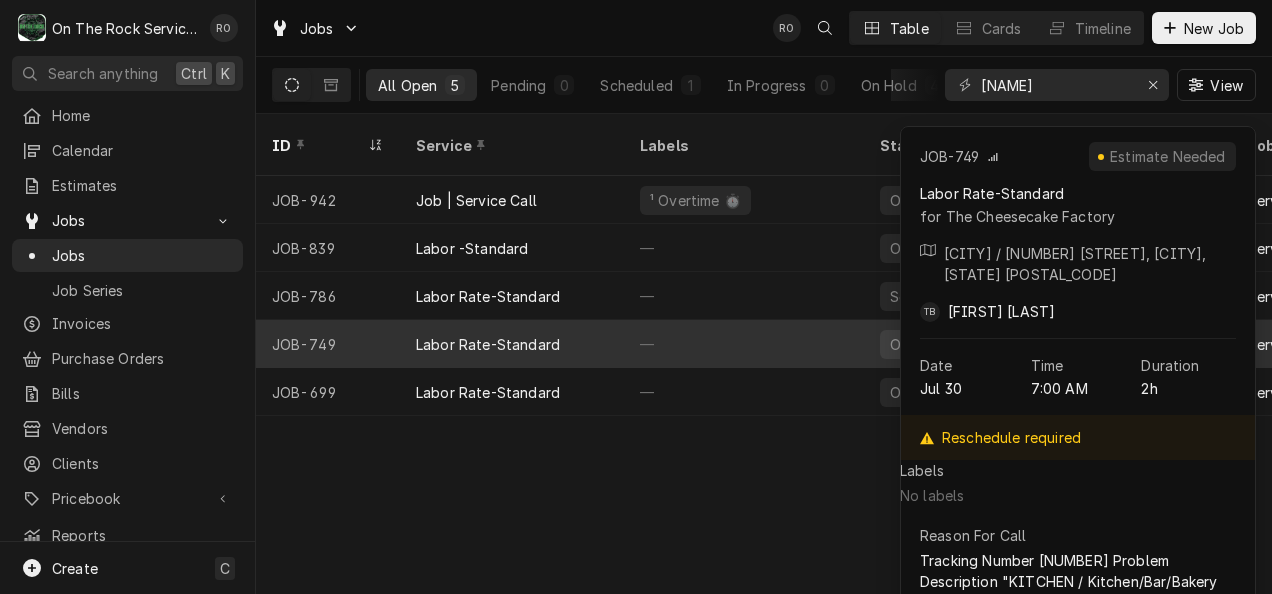 click on "JOB-749 Labor Rate-Standard — On Hold Estimate Needed Service High TB Jun 19   The Cheesecake Factory Greenville 700 Haywood Rd, Greenville, SC 29607 Jul 30   • 7:00 AM 2h Jul 30   Jul 30" at bounding box center [1712, 344] 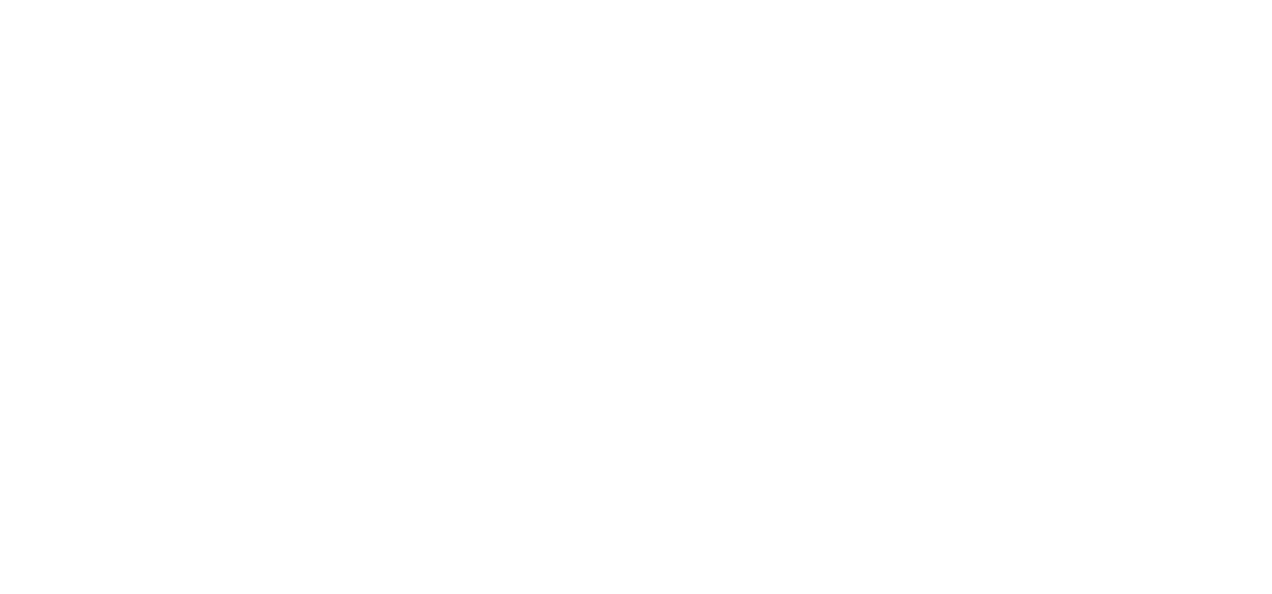 scroll, scrollTop: 0, scrollLeft: 0, axis: both 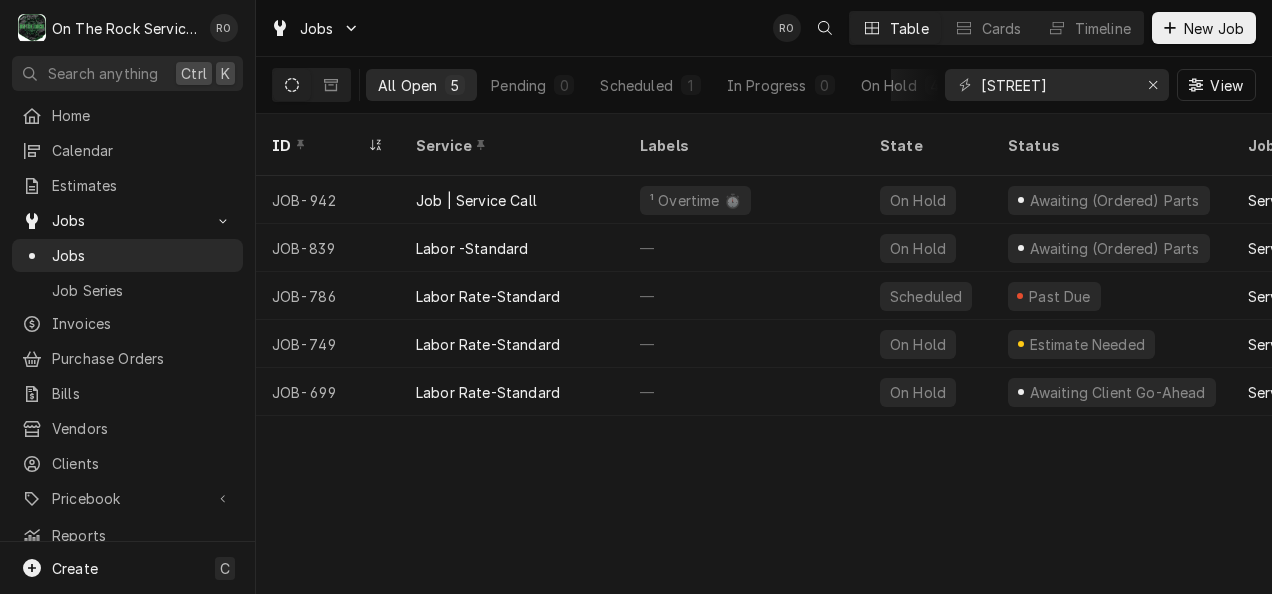 click on "ID Service Labels State Status Job Type Priority Techs Date Received Client Location Name Location Address Scheduled For Duration Status Changed Last Modified JOB-942 Job | Service Call ¹ Overtime ⏱️ On Hold Awaiting (Ordered) Parts Service No Priority RO Aug 2   The Cheesecake Factory Greenville 700 Haywood Rd, Greenville, SC 29607 Aug 3   • 6:00 AM 2h Aug 3   Aug 3   JOB-839 Labor -Standard — On Hold Awaiting (Ordered) Parts Service No Priority RO Jul 9   The Cheesecake Factory Greenville 700 Haywood Rd, Greenville, SC 29607 Jul 9   • 11:30 AM 2h Jul 9   Jul 9   JOB-786 Labor Rate-Standard — Scheduled Past Due Service No Priority RO Jun 26   Brinker International Inc Chili’s Grill & Bar - Greenville 490 Haywood Rd, Greenville, SC 29607 Jun 30   • 8:00 AM 2h Jun 26   Jun 26   JOB-749 Labor Rate-Standard — On Hold Estimate Needed Service High TB Jun 19   The Cheesecake Factory Greenville 700 Haywood Rd, Greenville, SC 29607 Jul 30   • 7:00 AM 2h Jul 30   Jul 30   JOB-699 — On Hold High" at bounding box center [764, 354] 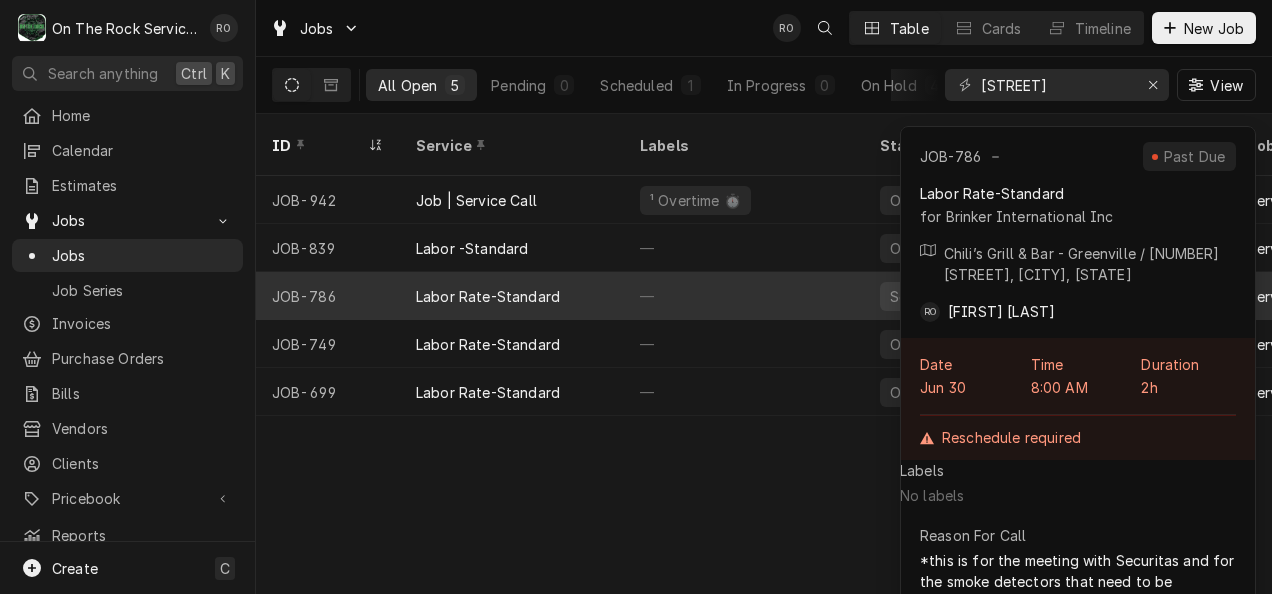 click on "—" at bounding box center [744, 296] 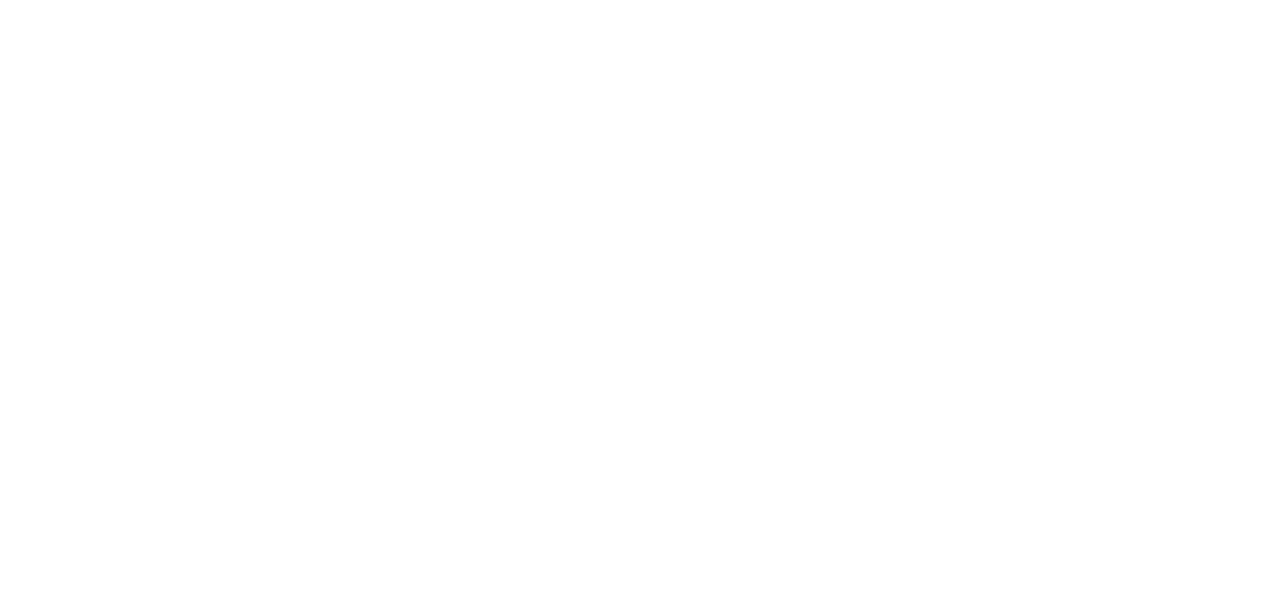 scroll, scrollTop: 0, scrollLeft: 0, axis: both 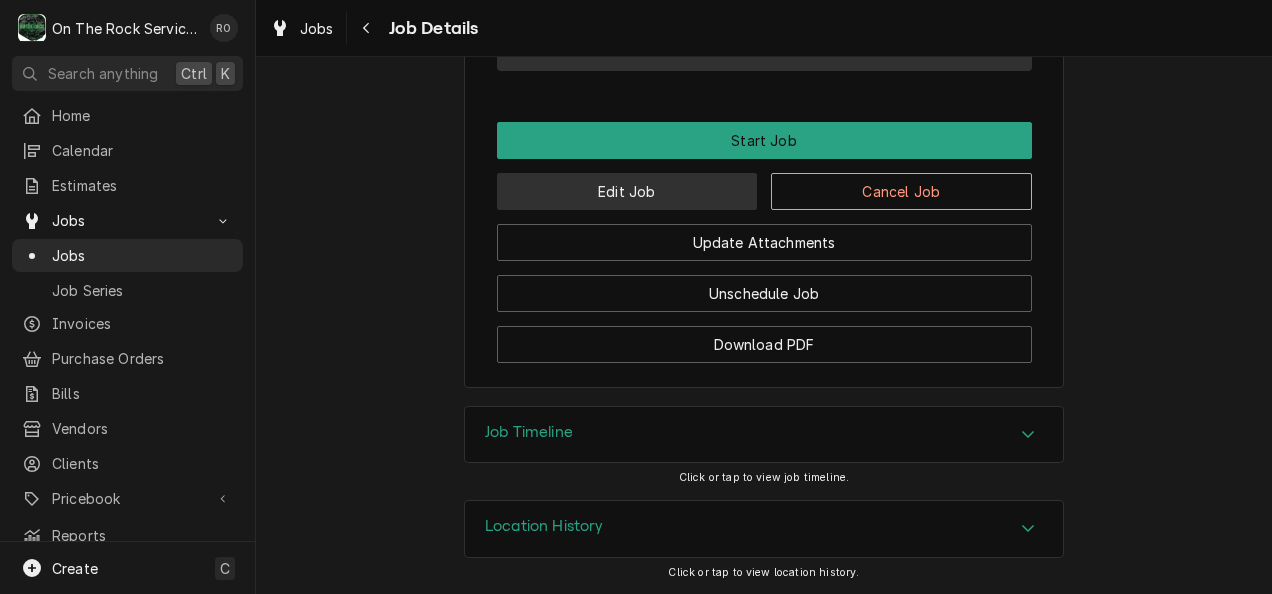 click on "Edit Job" at bounding box center [627, 191] 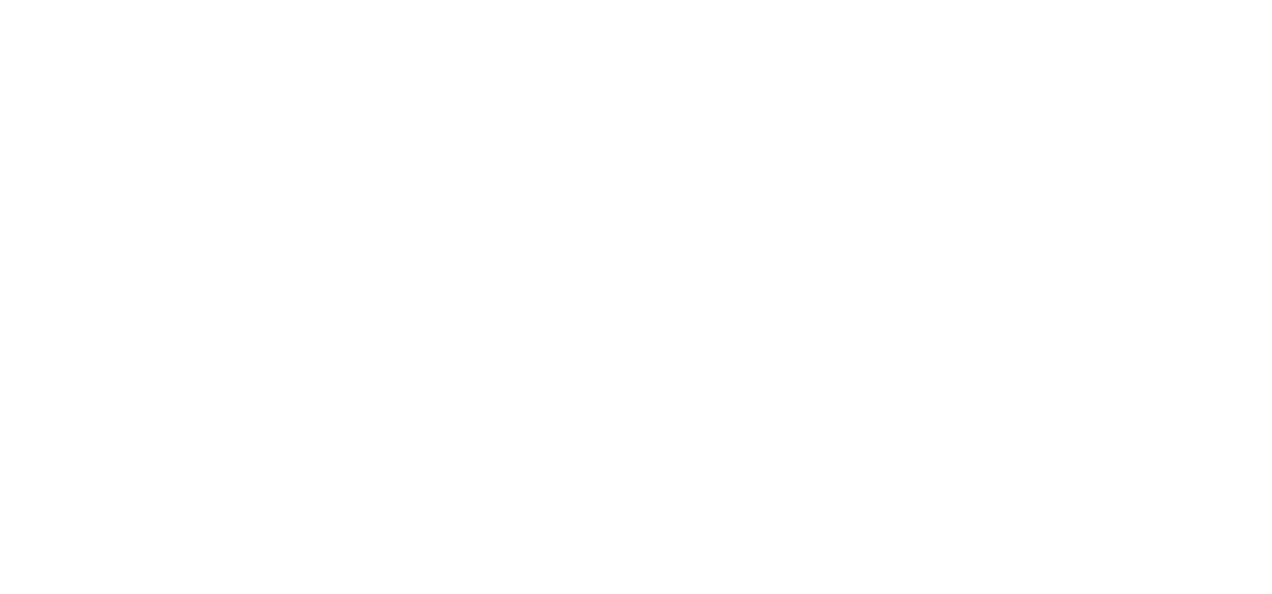 scroll, scrollTop: 0, scrollLeft: 0, axis: both 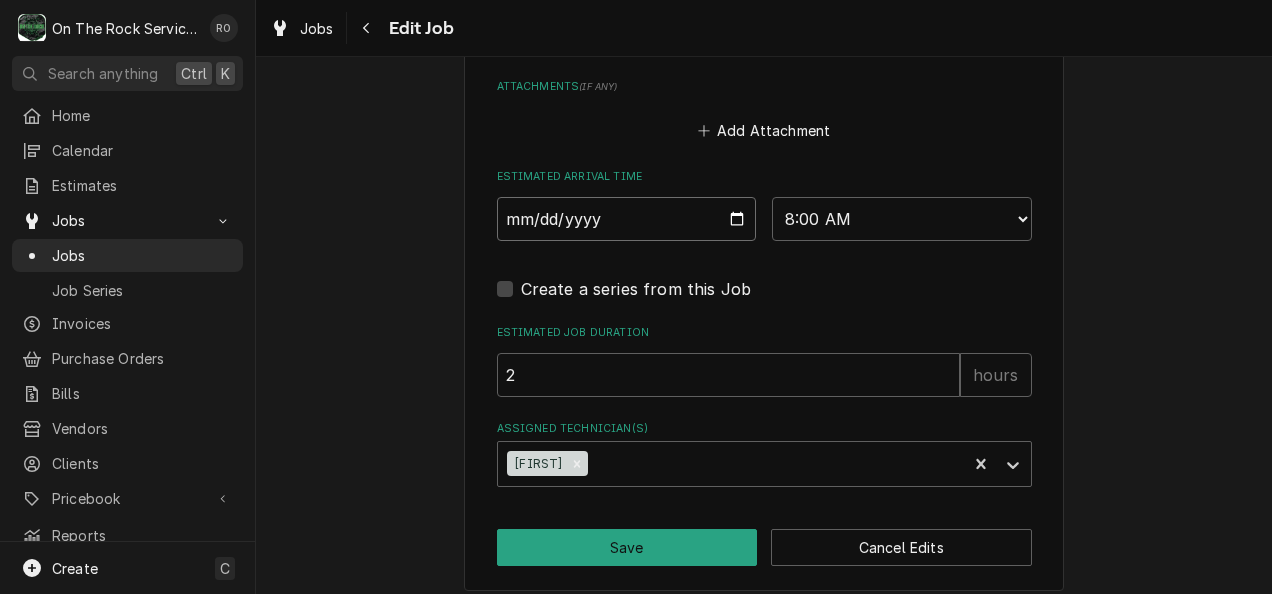 click on "2025-06-30" at bounding box center (627, 219) 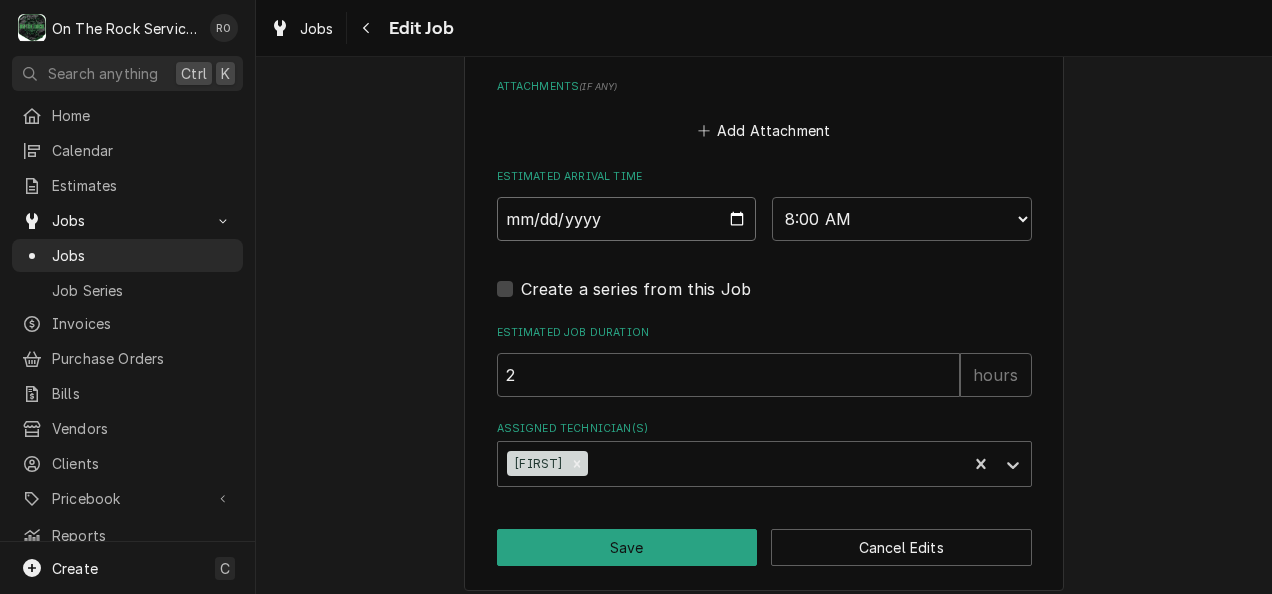 type on "x" 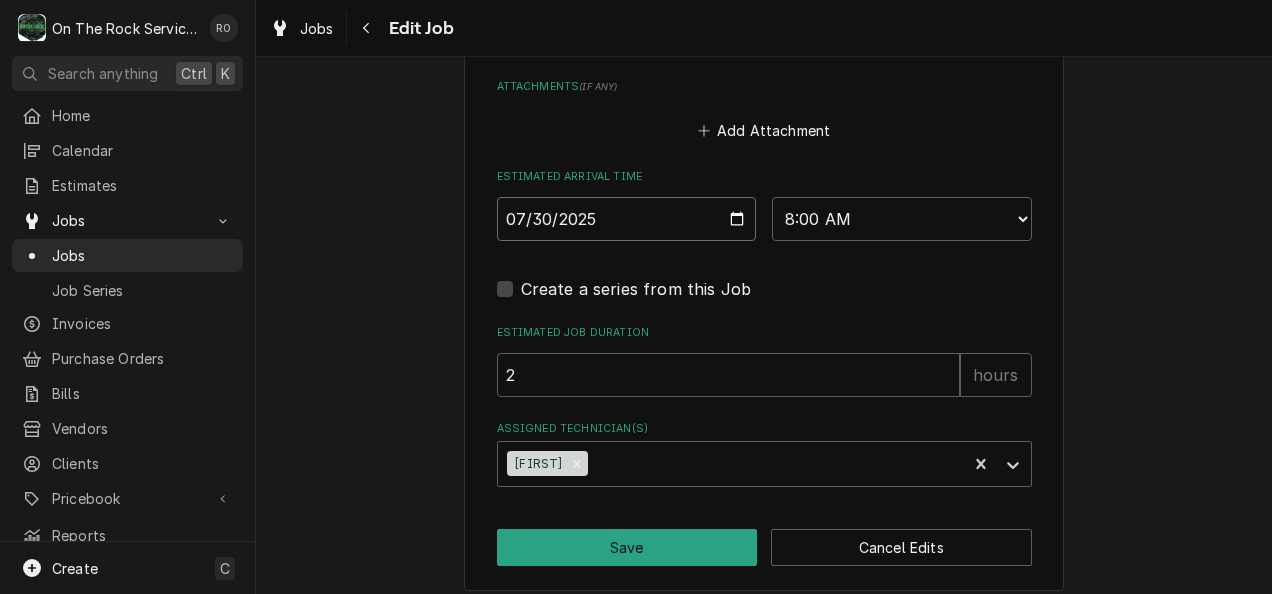 type on "x" 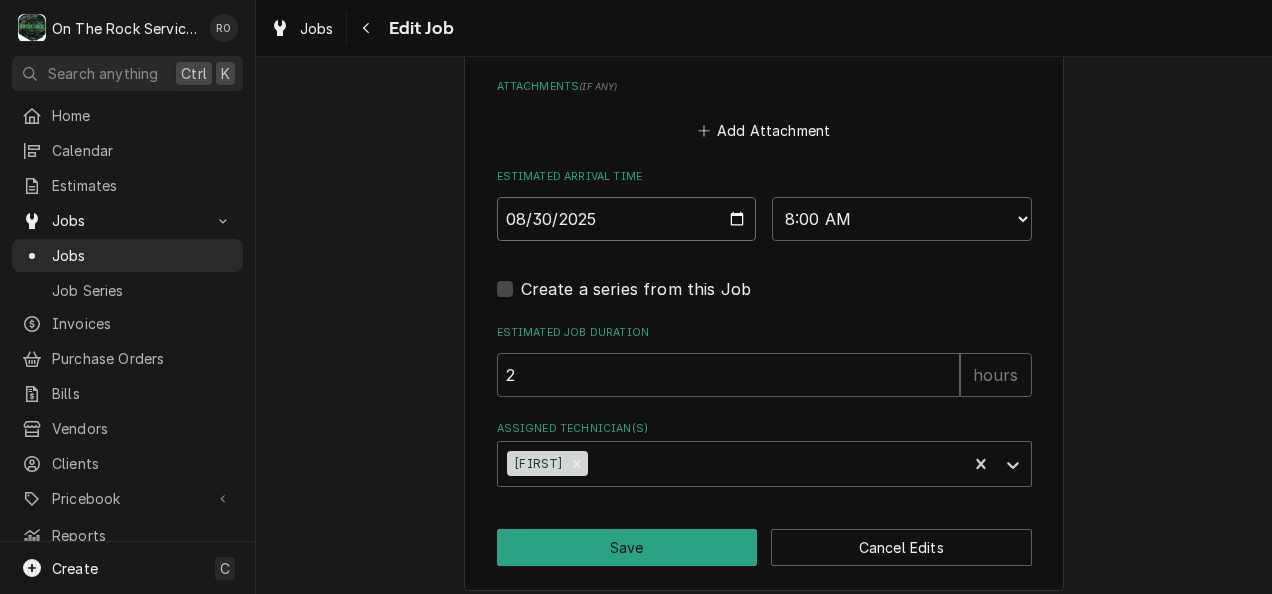 type on "x" 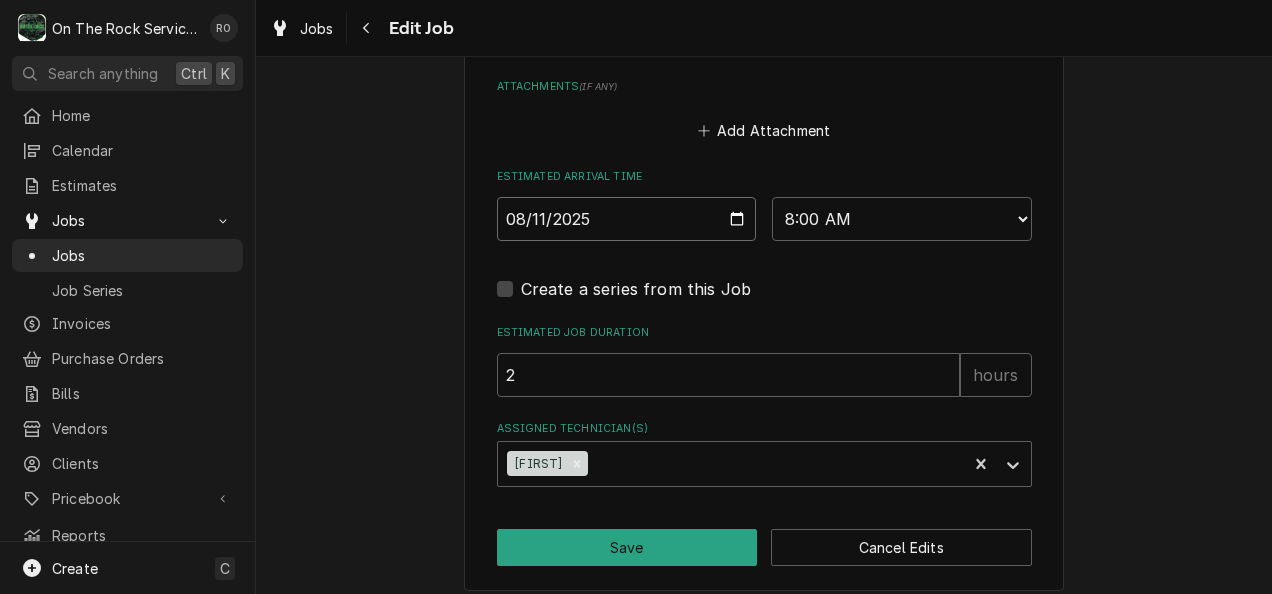 type on "2025-08-11" 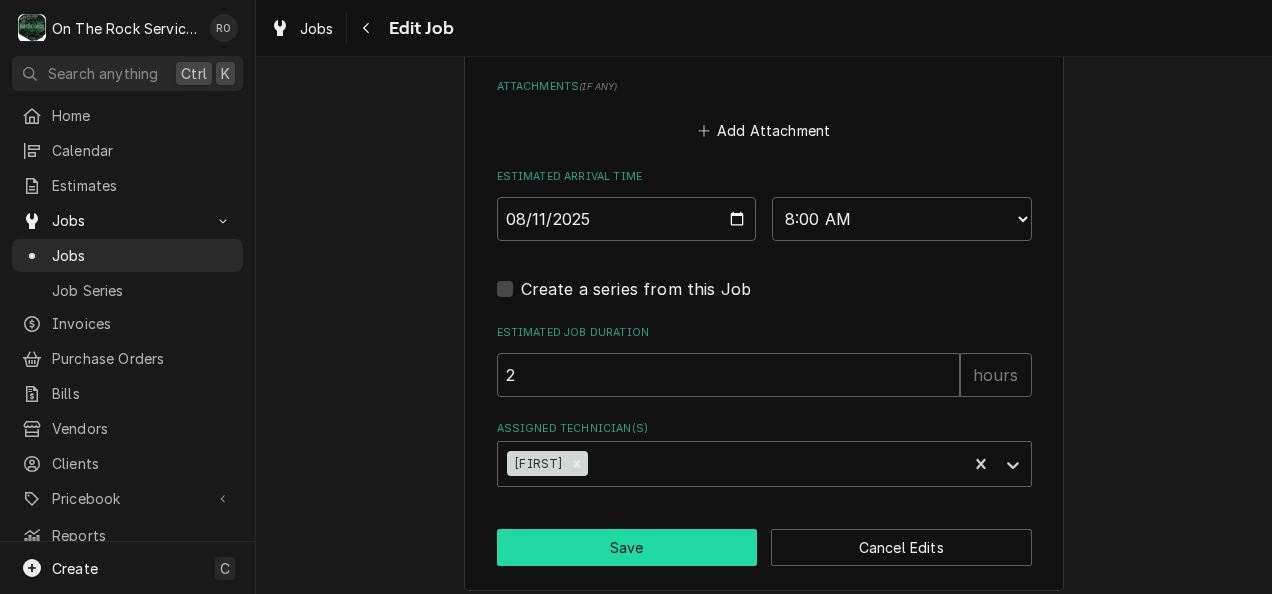 click on "Save" at bounding box center [627, 547] 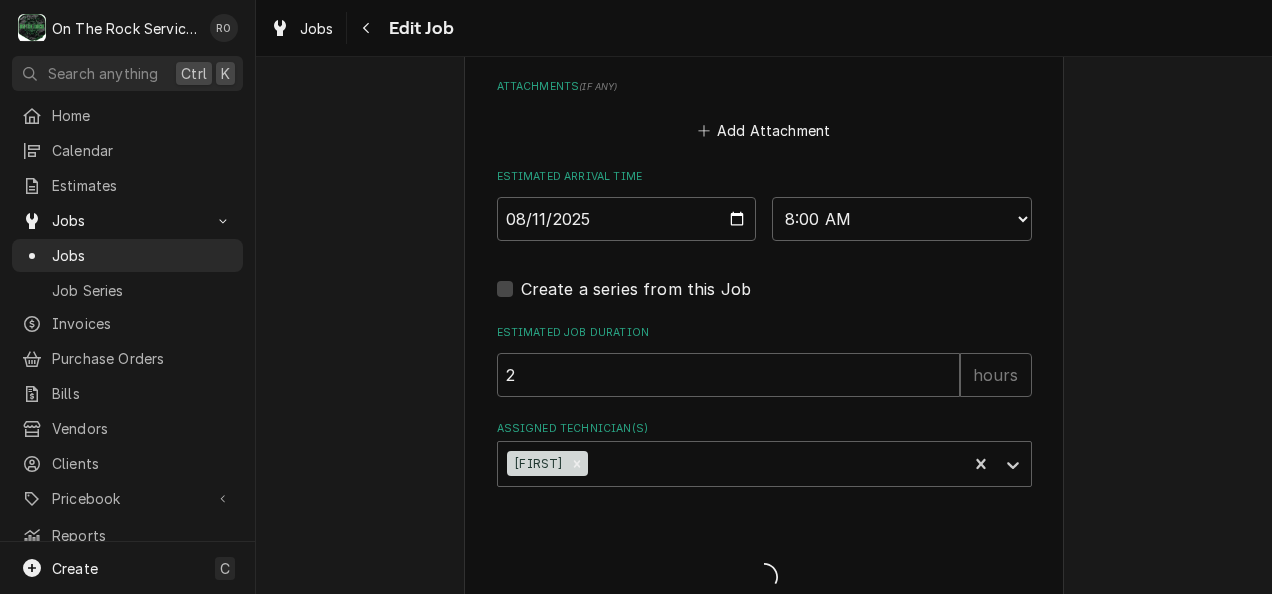 type on "x" 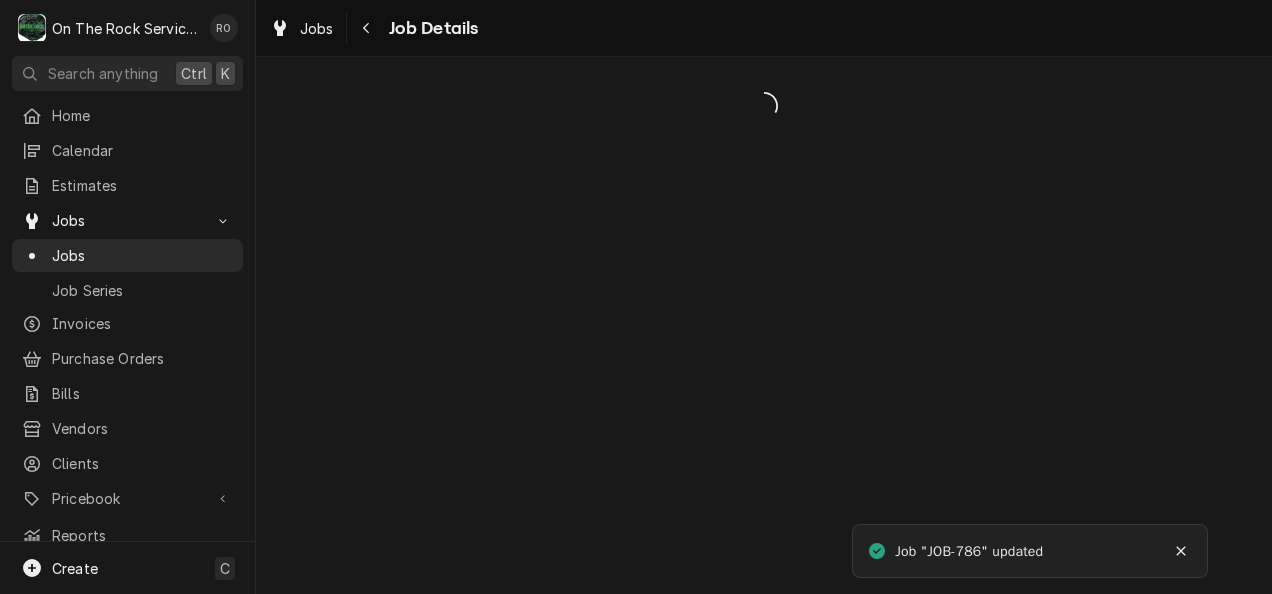 scroll, scrollTop: 0, scrollLeft: 0, axis: both 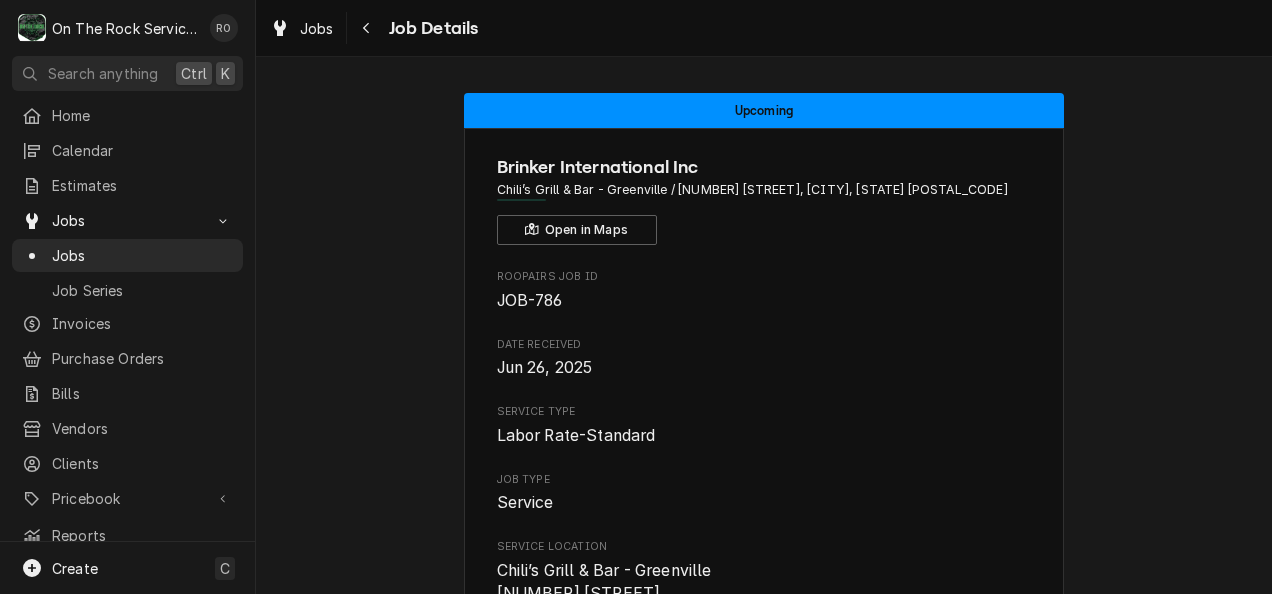 click on "Brinker International Inc Chili’s Grill & Bar - Greenville / [NUMBER] [STREET], [CITY], [STATE] [POSTAL_CODE] Open in Maps Roopairs Job ID JOB-786 Date Received [MONTH] [DAY_NUM], [YEAR] Service Type Labor Rate-Standard Job Type Service Service Location Chili’s Grill & Bar - Greenville
[NUMBER] [STREET]
[CITY], [STATE] [POSTAL_CODE] Client Notes  (Only Visible to You) Technician must check in & out in CorrigoPro app.
Estimates and invoices through CorrigoPro Scheduled For [DAY], [MONTH] [DAY_NUM]th, [YEAR] - [TIME] Scheduled On [DAY], [MONTH] [DAY_NUM]th, [YEAR] - [TIME] Last Modified [DAY], [MONTH] [DAY_NUM]th, [YEAR] - [TIME] Estimated Job Duration 2h Assigned Technician(s) [FIRST] [LAST] Reason For Call *this is for the meeting with Securitas and for the smoke detectors that need to be isntalled*
WO# CH055300630
The problem was reported as follows:
Asset: Dining Room>Air Conditioning and Heating>Air Conditioning and Heating - Dining
Task: Not turning on
Additional Description: PLEASE Use WO for Vendor Meet with Securitas Please add any repairs to this WO after meeting Thanks, [FIRST]*" at bounding box center (764, 1270) 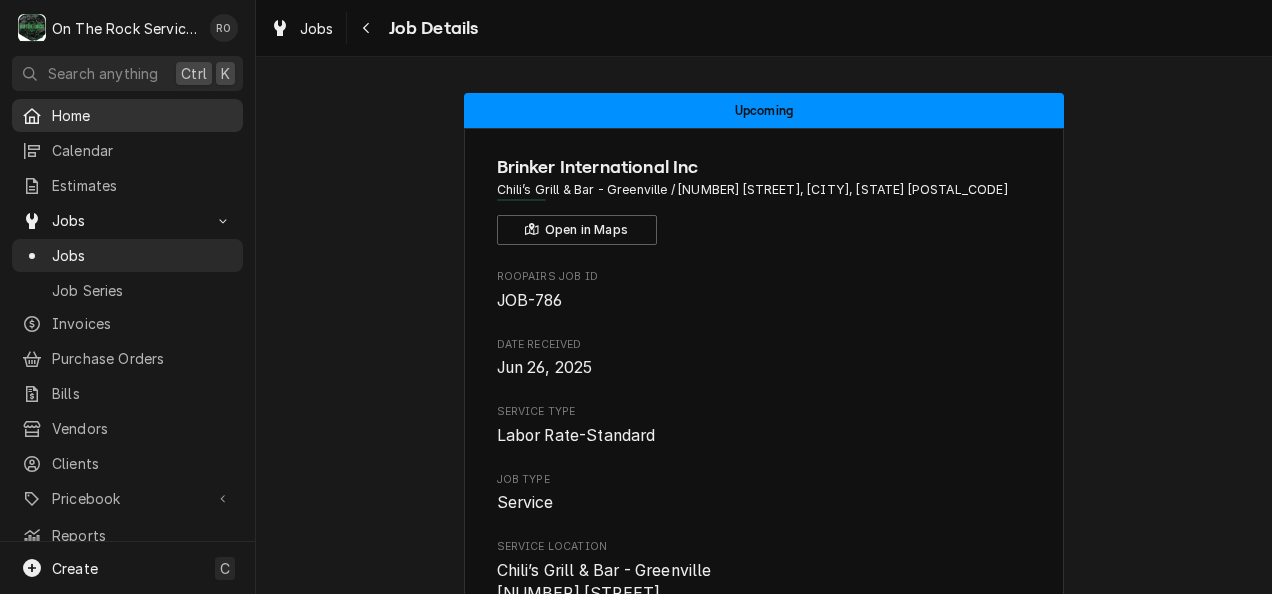 click on "Home" at bounding box center (142, 115) 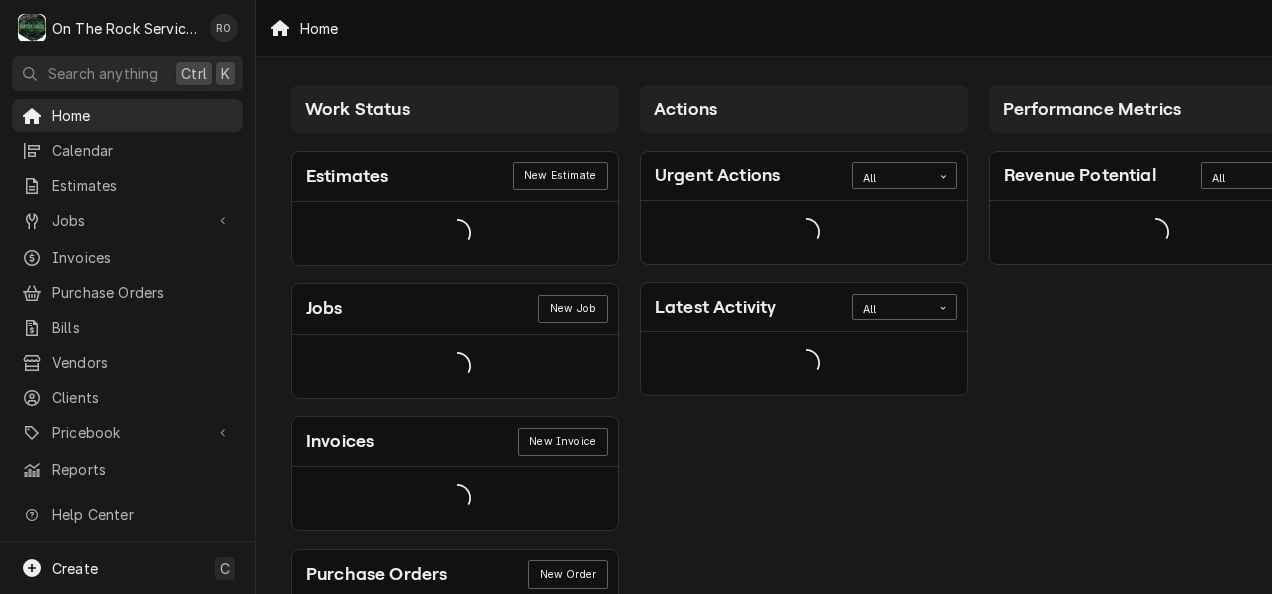 scroll, scrollTop: 0, scrollLeft: 0, axis: both 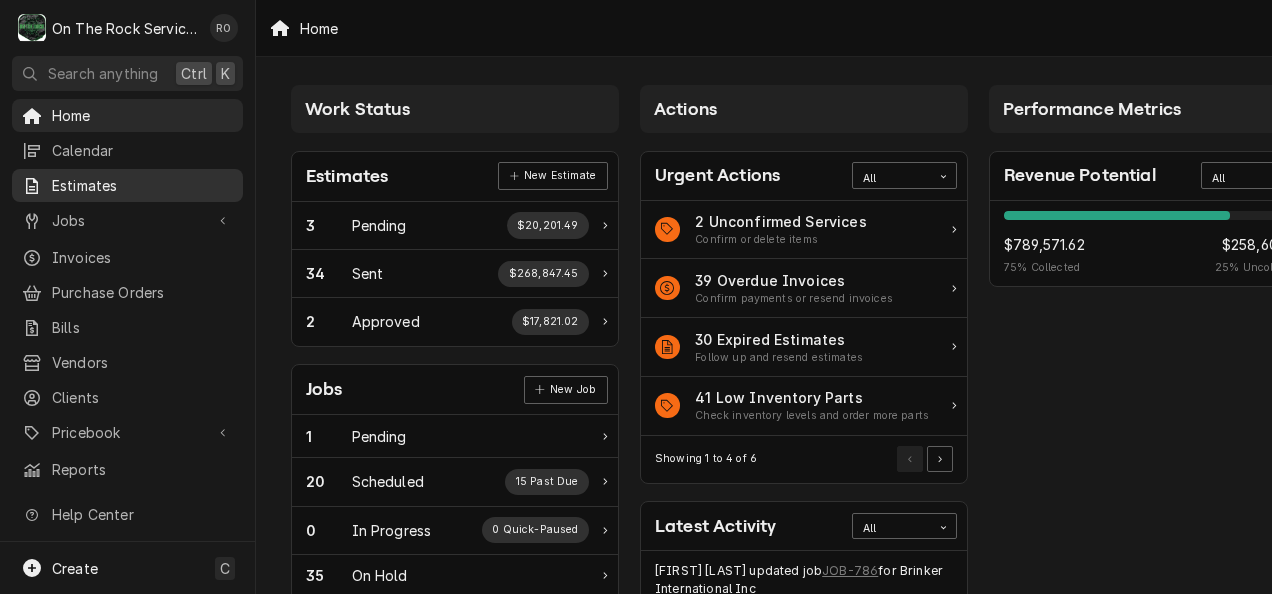click on "Estimates" at bounding box center (142, 185) 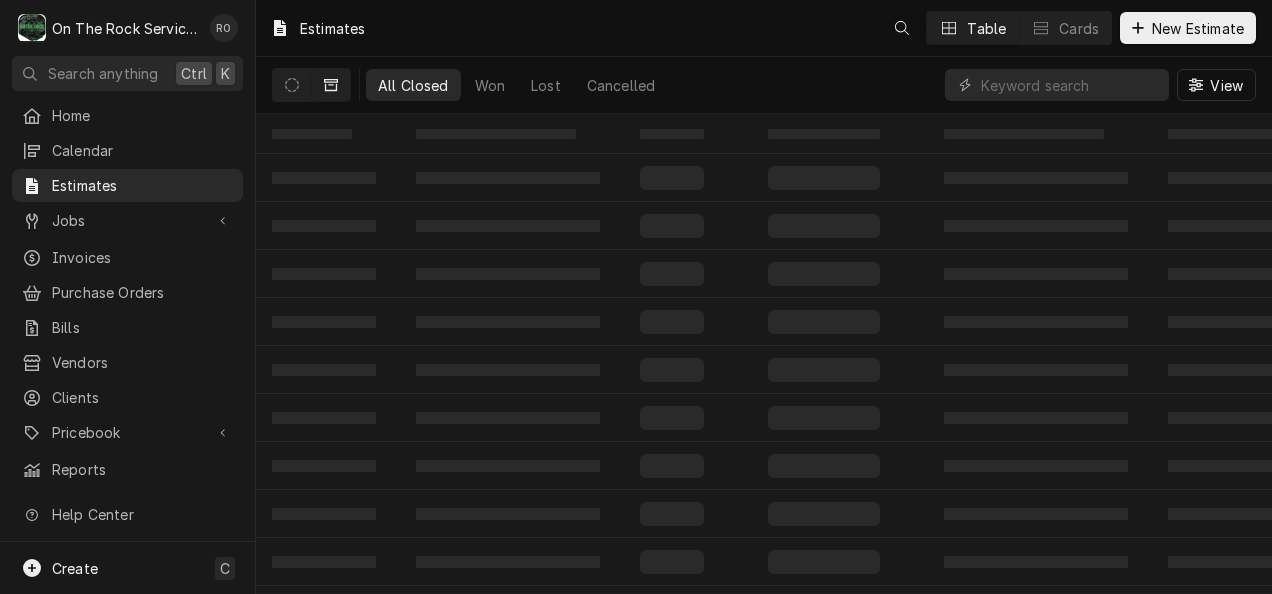 scroll, scrollTop: 0, scrollLeft: 0, axis: both 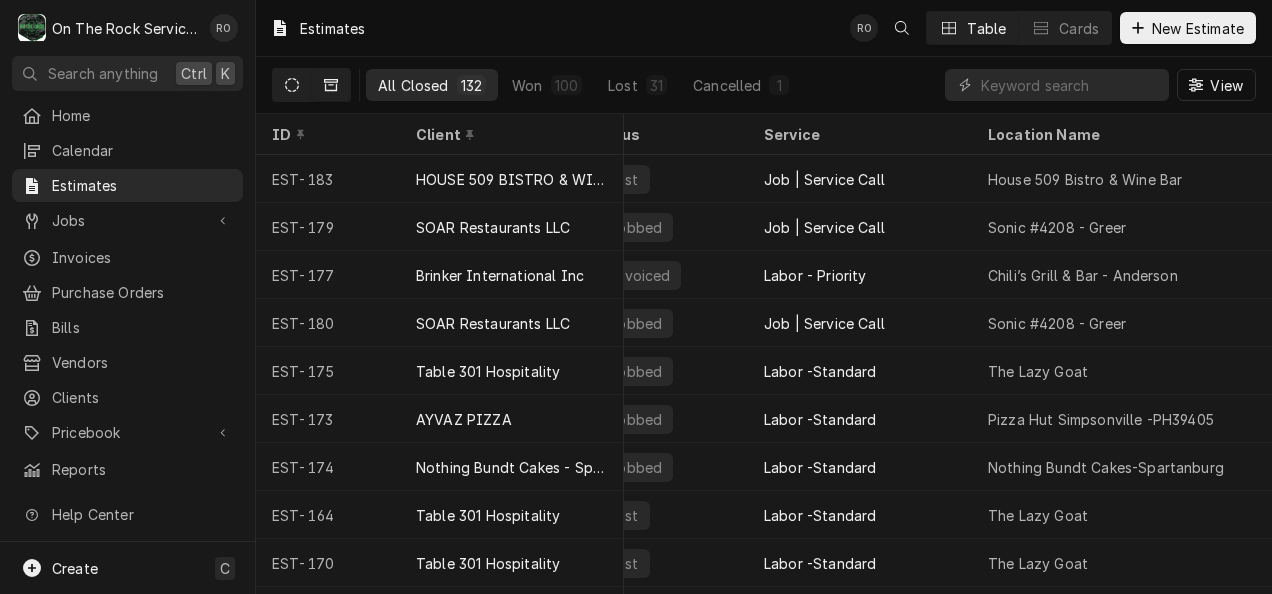 click at bounding box center [292, 85] 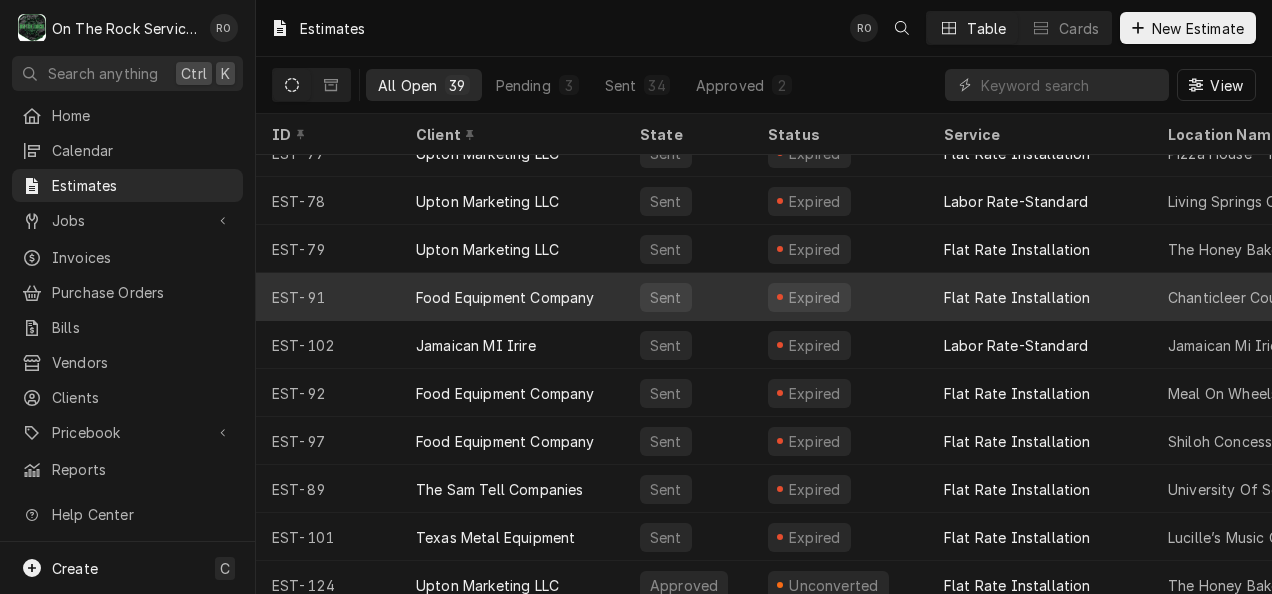 scroll, scrollTop: 0, scrollLeft: 0, axis: both 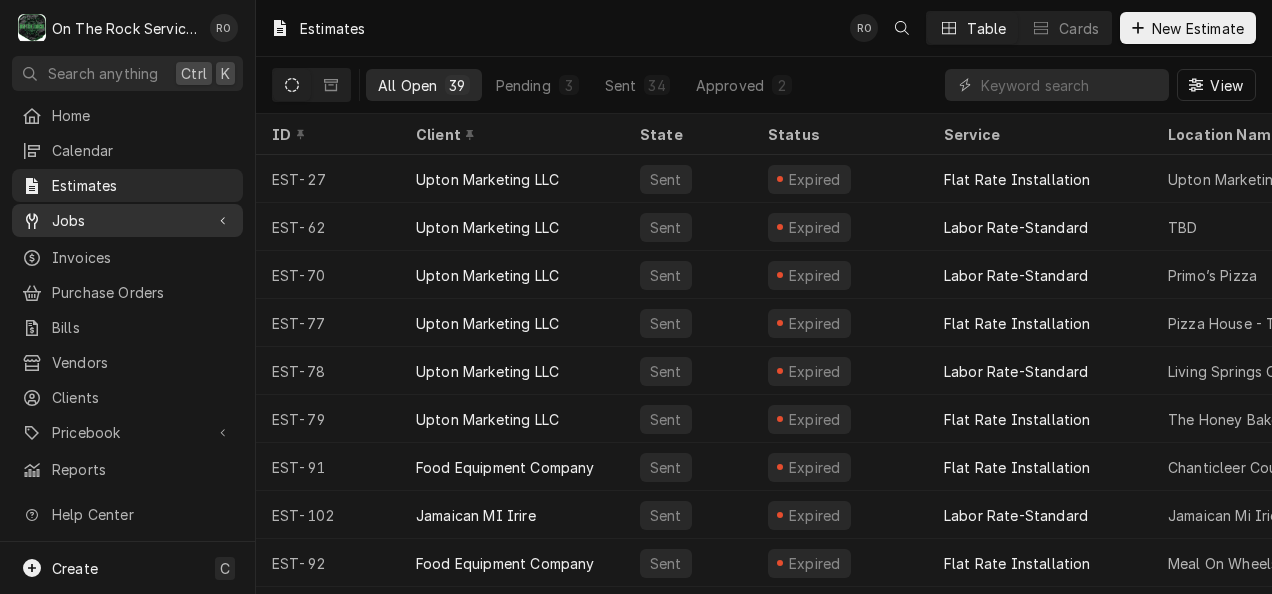 click on "Jobs" at bounding box center (127, 220) 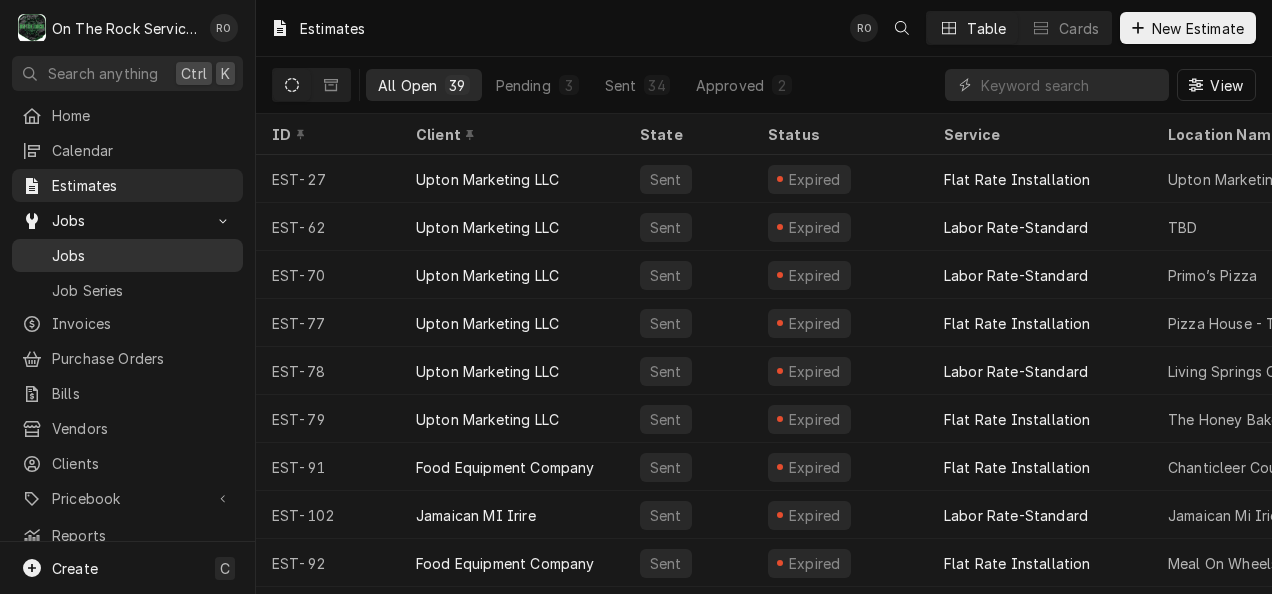 click on "Jobs" at bounding box center (142, 255) 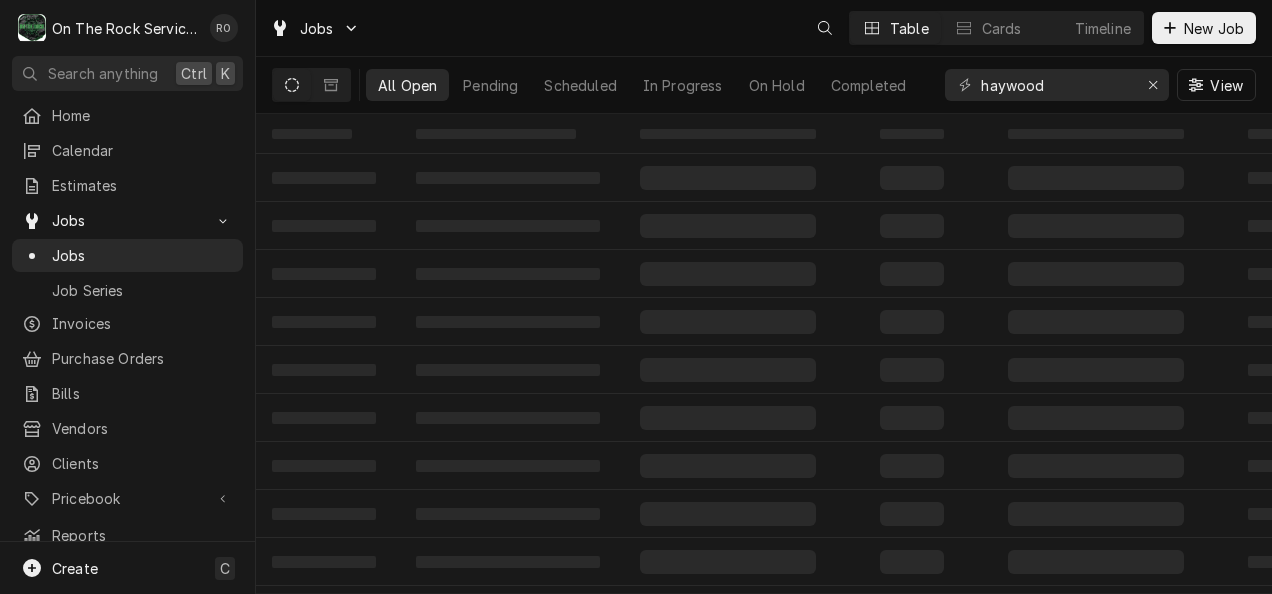 scroll, scrollTop: 0, scrollLeft: 0, axis: both 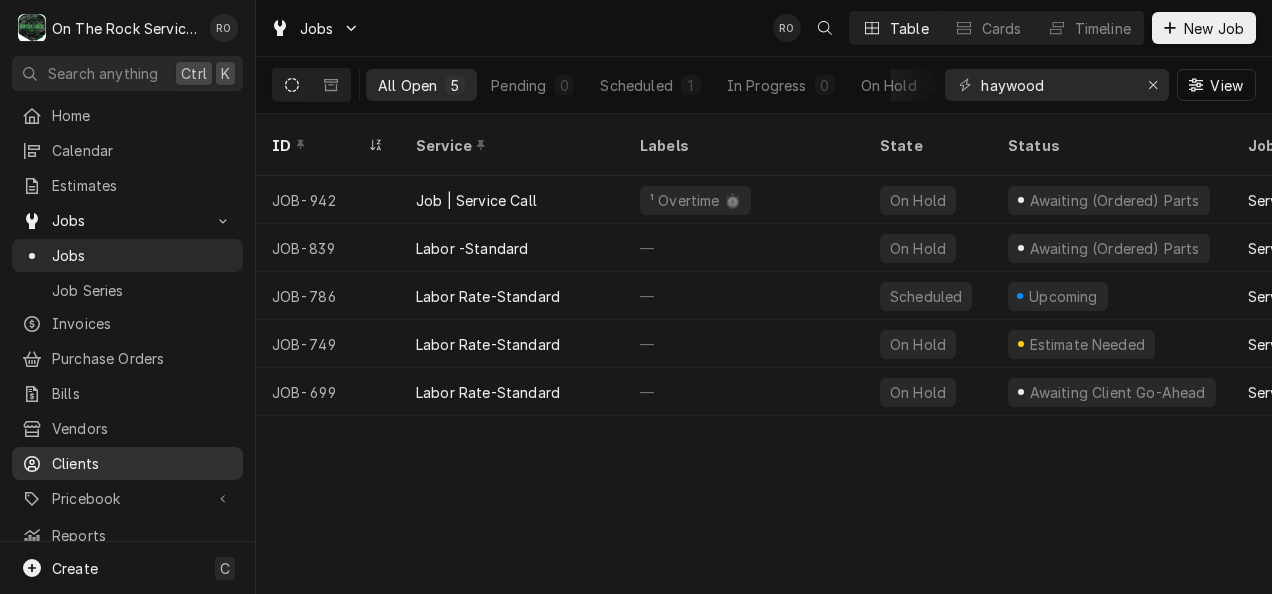 click on "Clients" at bounding box center [142, 463] 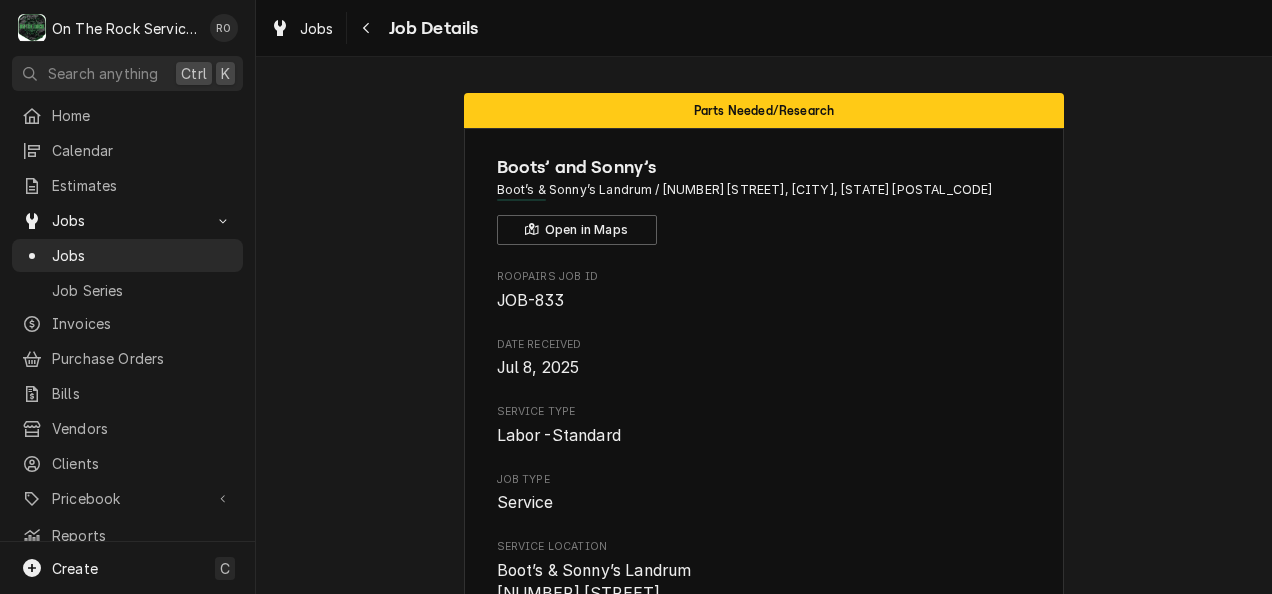 scroll, scrollTop: 0, scrollLeft: 0, axis: both 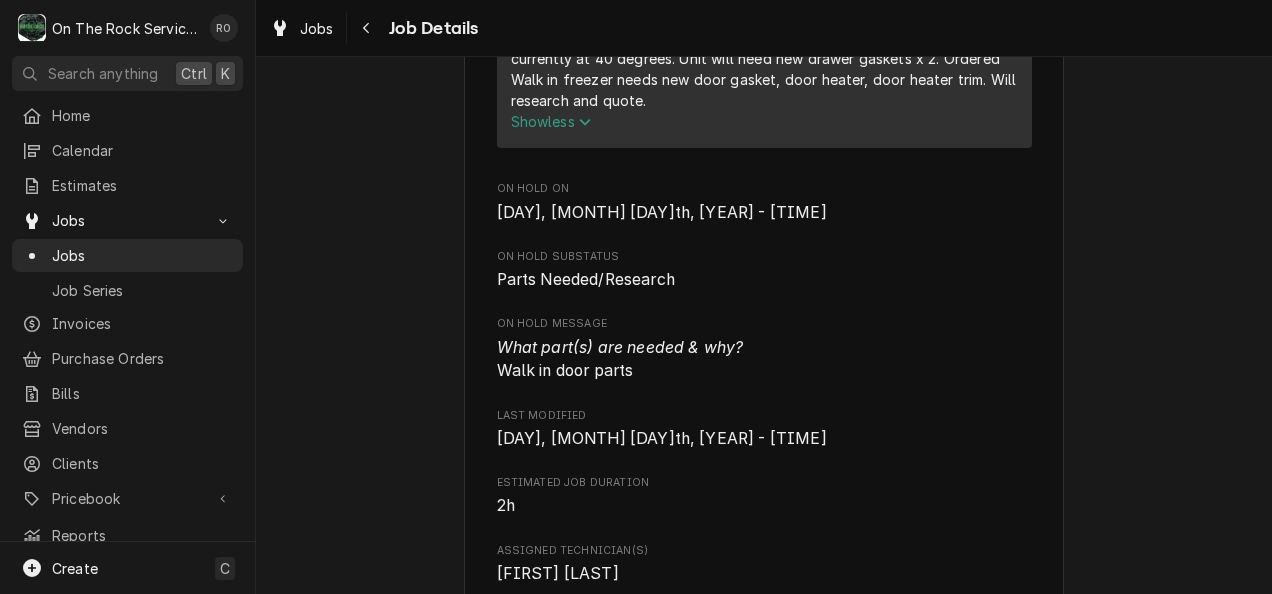 click on "O On The Rock Services RO Search anything Ctrl K Home Calendar Estimates Jobs Jobs Job Series Invoices Purchase Orders Bills Vendors Clients Pricebook Services Parts & Materials Miscellaneous Discounts Reports Help Center What's New Create C" at bounding box center (128, 297) 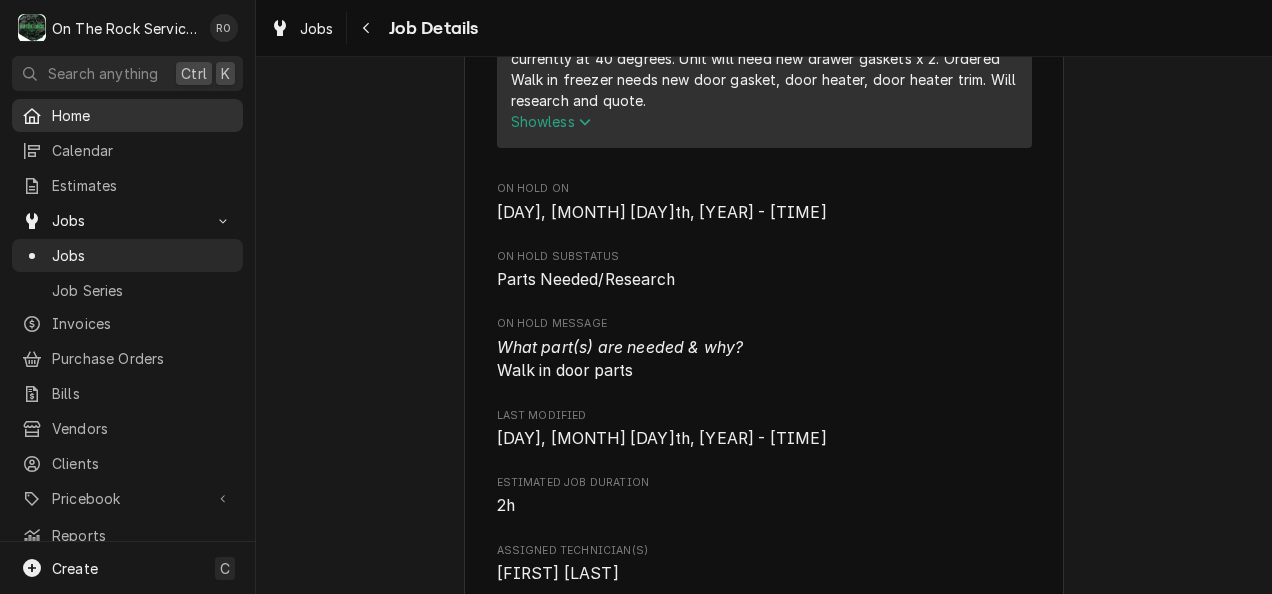 click on "Home" at bounding box center (142, 115) 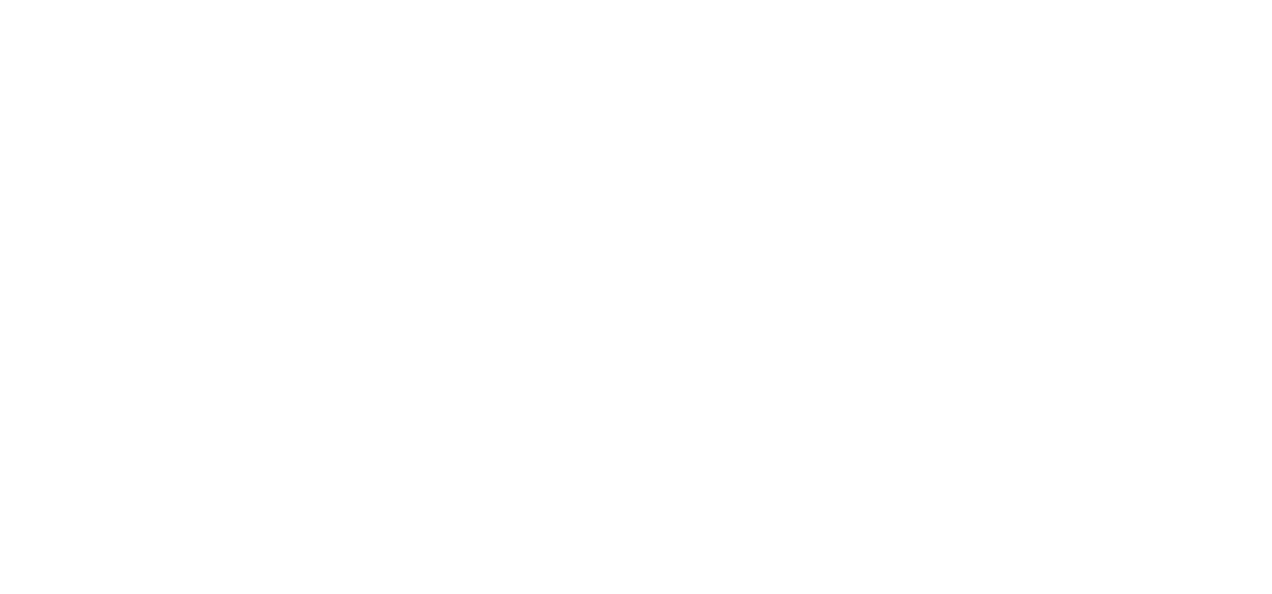 scroll, scrollTop: 0, scrollLeft: 0, axis: both 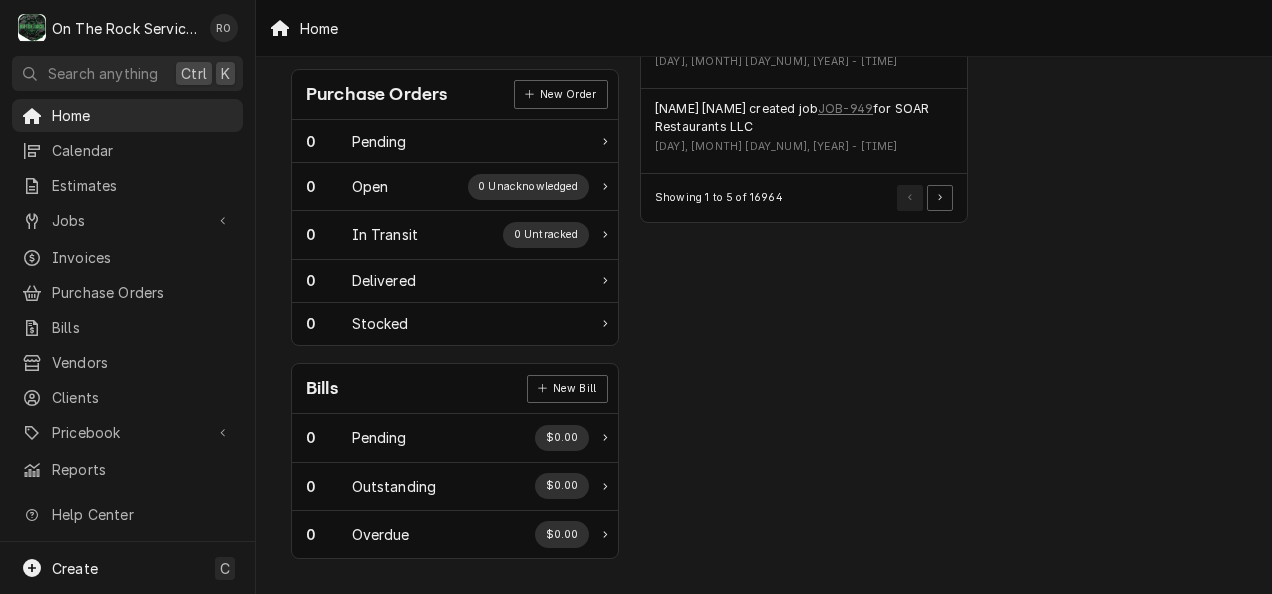 click on "Performance Metrics Revenue Potential All 75% $789,571.62 75 % Collected $258,609.54 25 % Uncollected" at bounding box center [1153, -79] 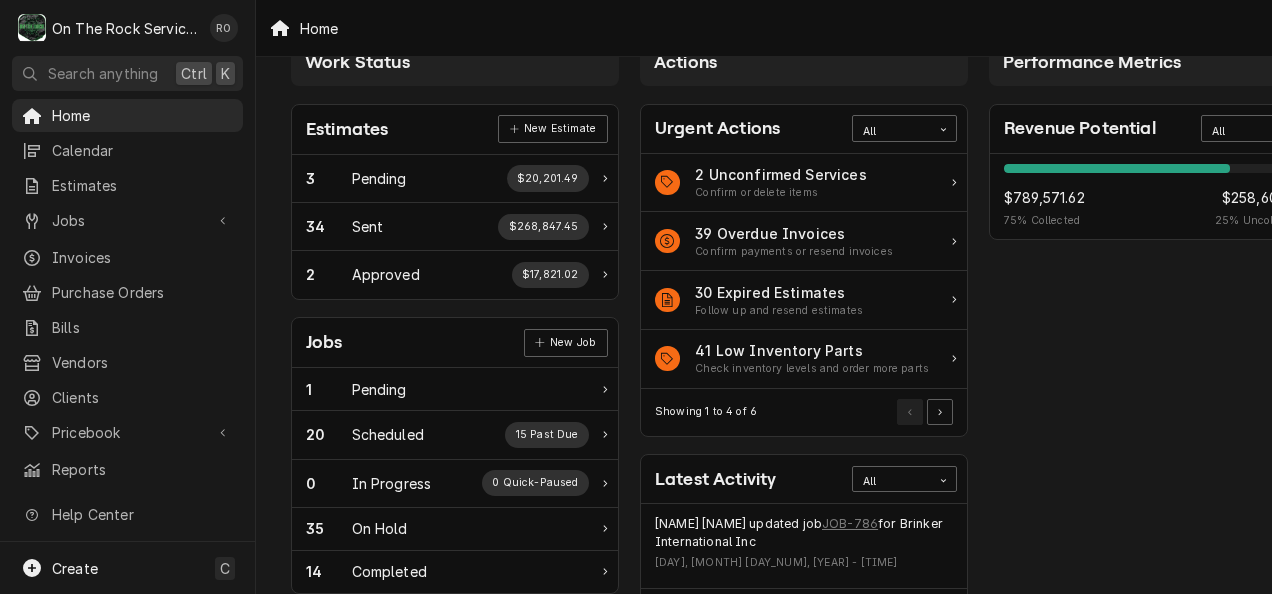scroll, scrollTop: 0, scrollLeft: 0, axis: both 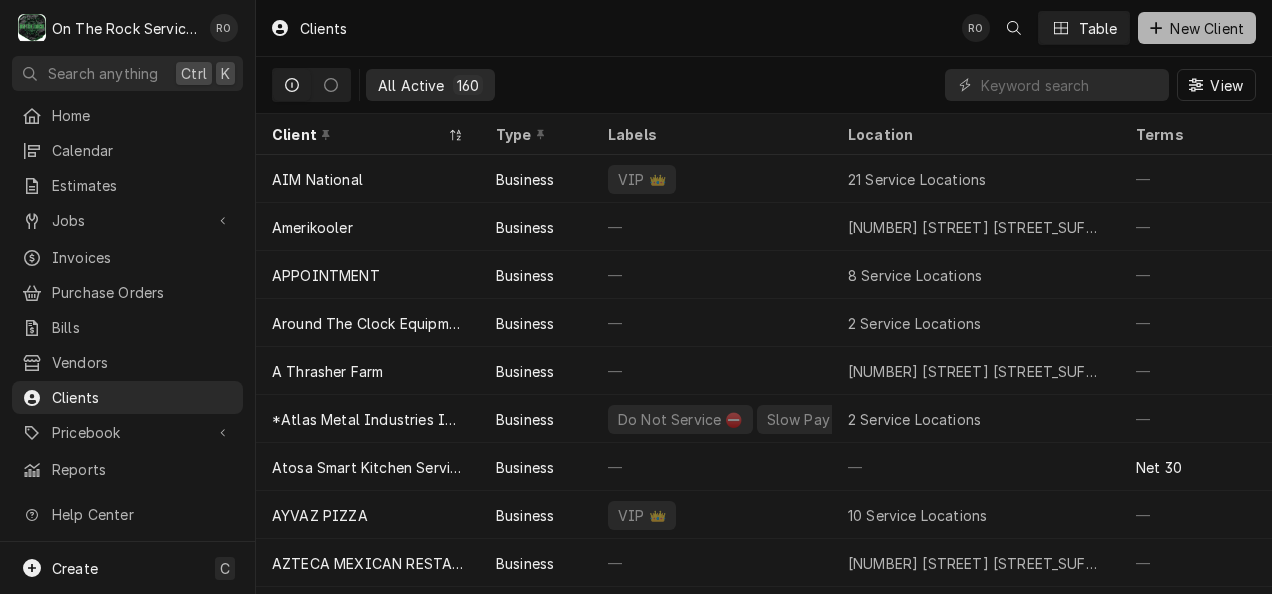 click on "New Client" at bounding box center (1207, 28) 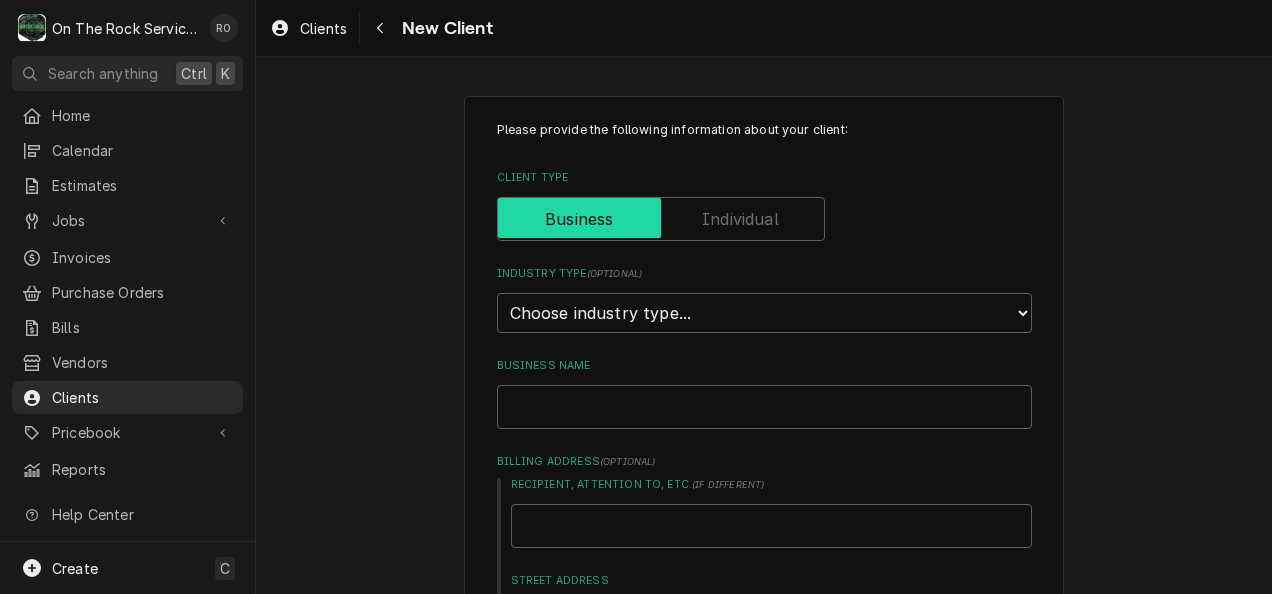 scroll, scrollTop: 0, scrollLeft: 0, axis: both 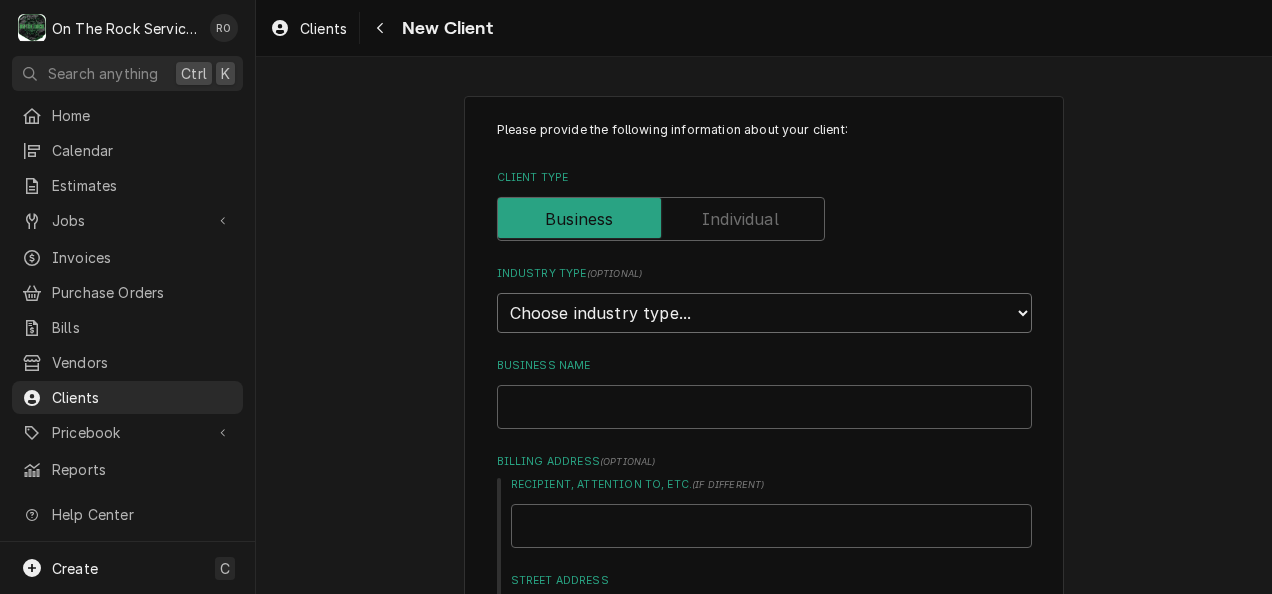 click on "Choose industry type... Residential Commercial Industrial Government" at bounding box center [764, 313] 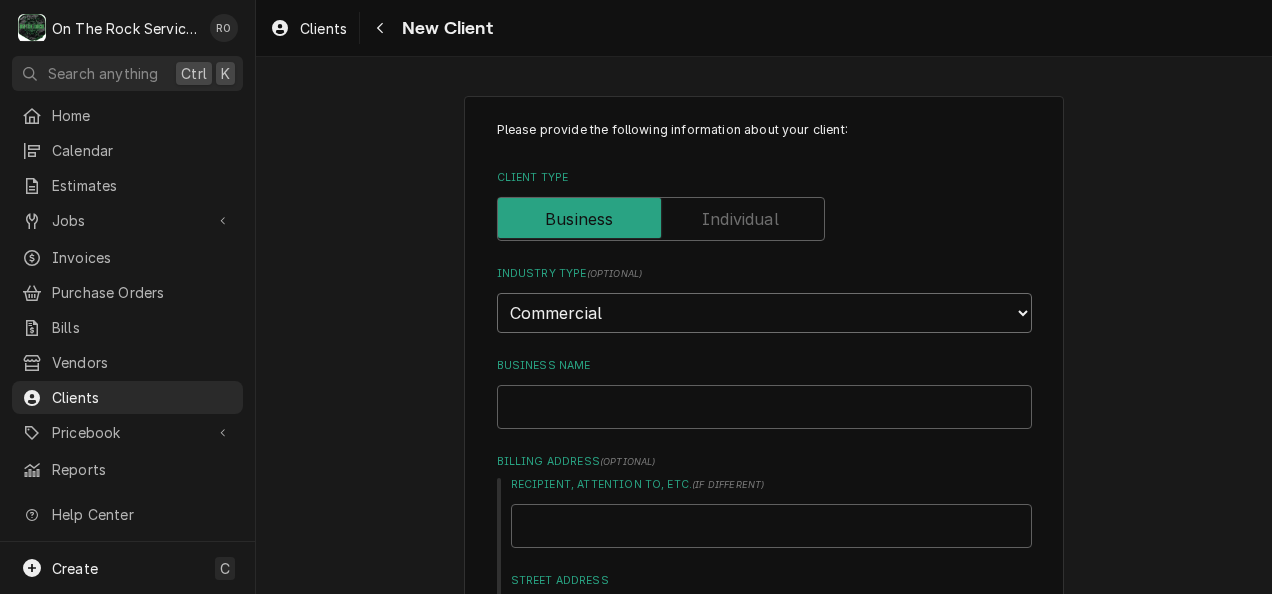 click on "Choose industry type... Residential Commercial Industrial Government" at bounding box center [764, 313] 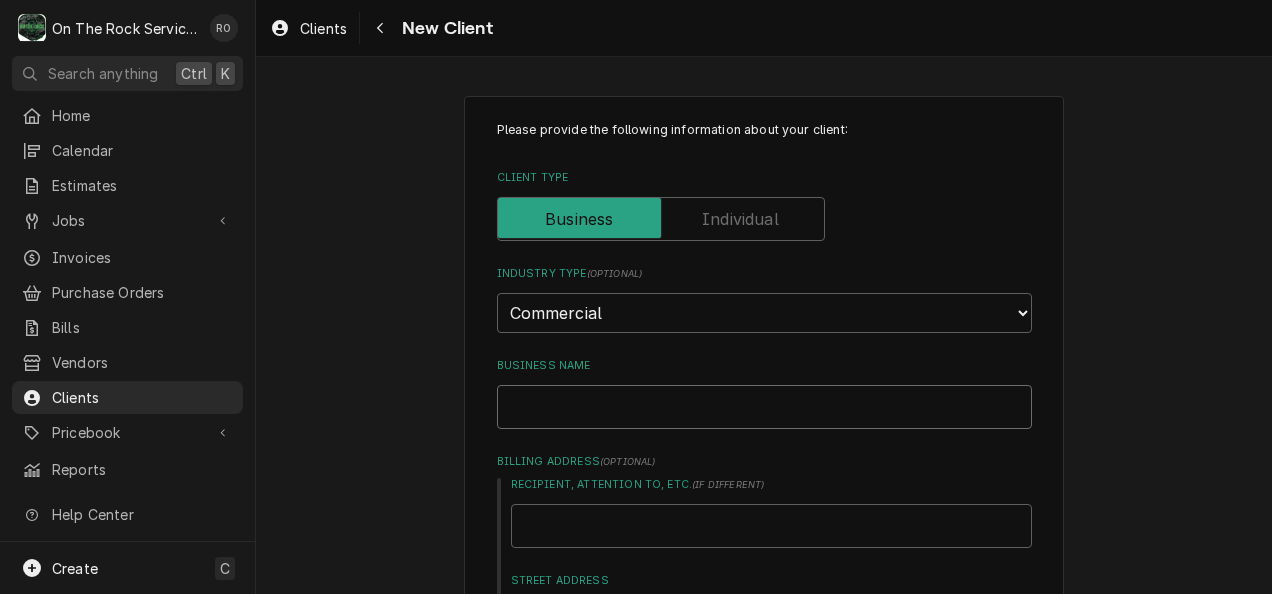 click on "Business Name" at bounding box center (764, 407) 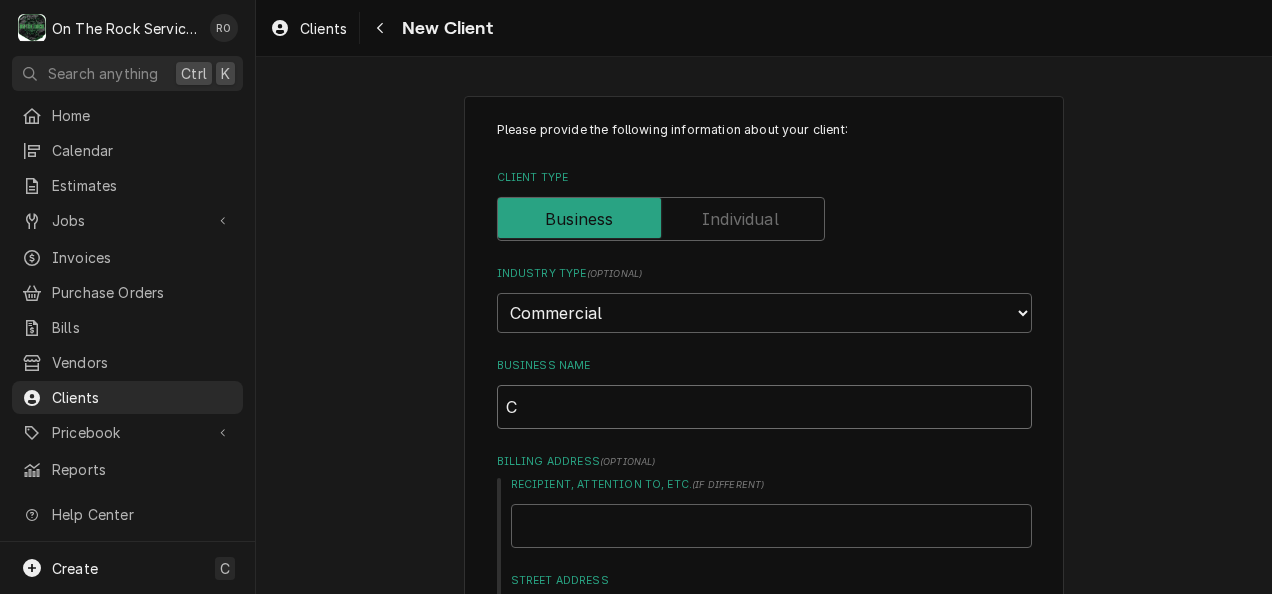 type on "Co" 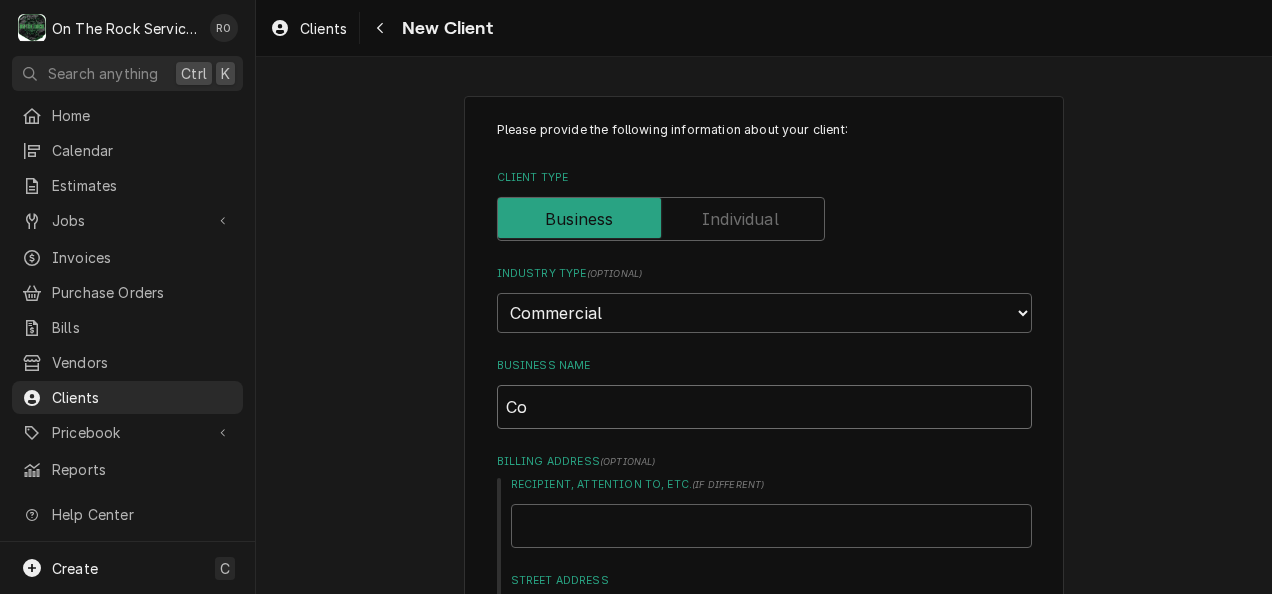 type on "Cor" 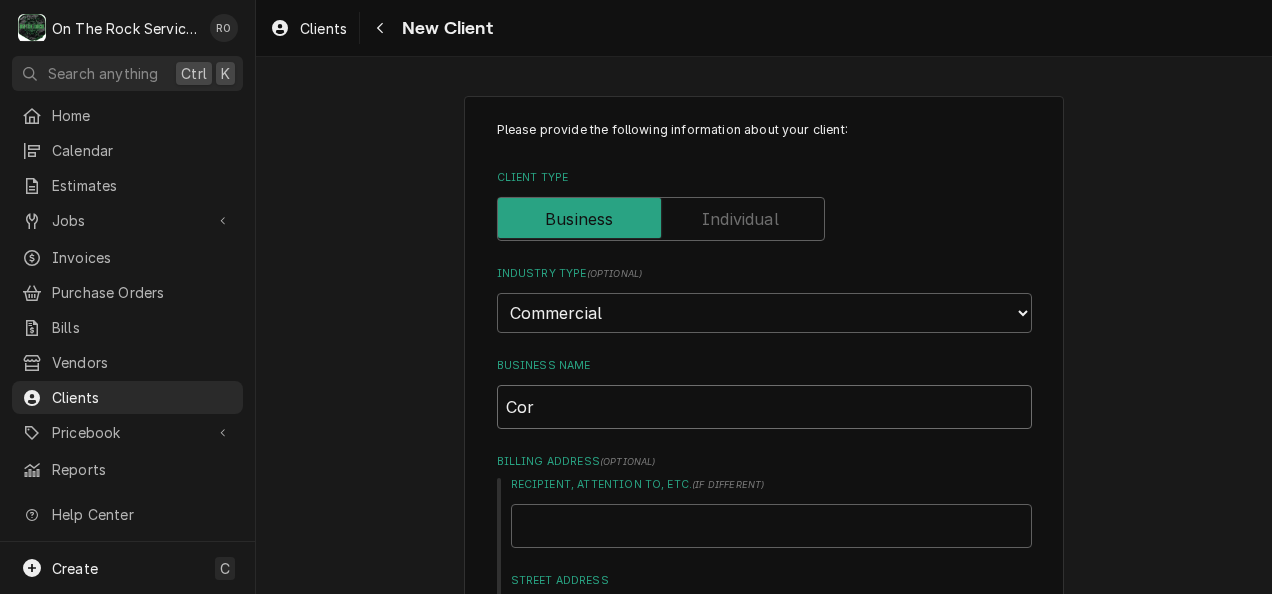 type on "Corn" 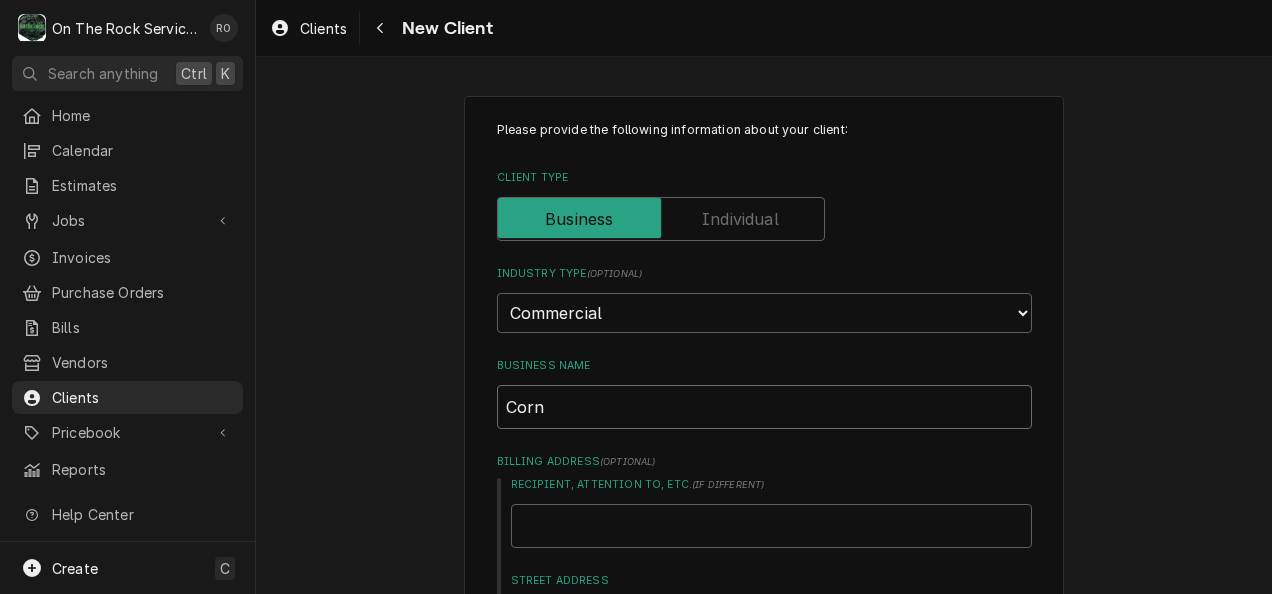 type on "Corne" 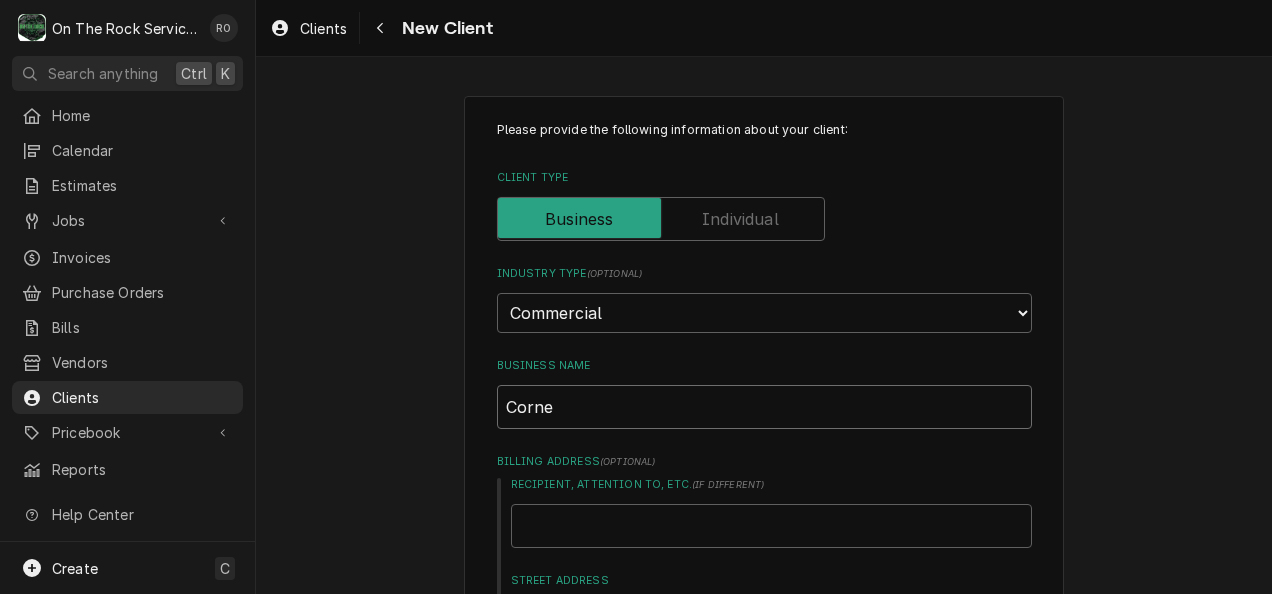 type on "x" 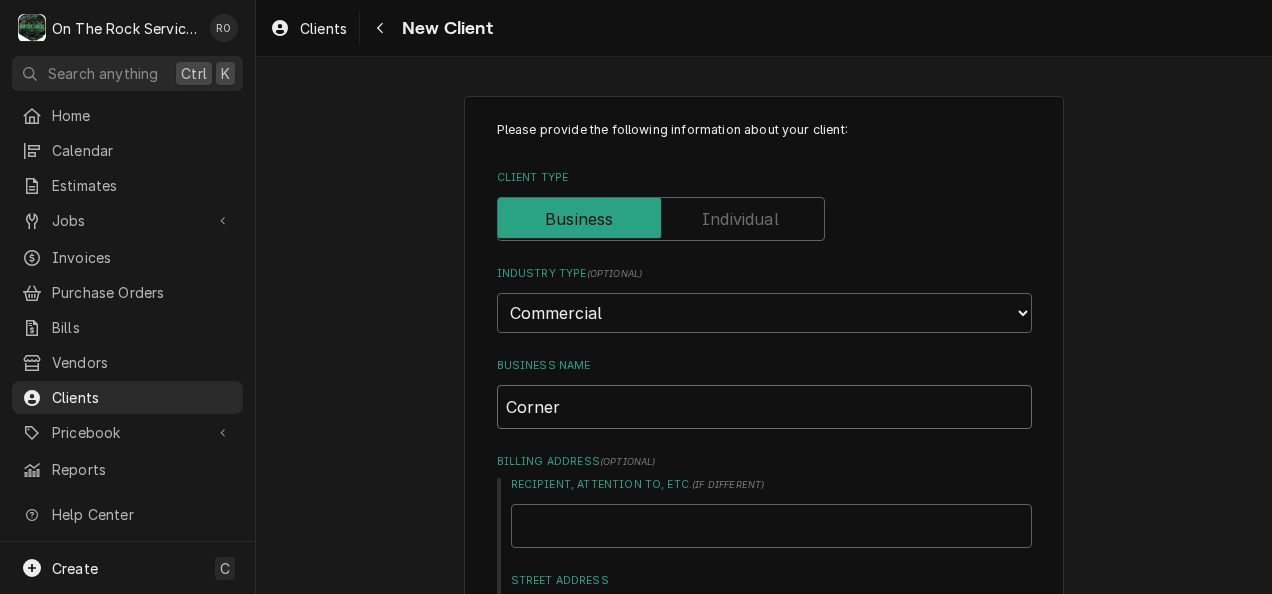 type on "Corner" 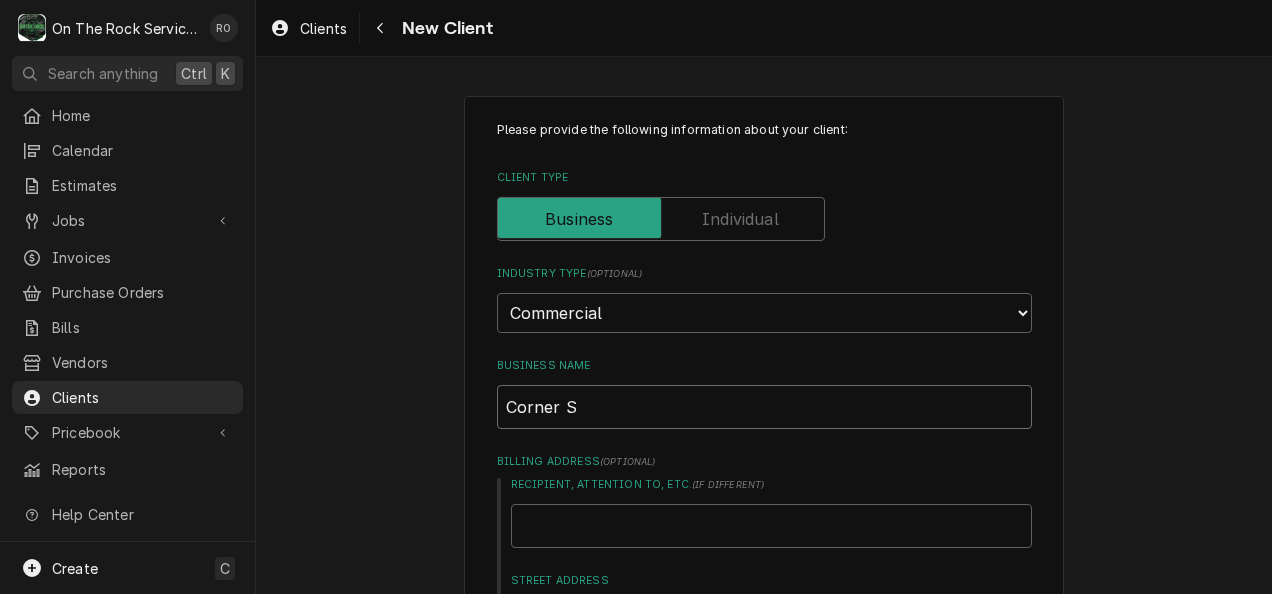 type on "Corner" 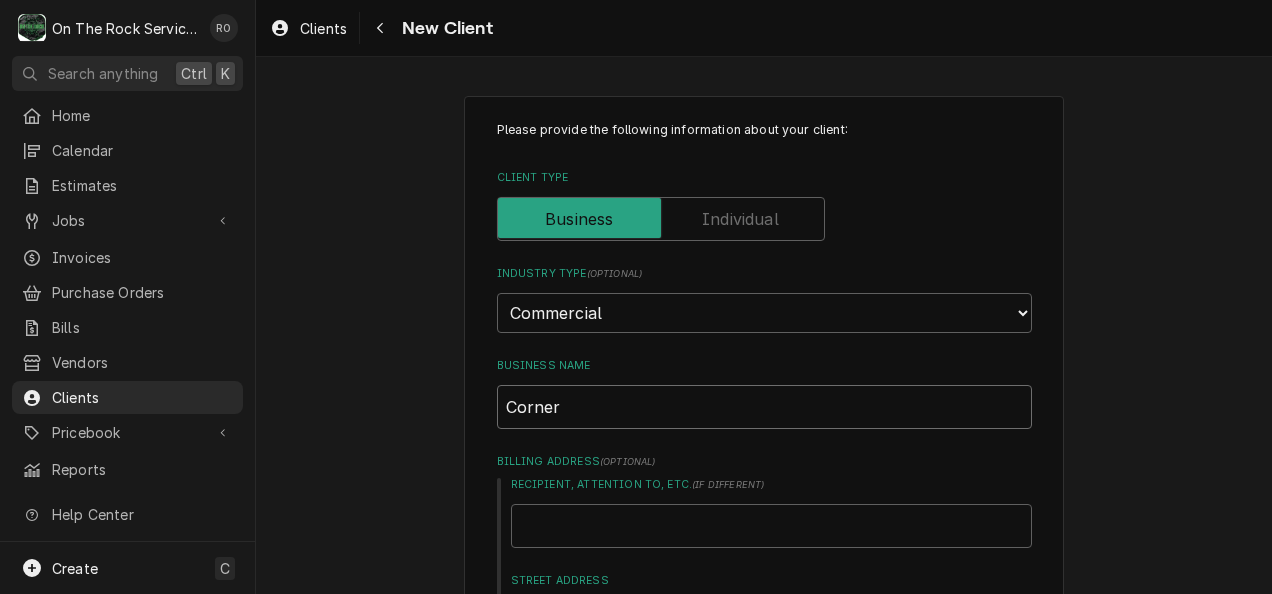 type on "Corner" 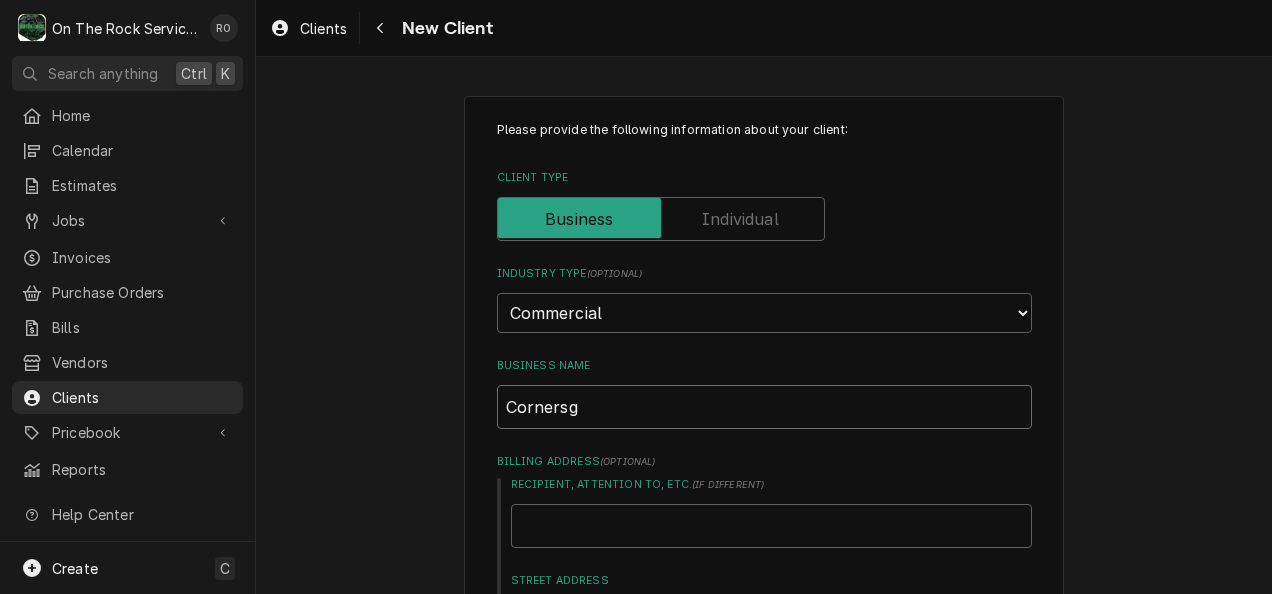 type on "Cornersgt" 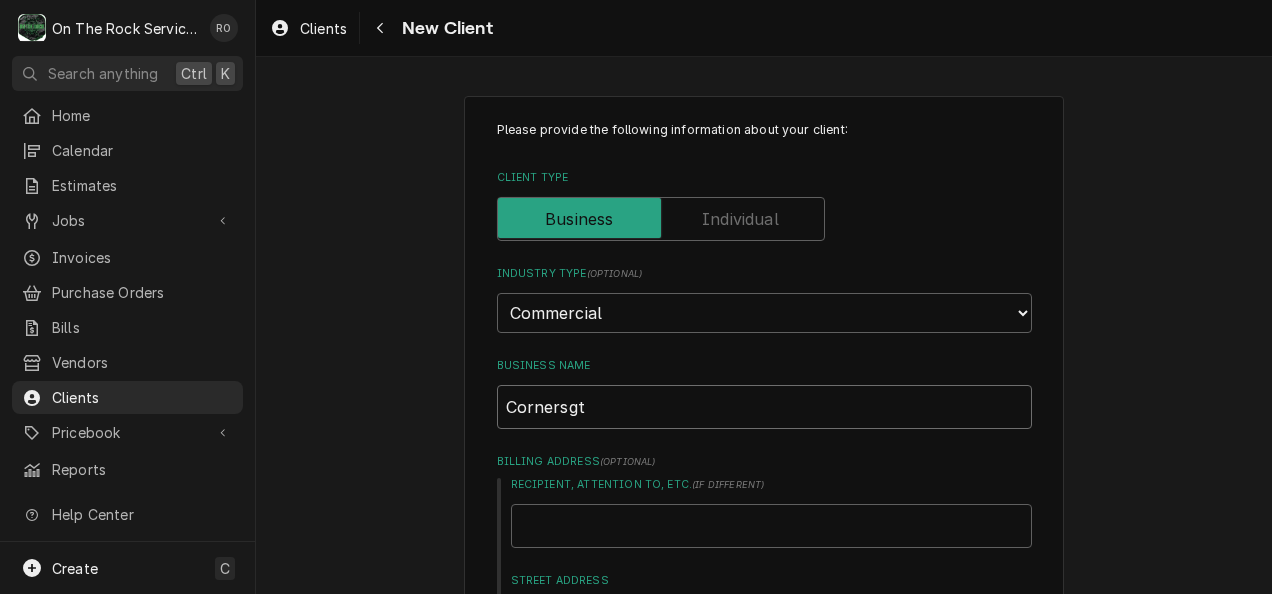 type on "x" 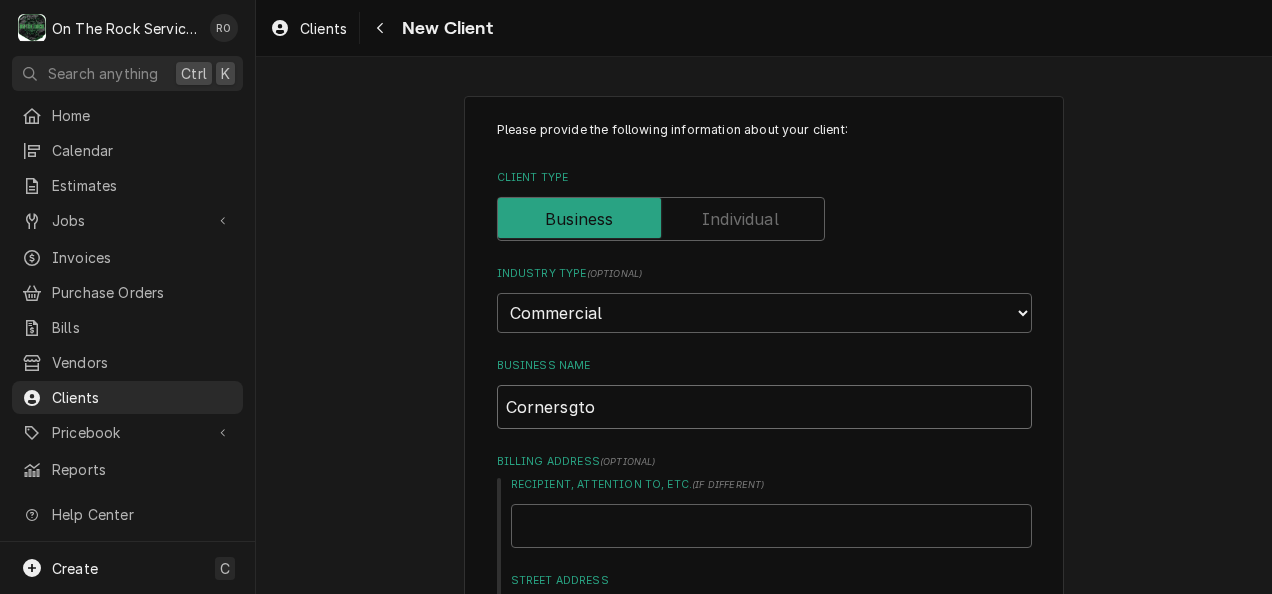 type on "Cornersgton" 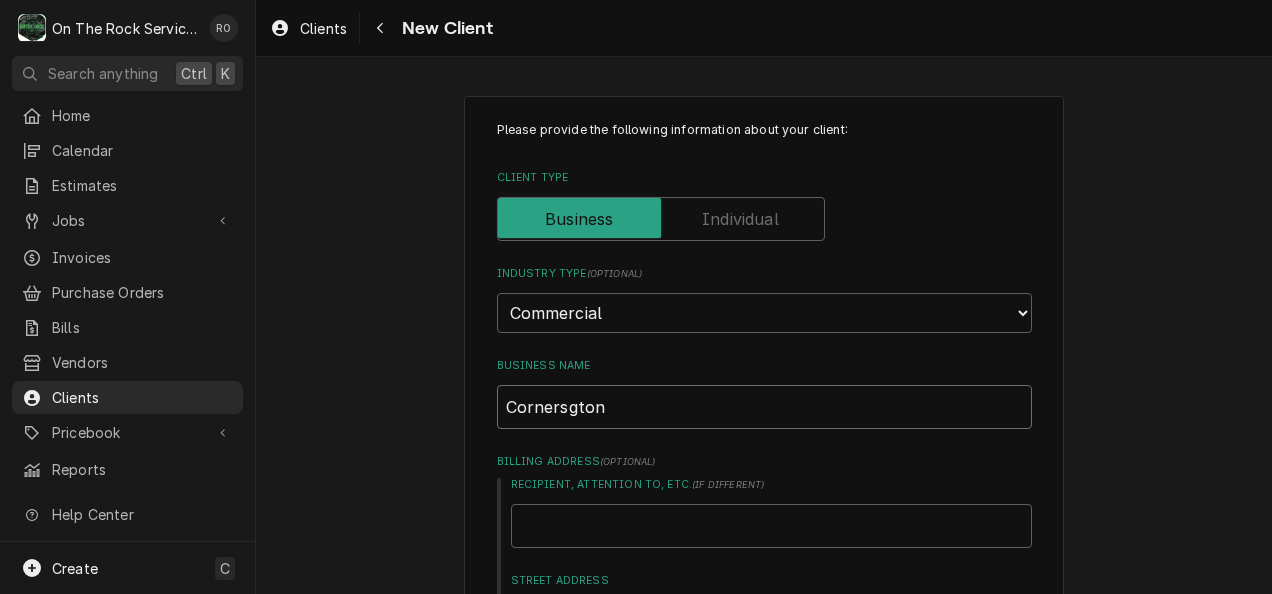 type on "x" 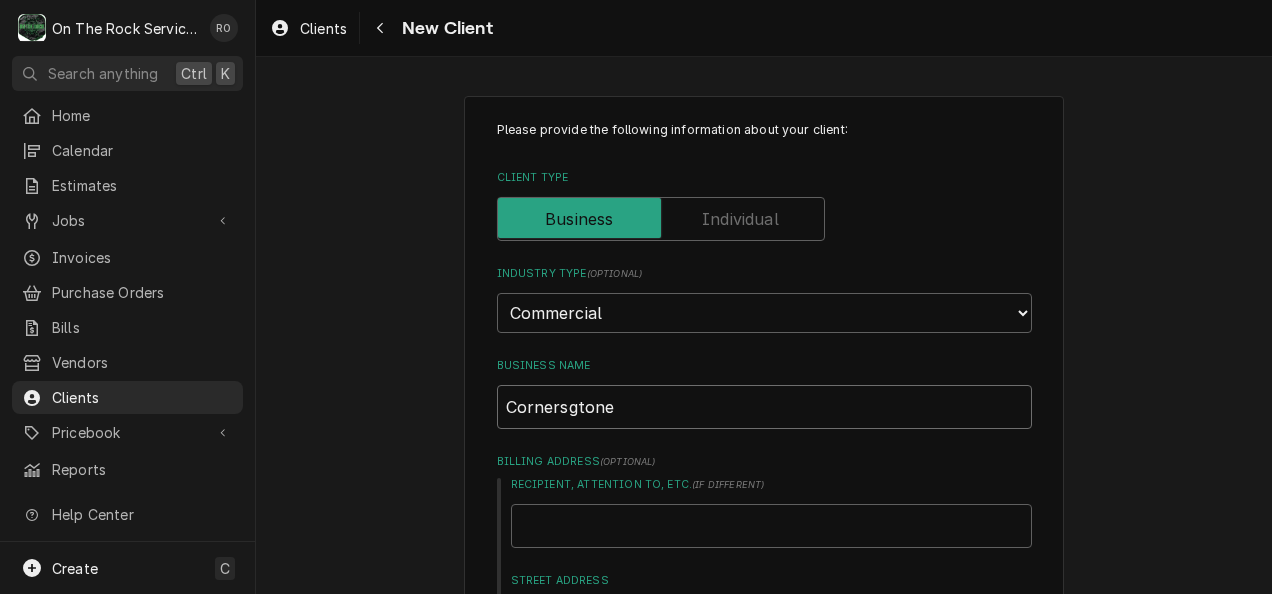 type on "Cornersgtone" 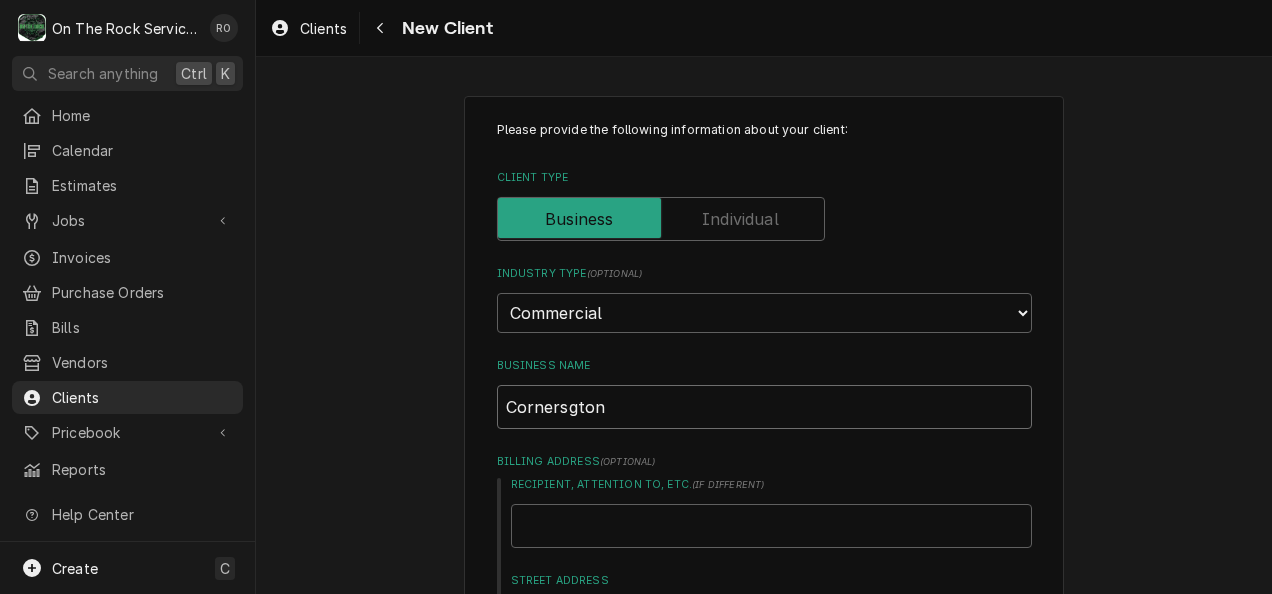 type on "Cornersgto" 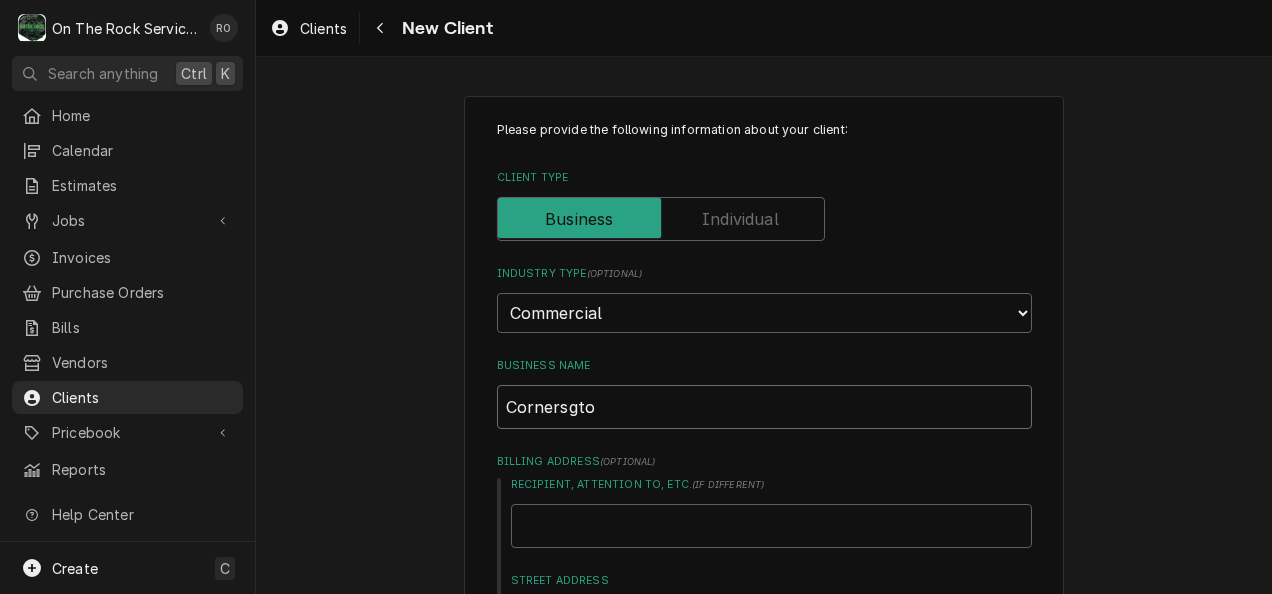 type on "Cornersgt" 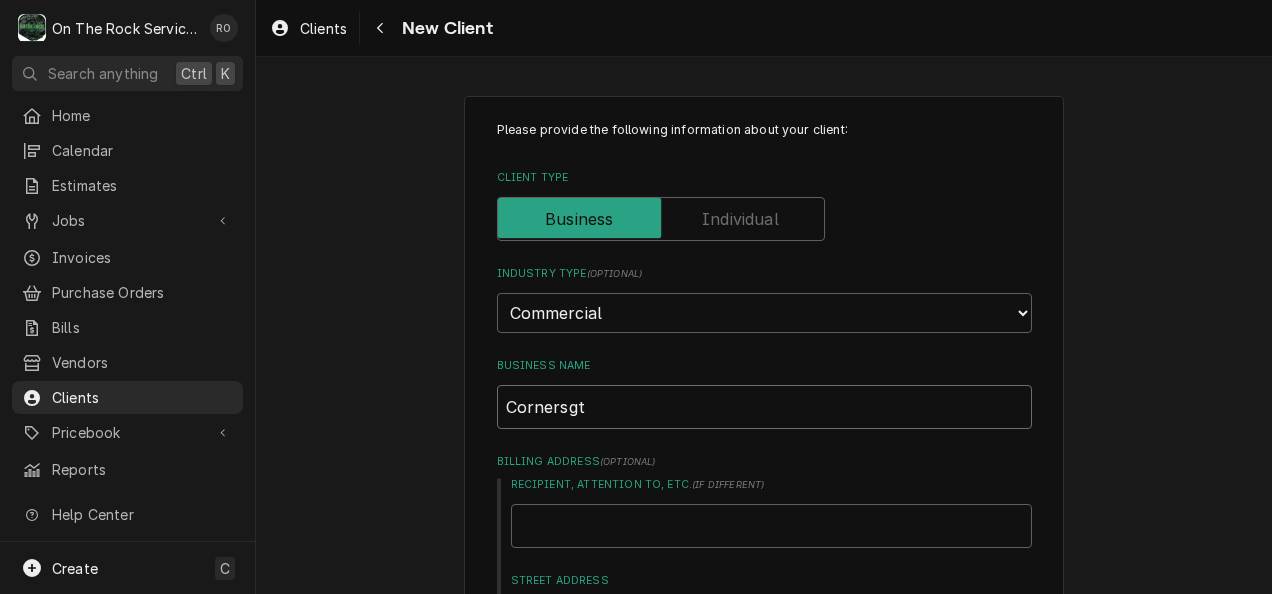 type on "Cornersg" 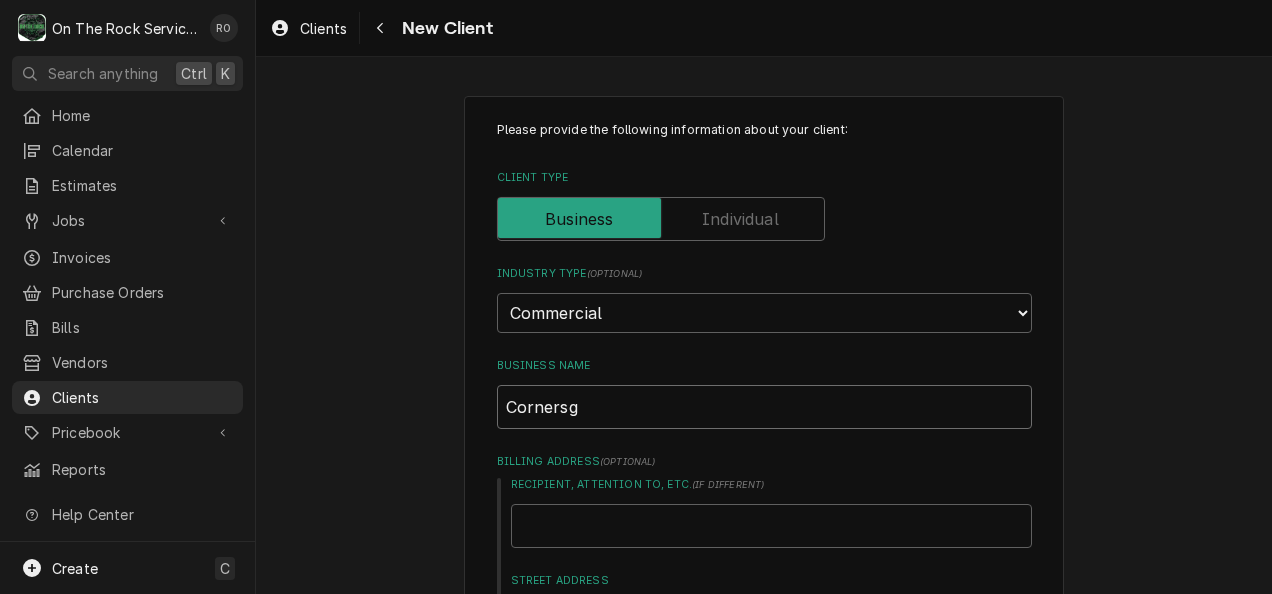 type on "Corners" 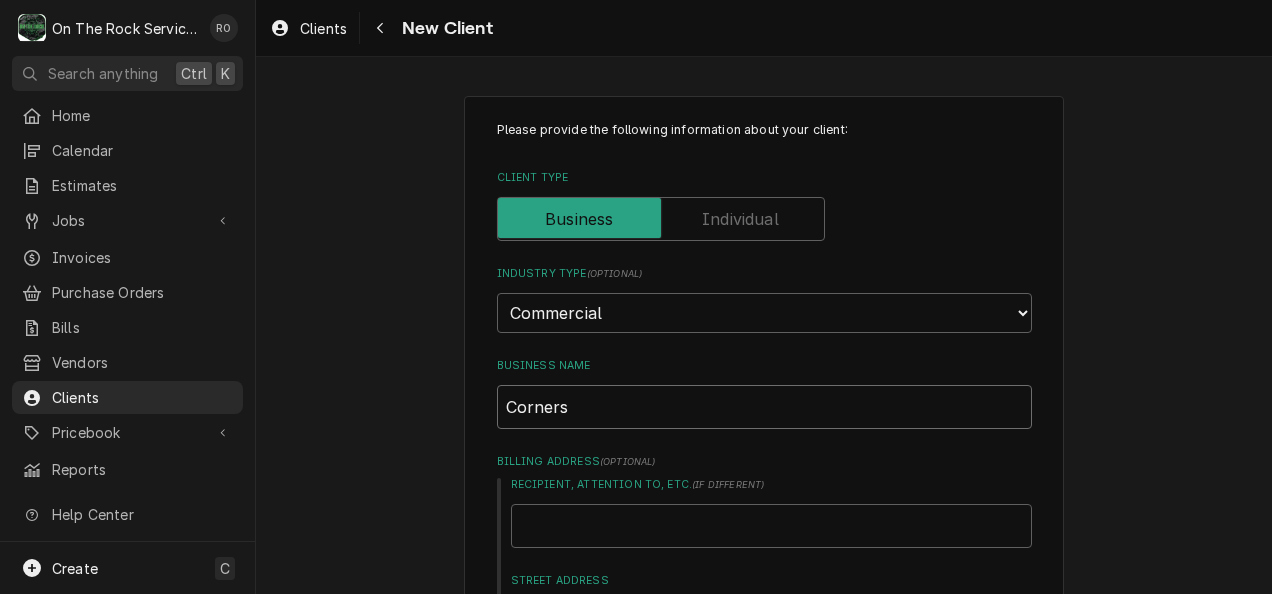 type on "Cornerst" 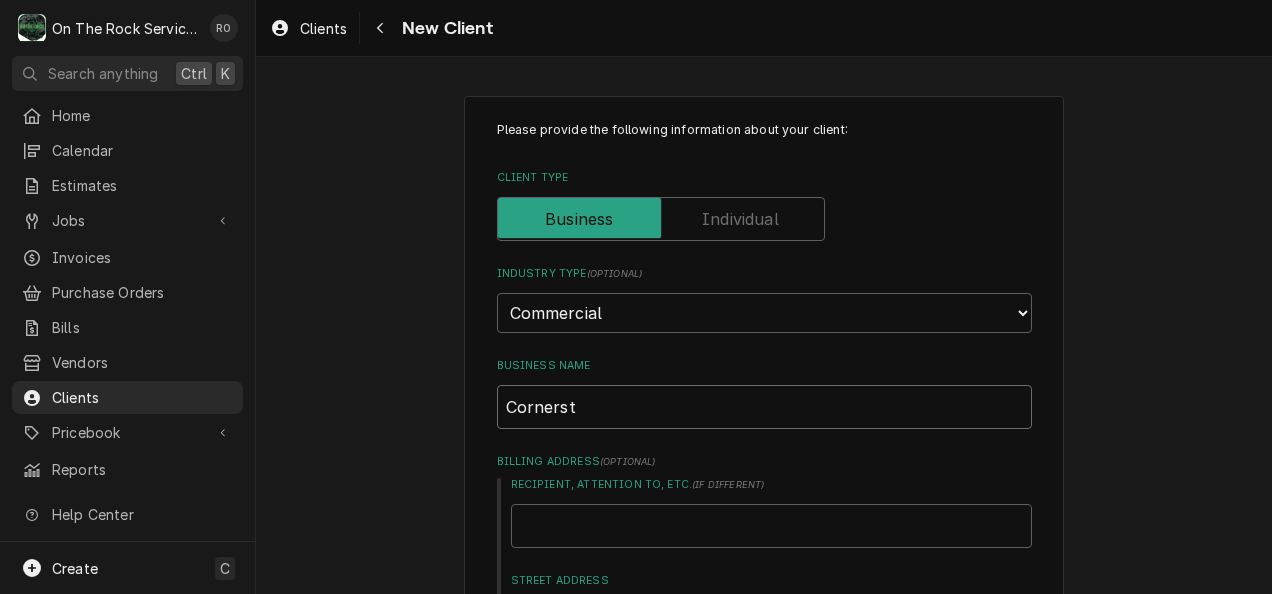 type on "x" 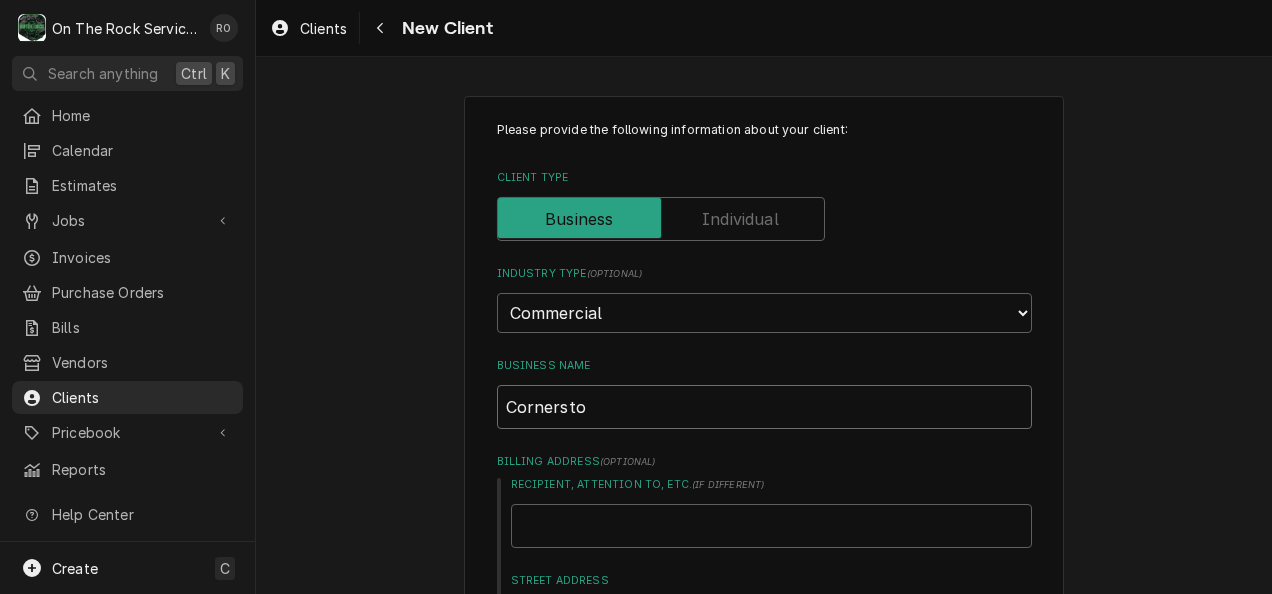 type on "Cornerston" 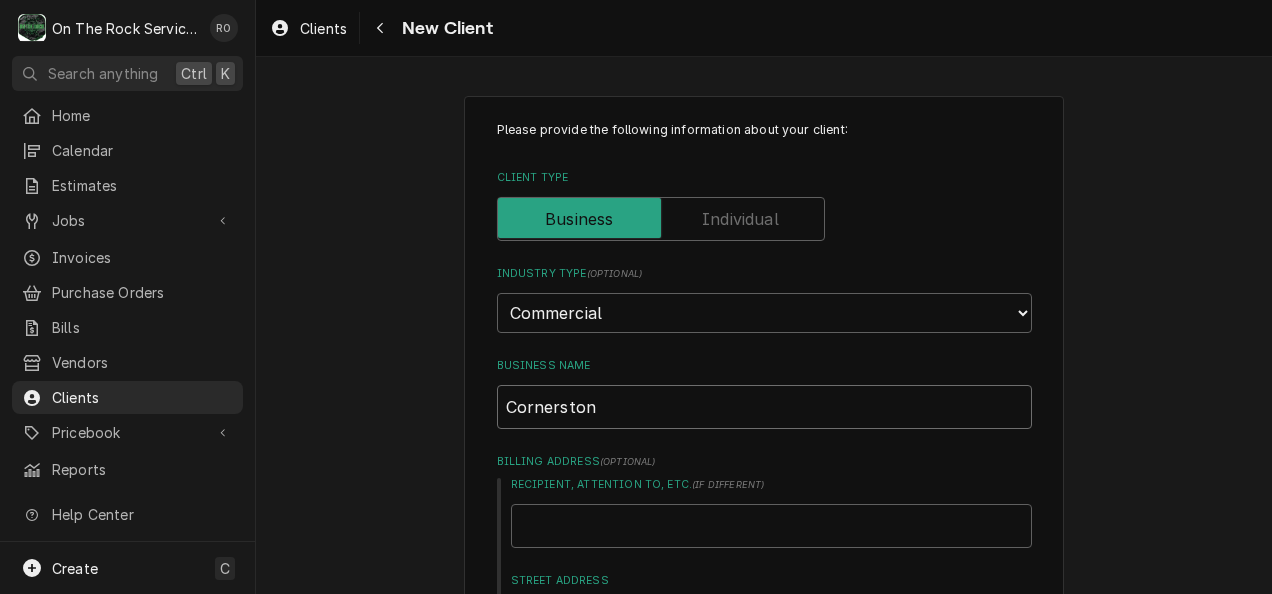 type on "Cornerstone" 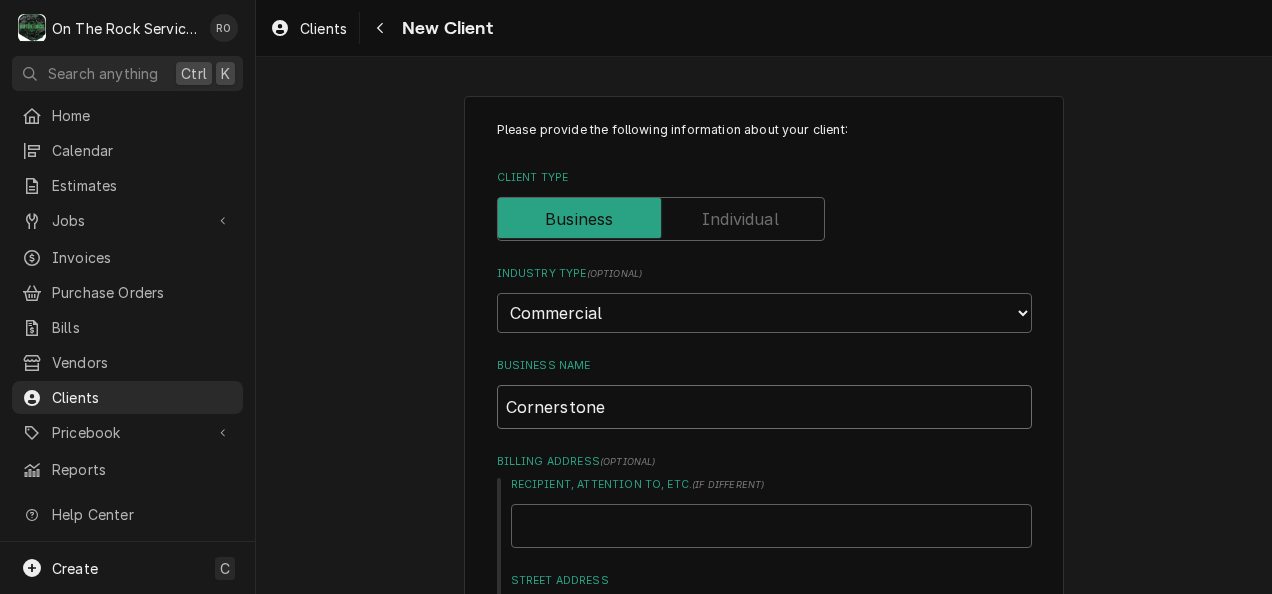 type on "Cornerstone" 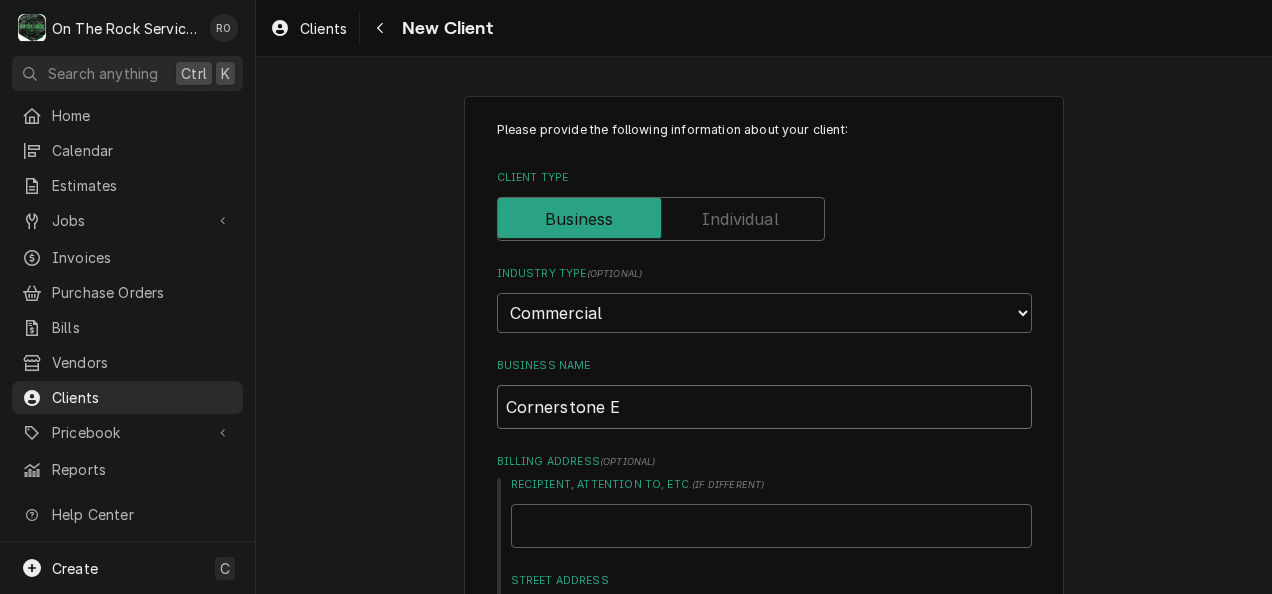 type on "Cornerstone Eq" 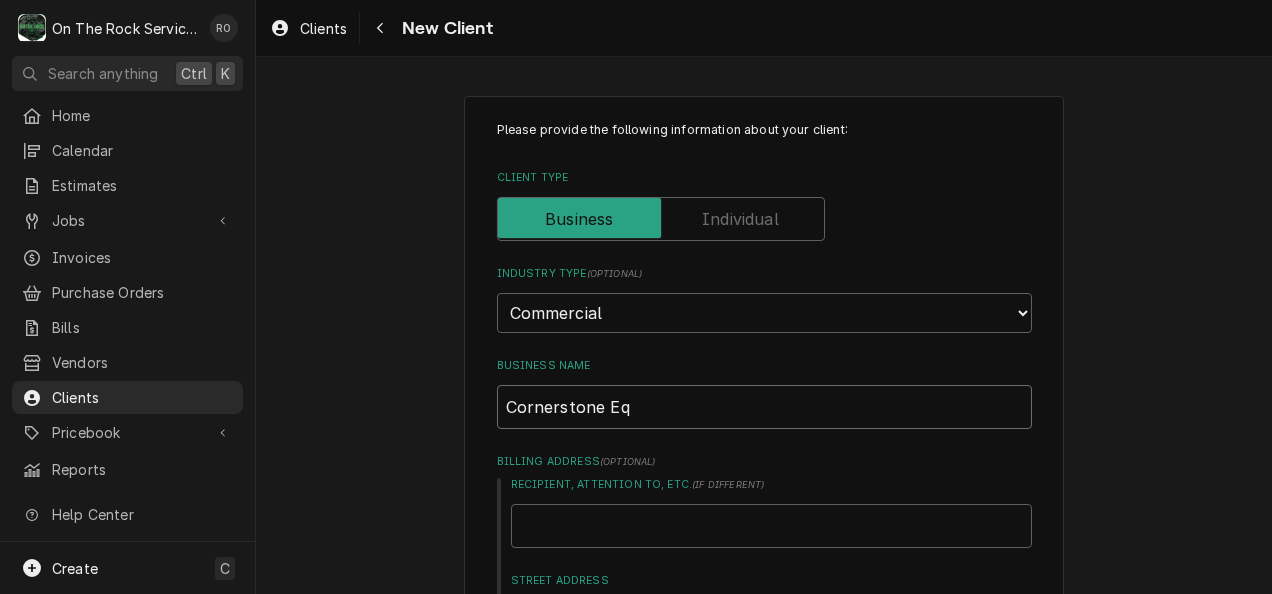 type on "Cornerstone Equ" 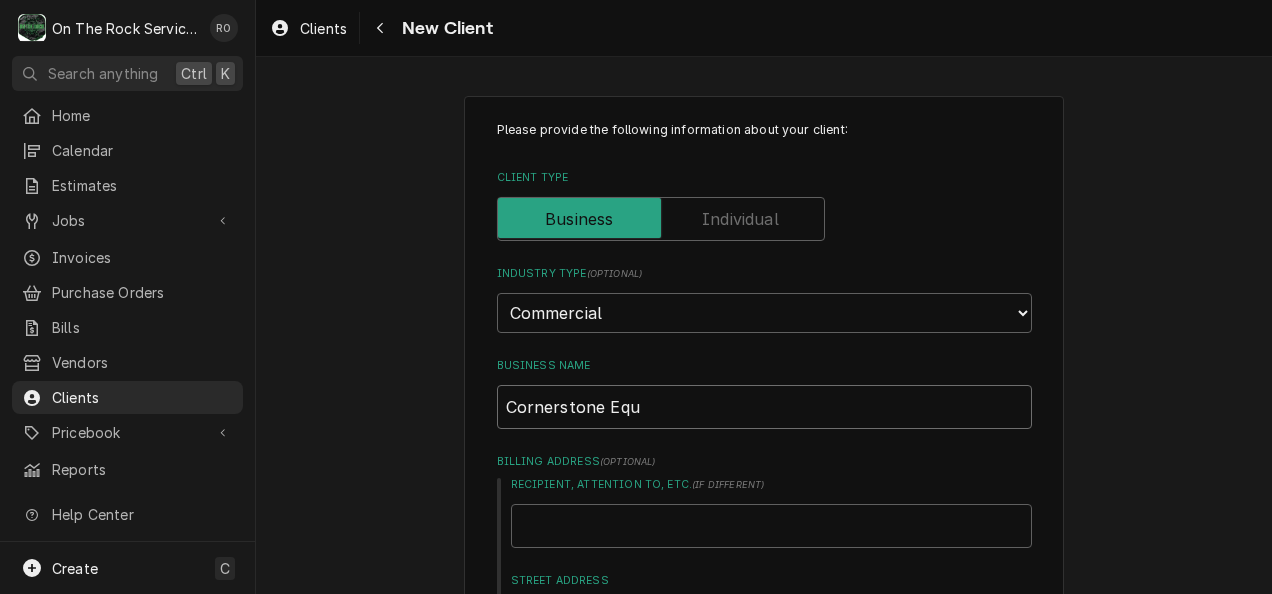 type on "x" 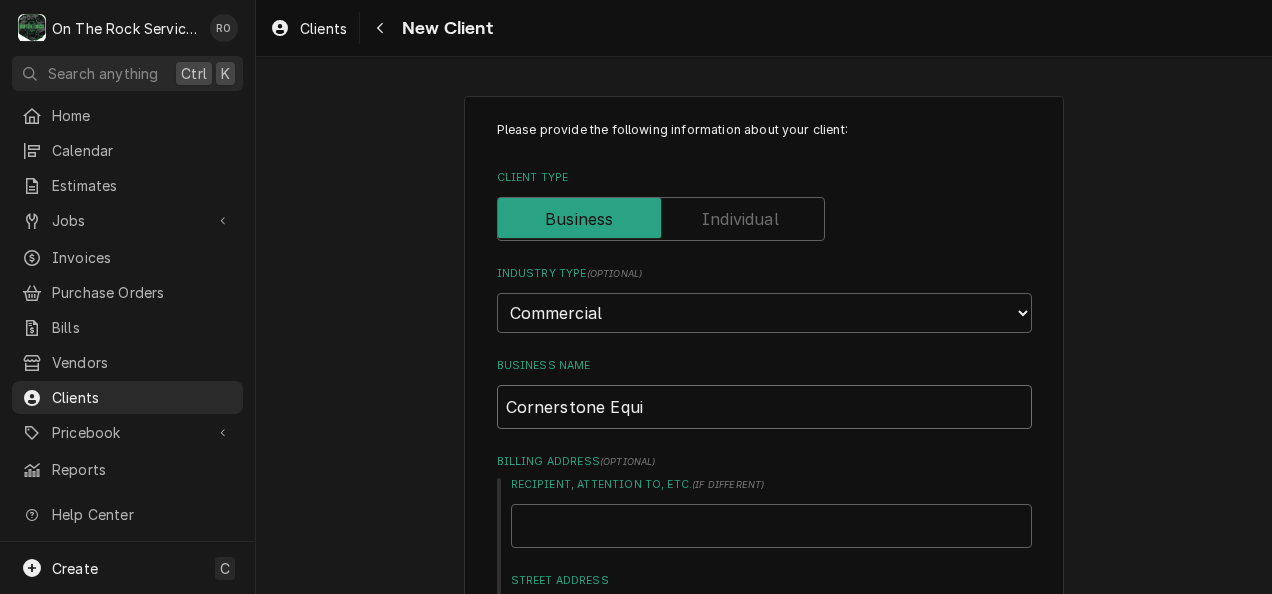 type on "Cornerstone Equip" 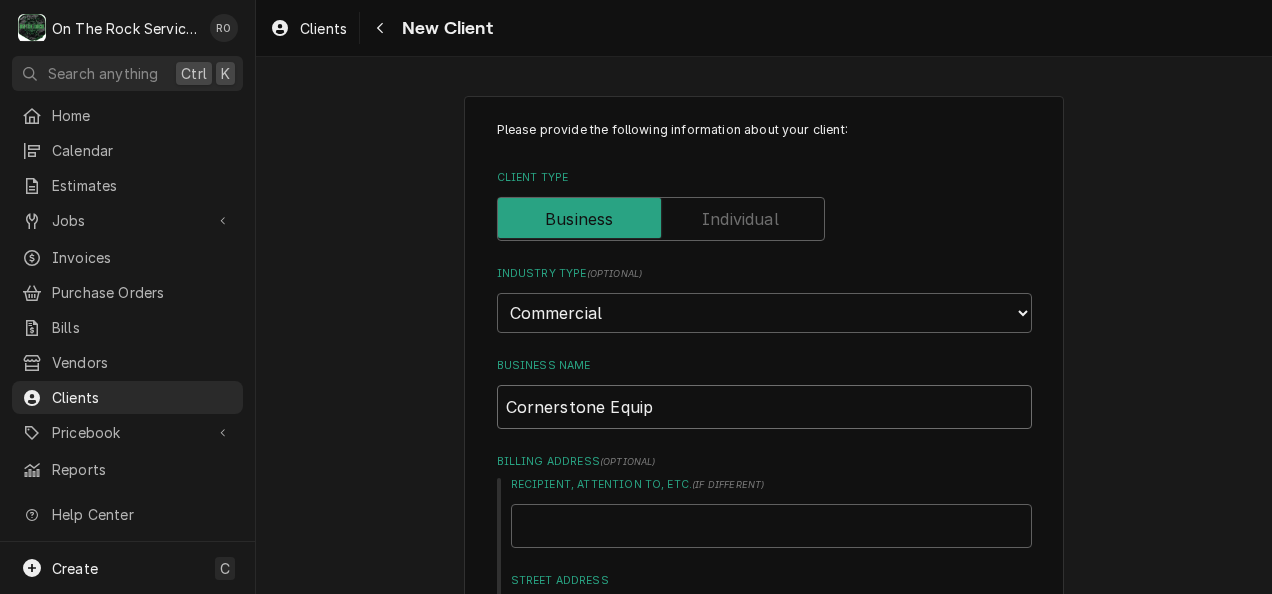 type on "Cornerstone Equipm" 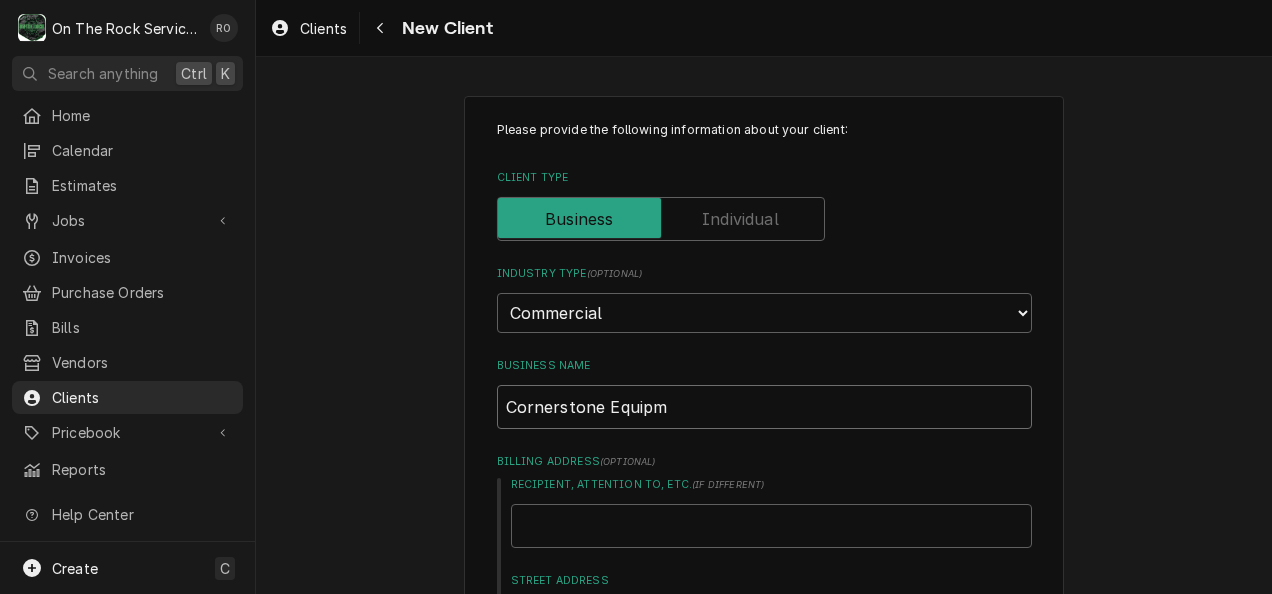 type on "Cornerstone Equipme" 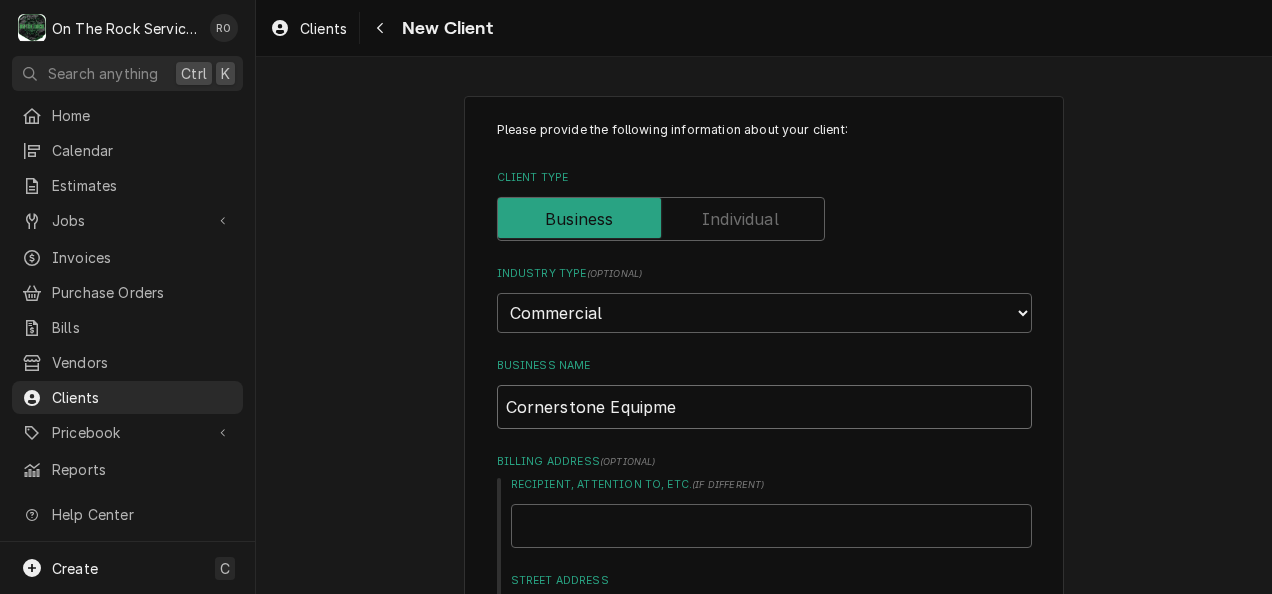 type on "x" 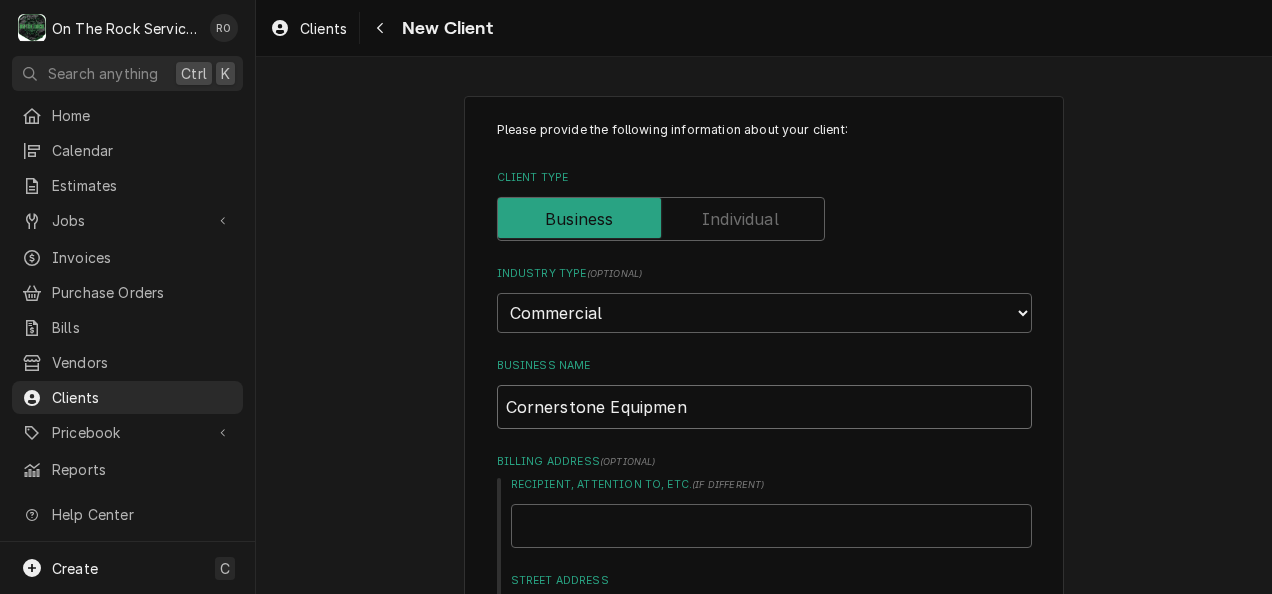 type on "x" 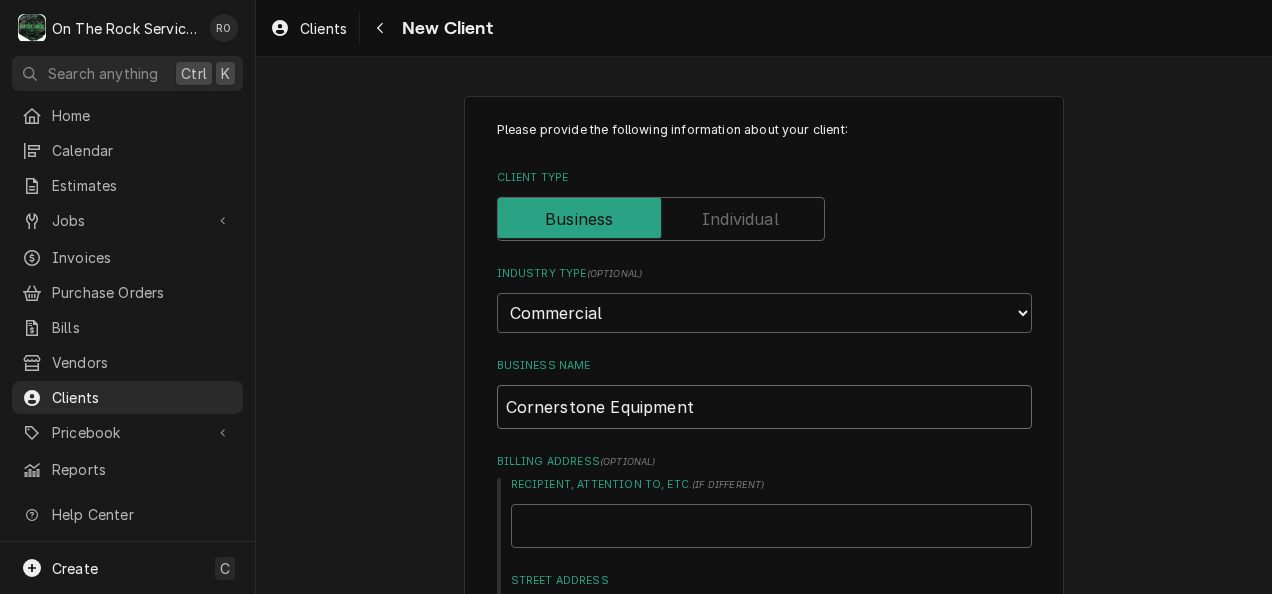 type on "Cornerstone Equipment" 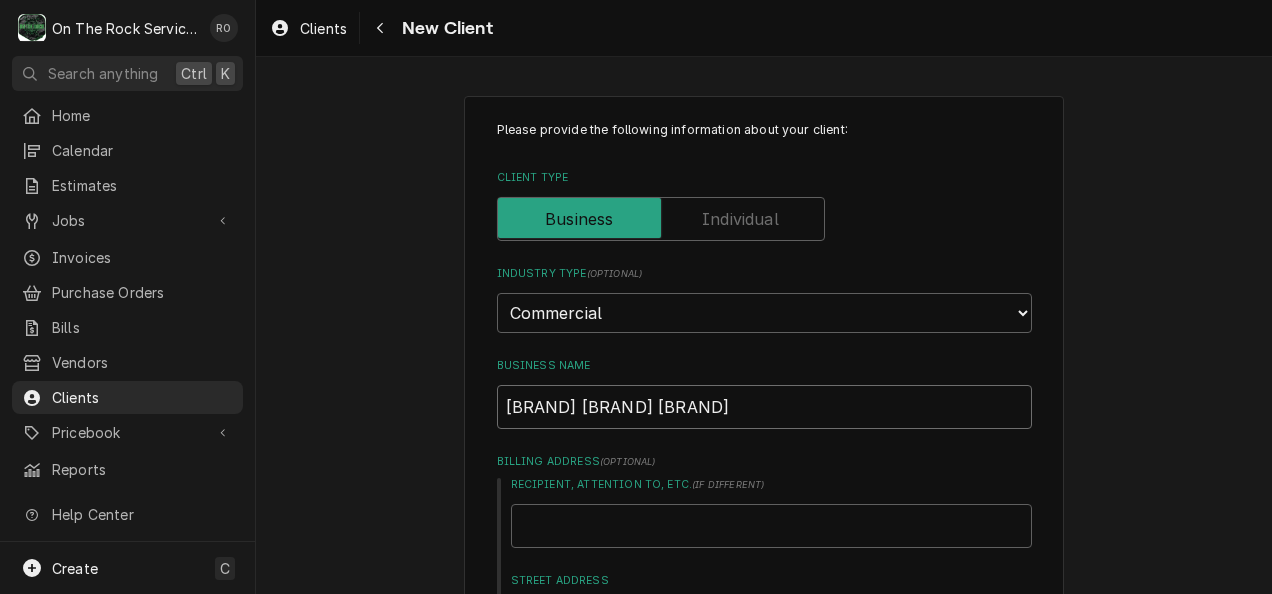 type on "Cornerstone Equipment Re" 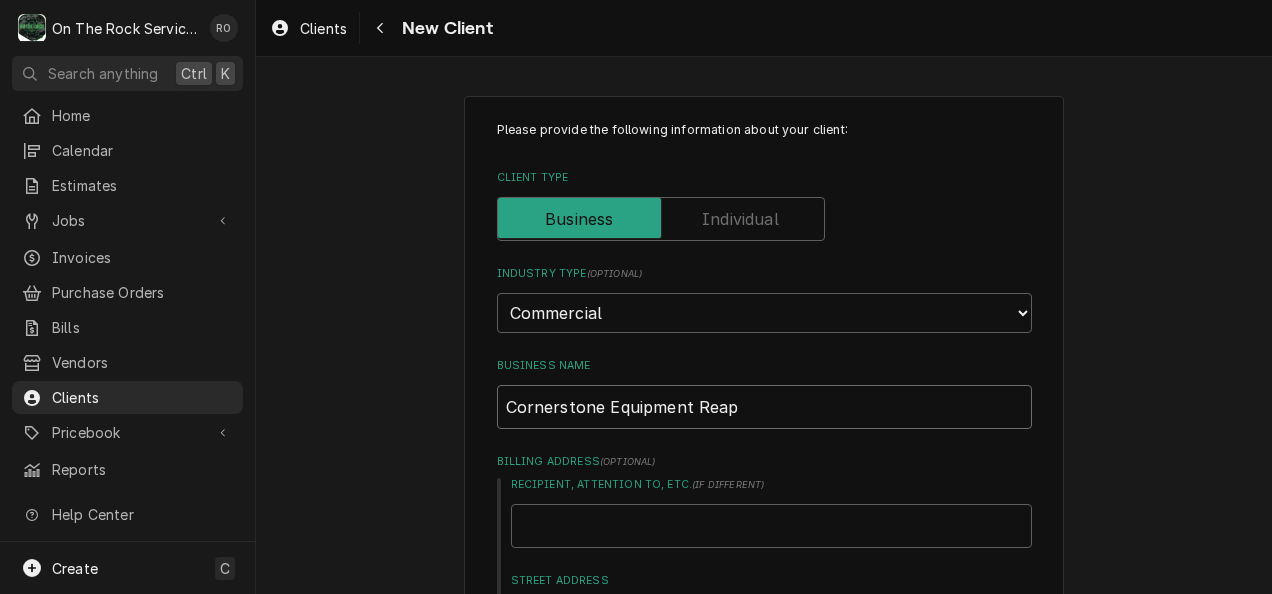 type on "Cornerstone Equipment Rea" 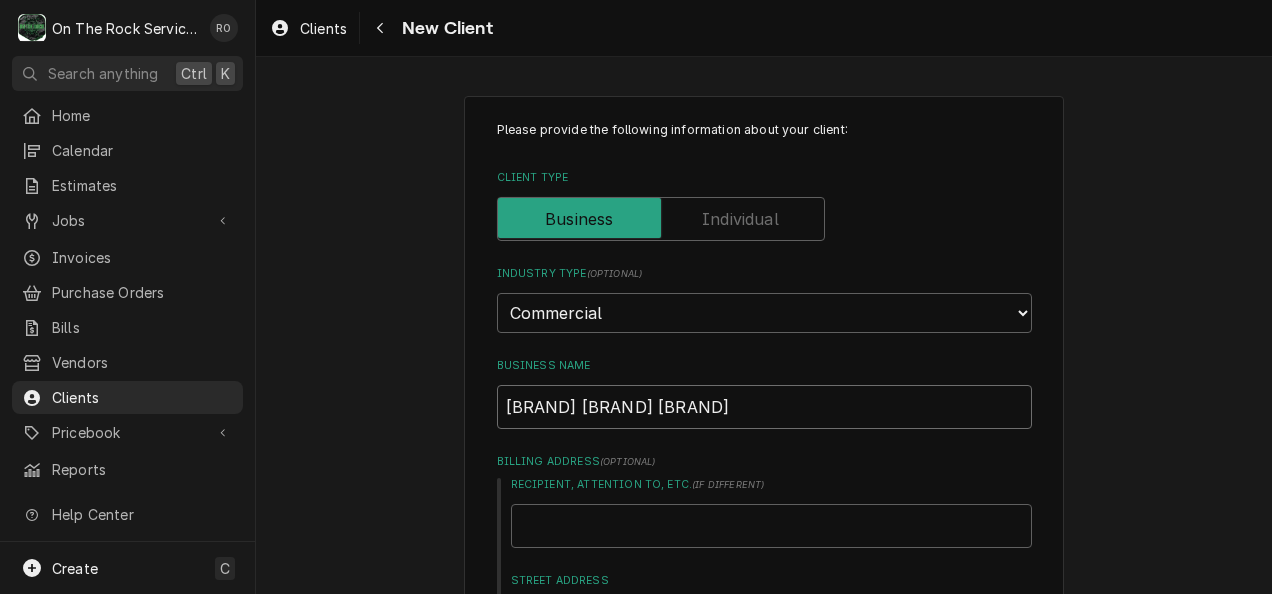 type on "Cornerstone Equipment Re" 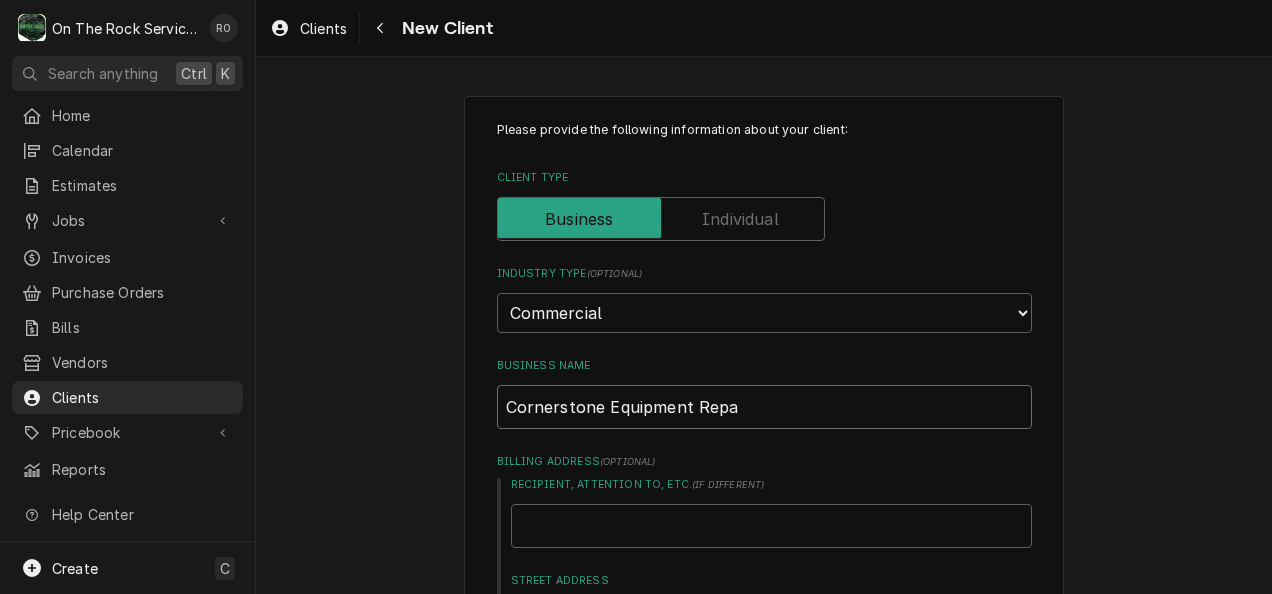 type on "x" 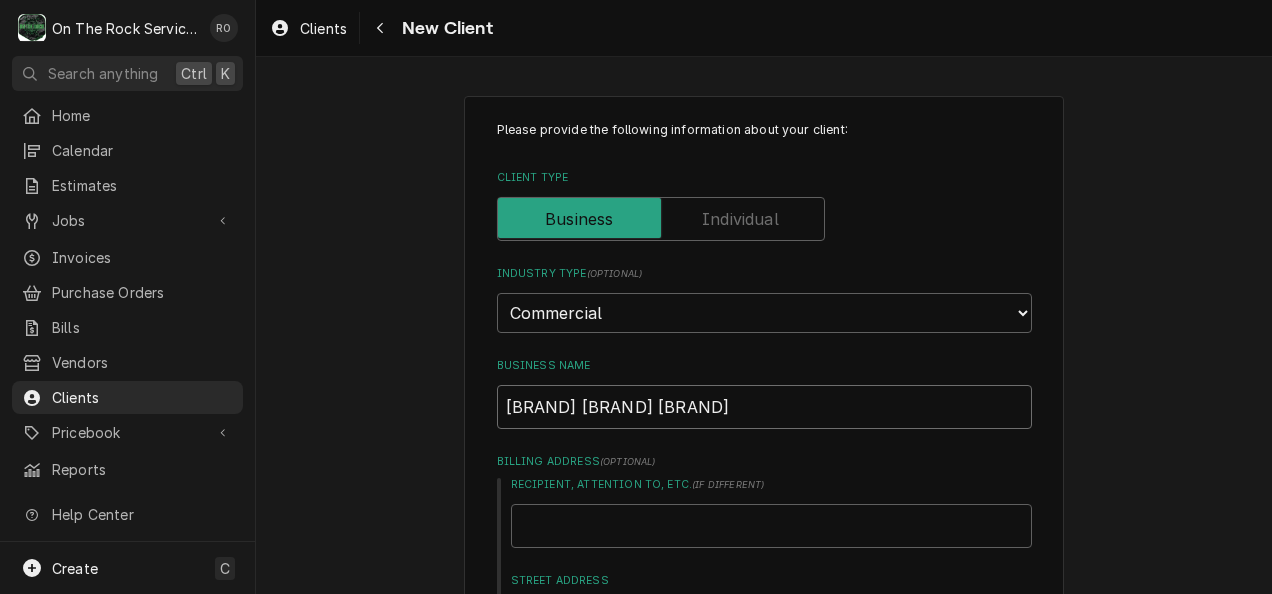 type on "Cornerstone Equipment Repair" 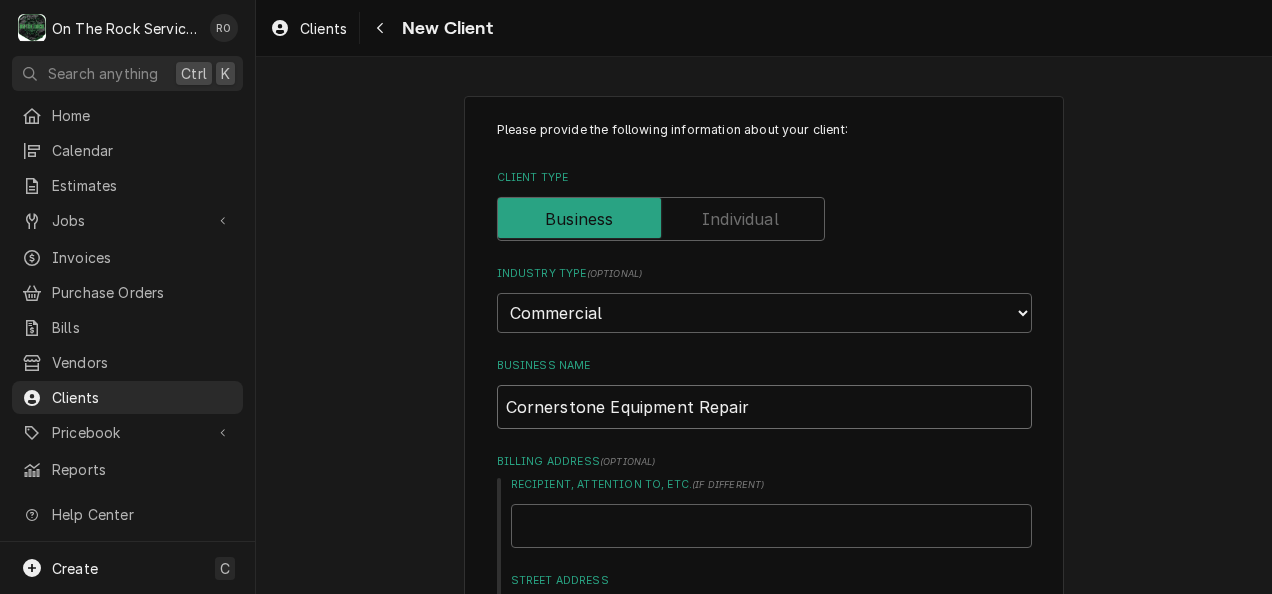 type on "Cornerstone Equipment Repair" 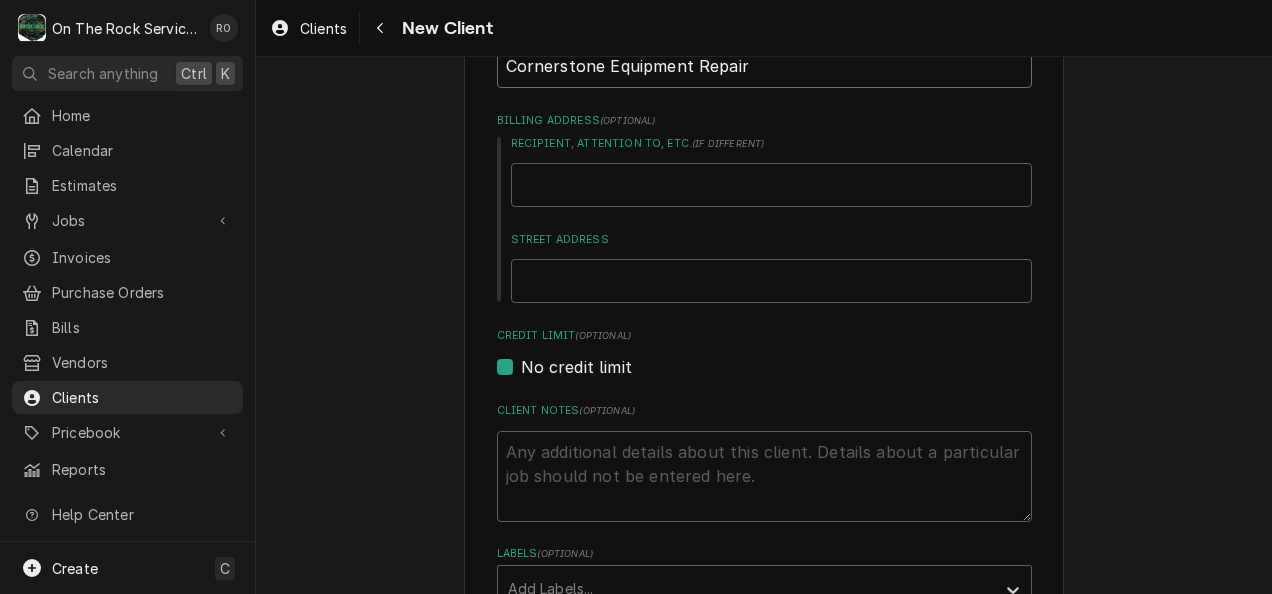 scroll, scrollTop: 344, scrollLeft: 0, axis: vertical 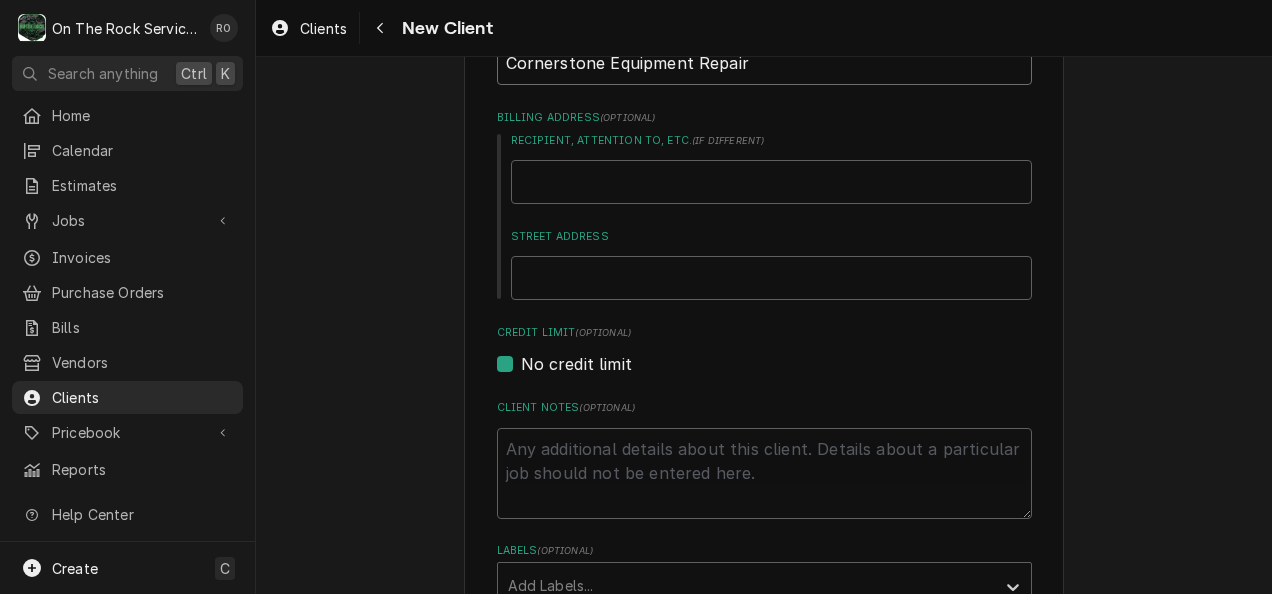type on "Cornerstone Equipment Repair" 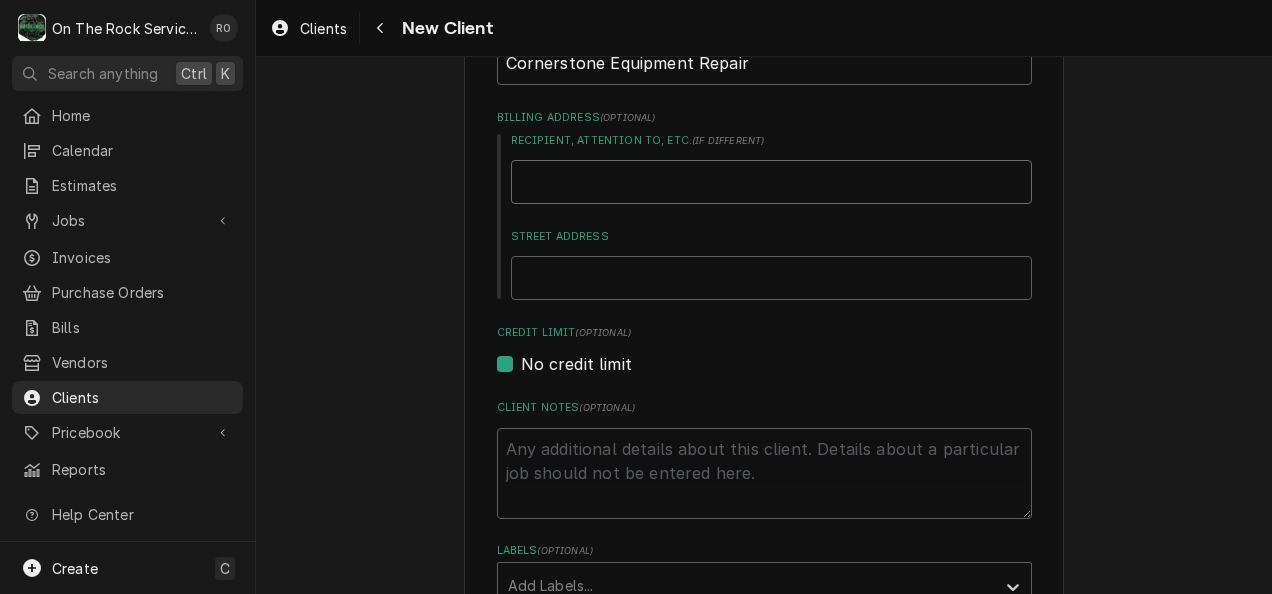 click on "Recipient, Attention To, etc.  ( if different )" at bounding box center [771, 182] 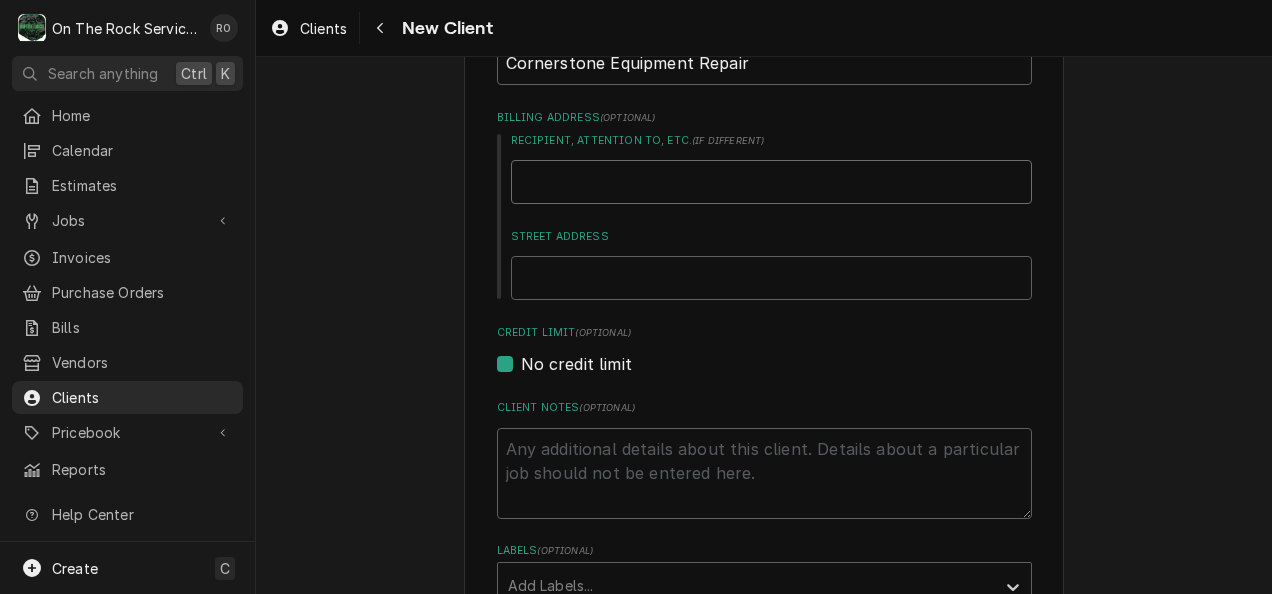 type on "A" 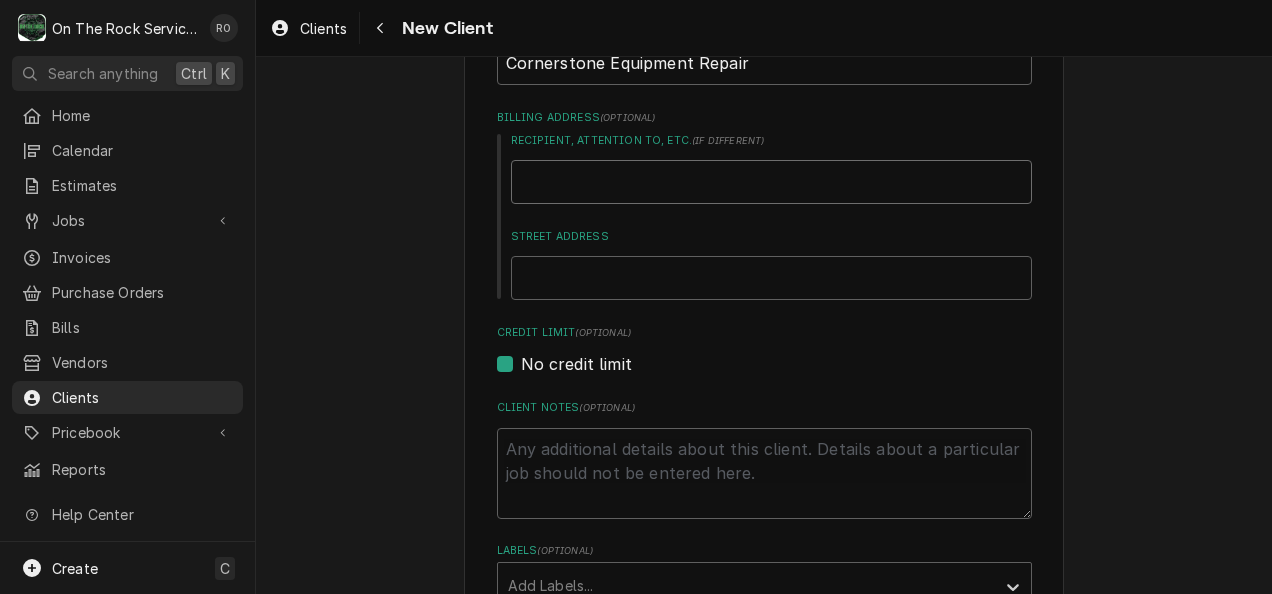 type on "x" 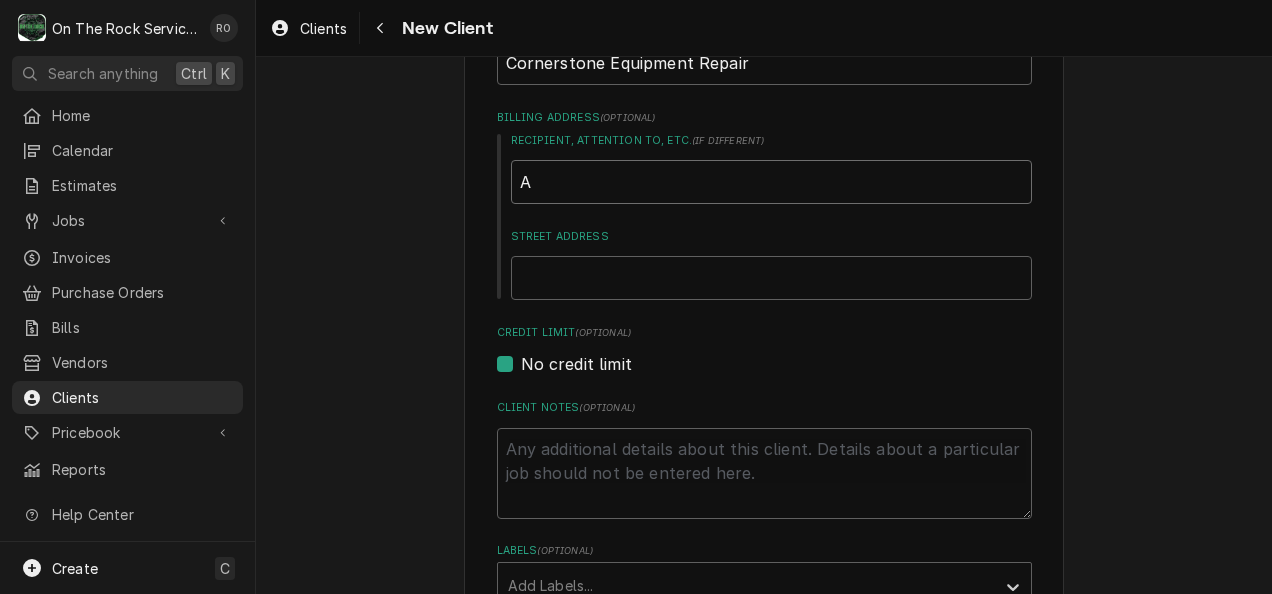 type on "An" 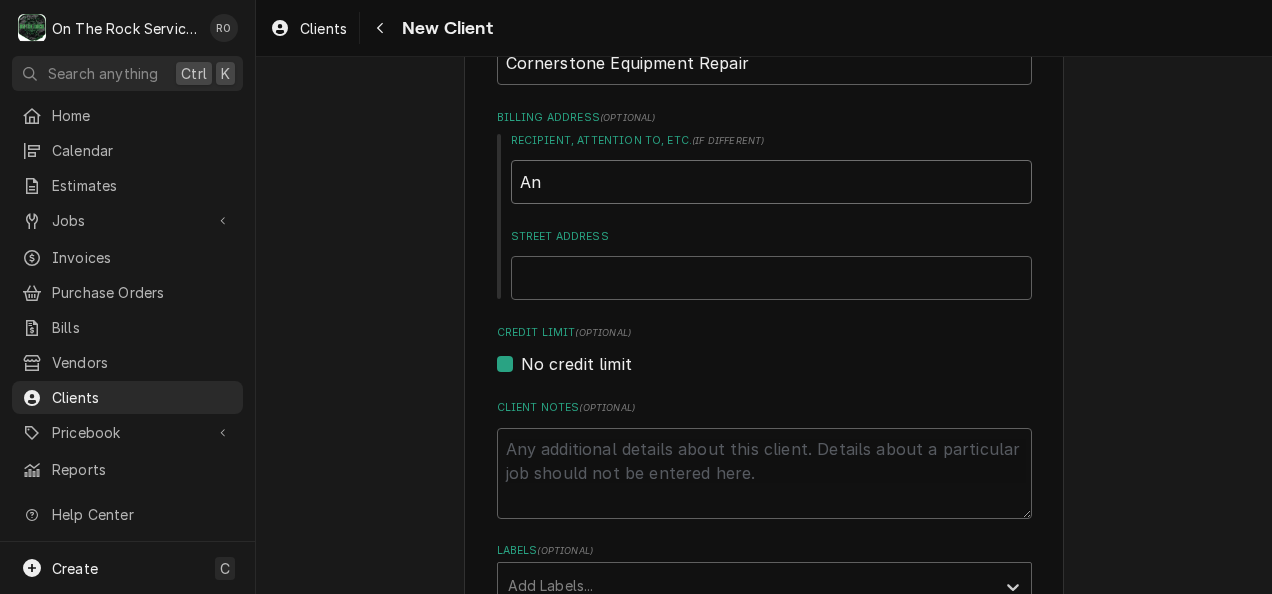 type on "x" 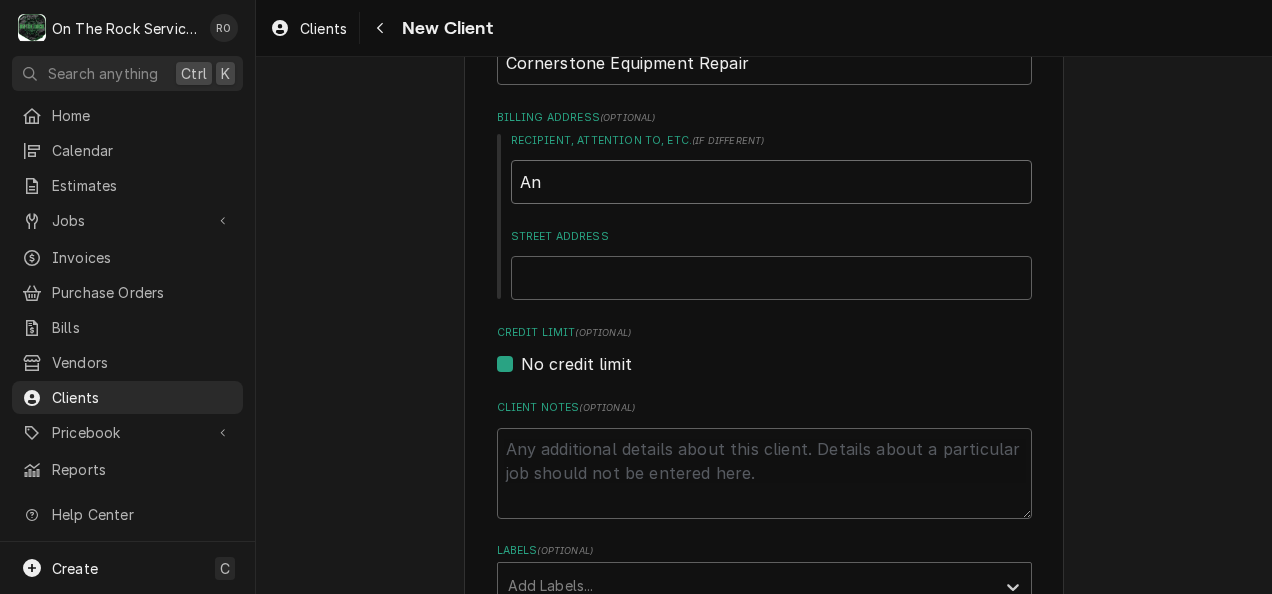 type on "And" 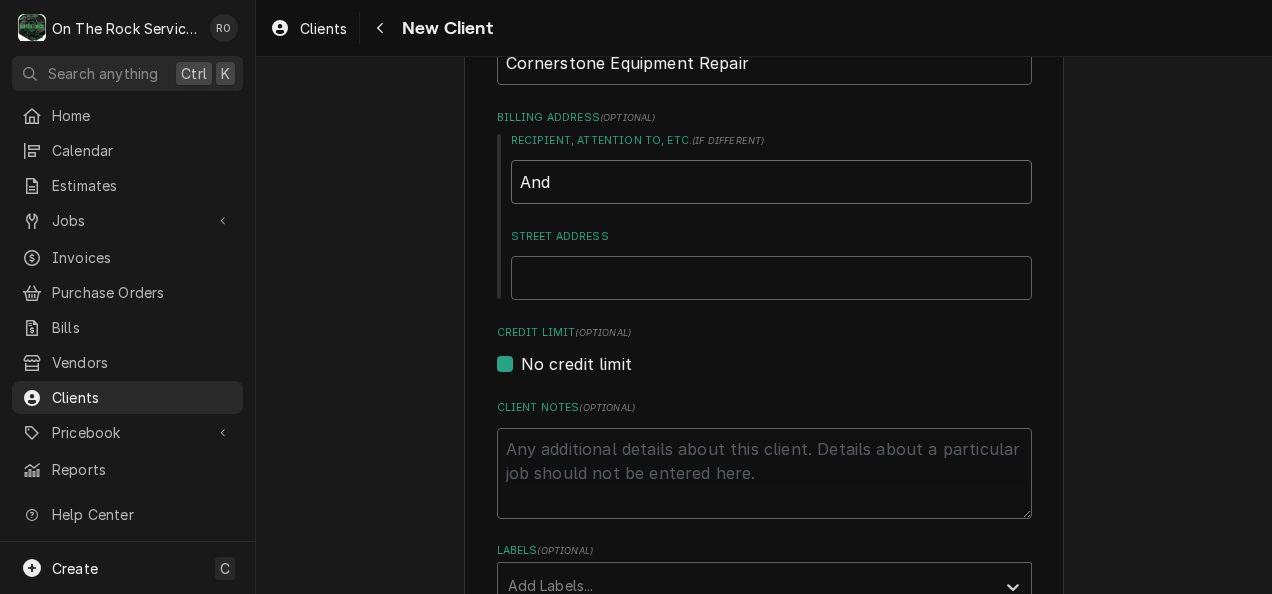 type on "Andr" 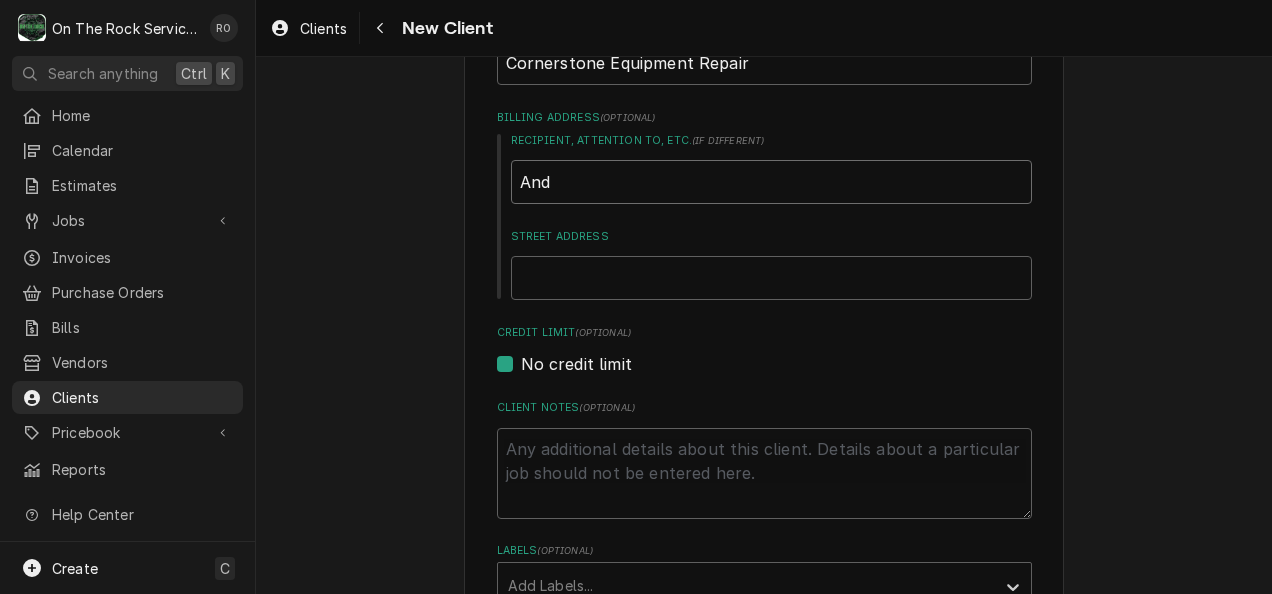 type on "x" 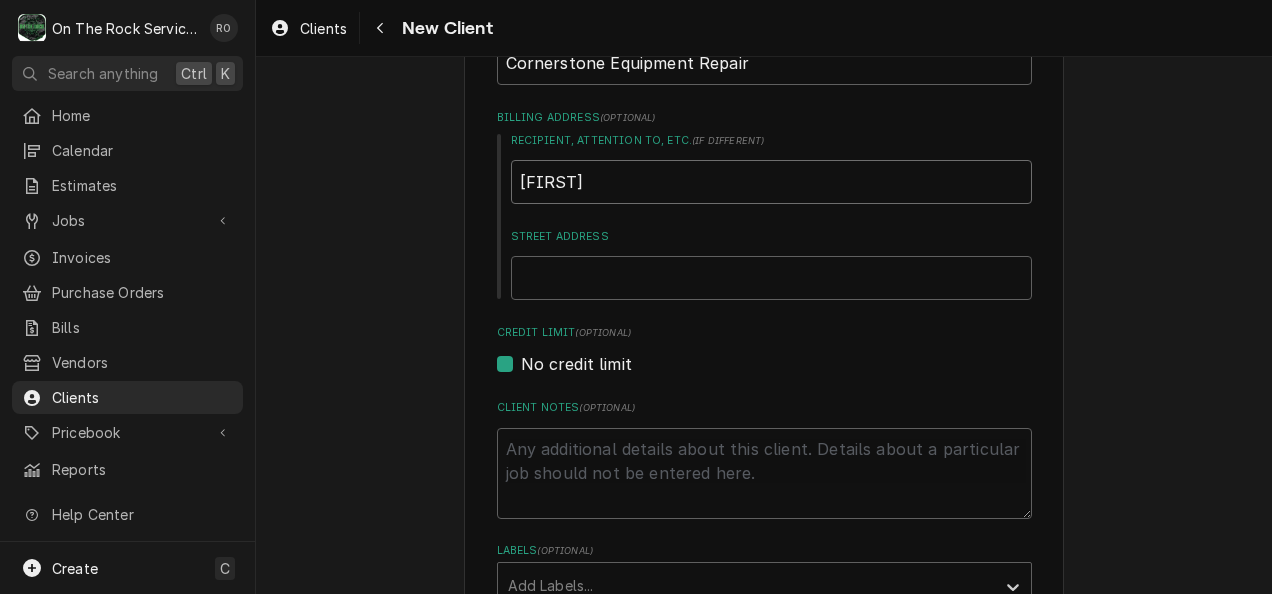 type on "Andre" 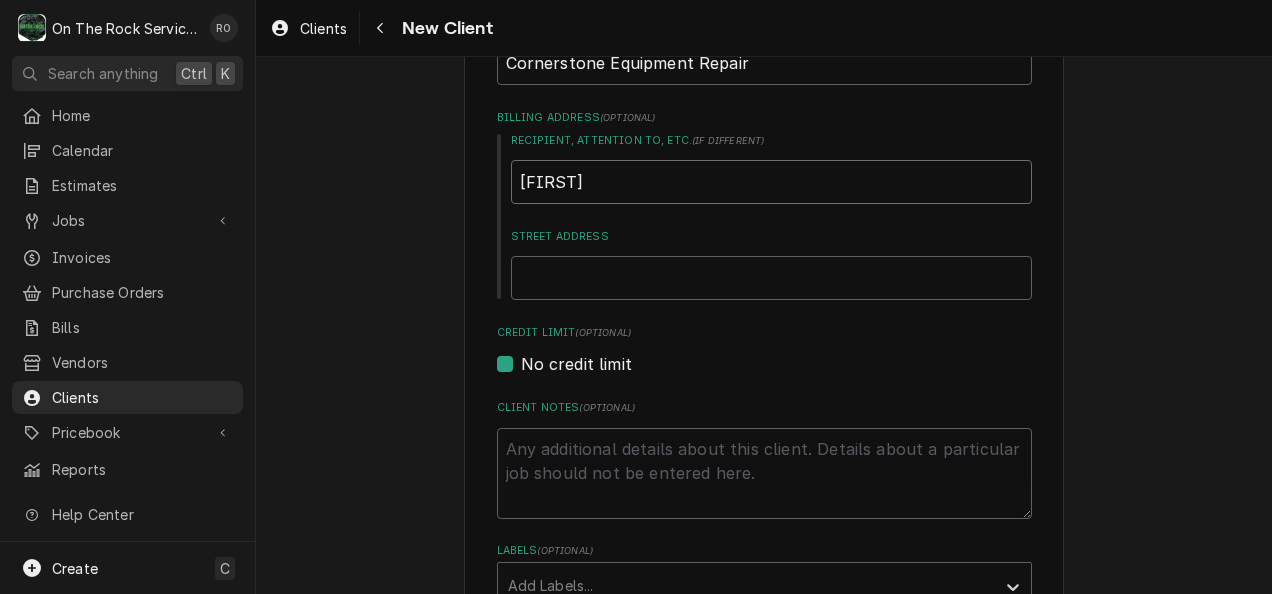 type on "x" 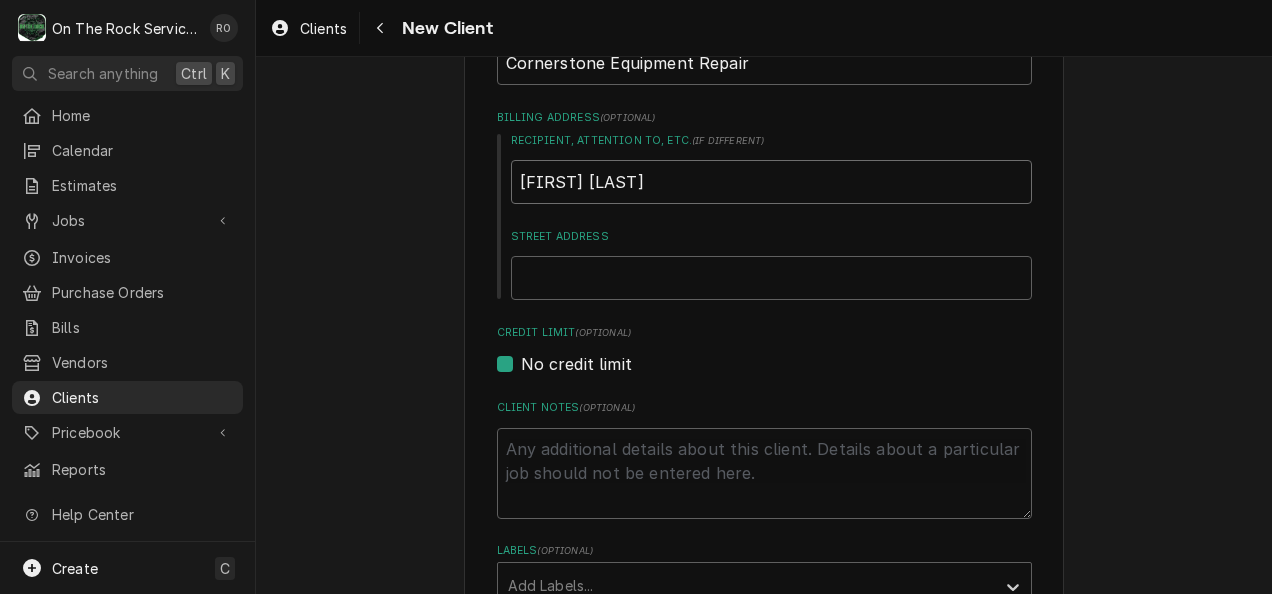 type on "Andrew Bu" 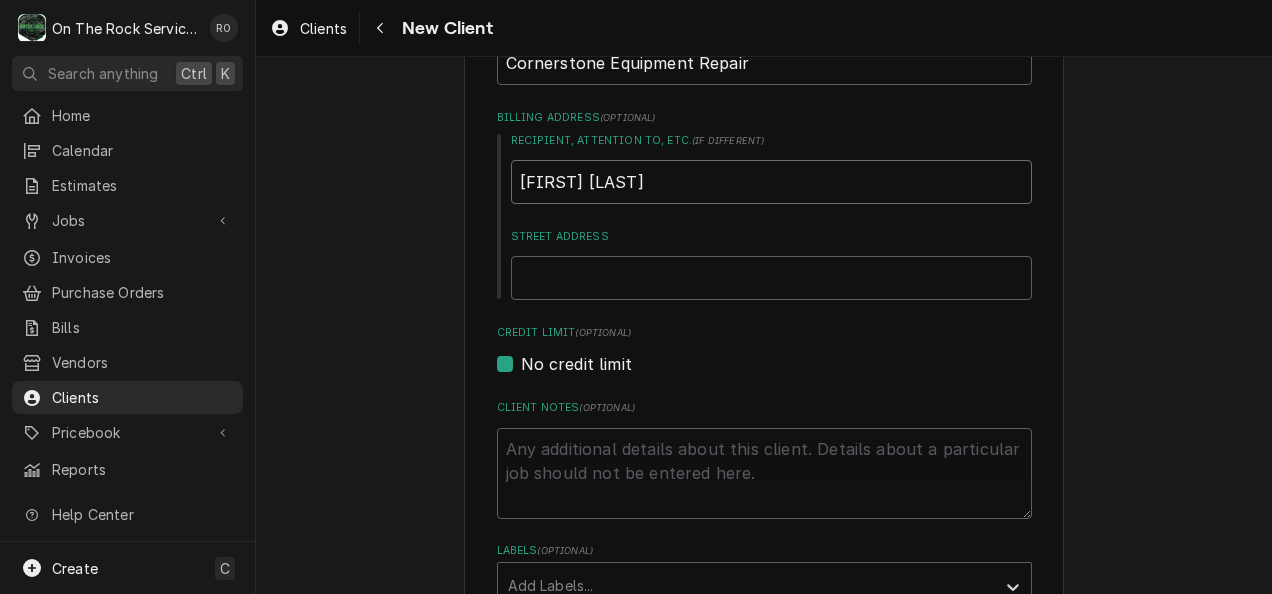 type on "x" 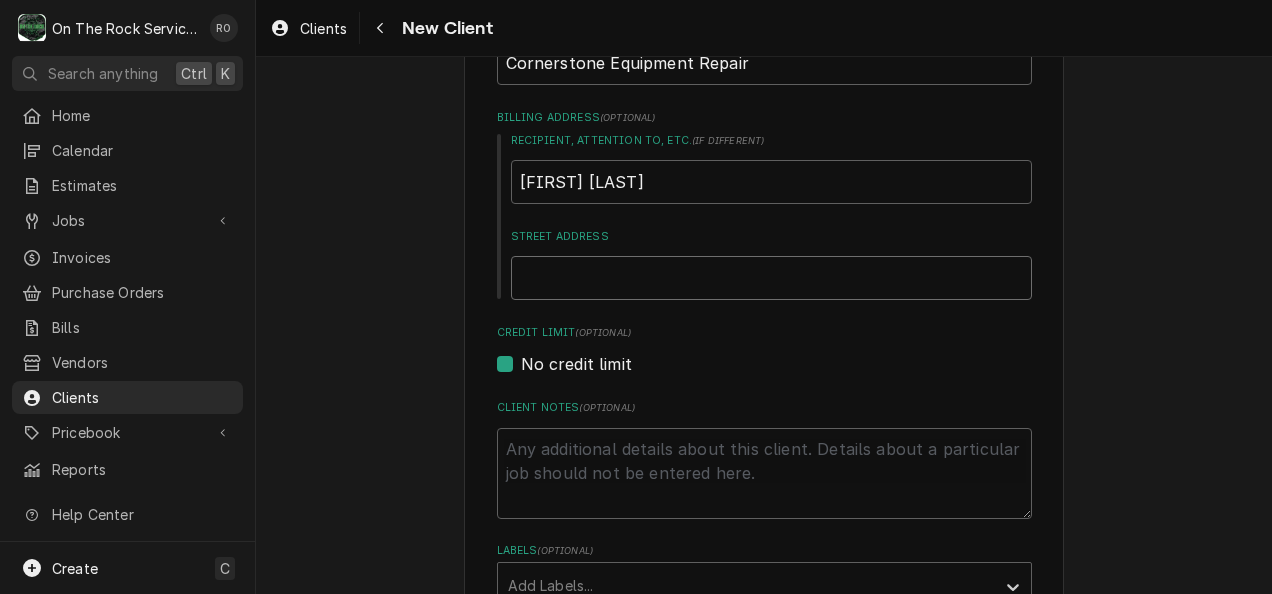 click on "Street Address" at bounding box center [771, 278] 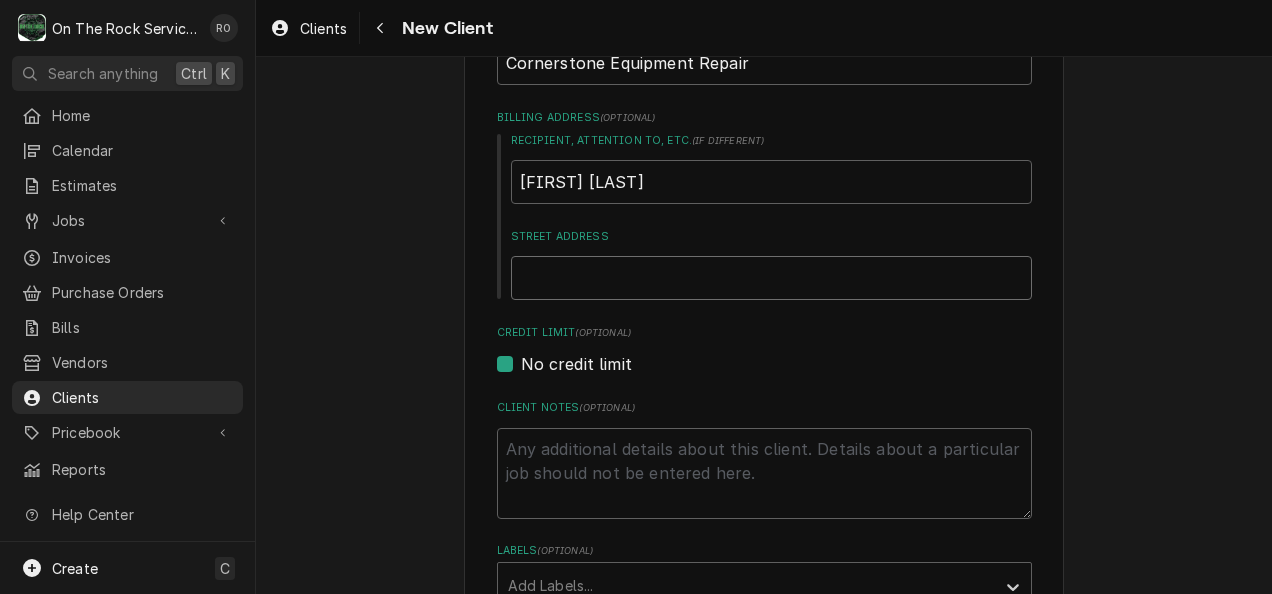 type on "1" 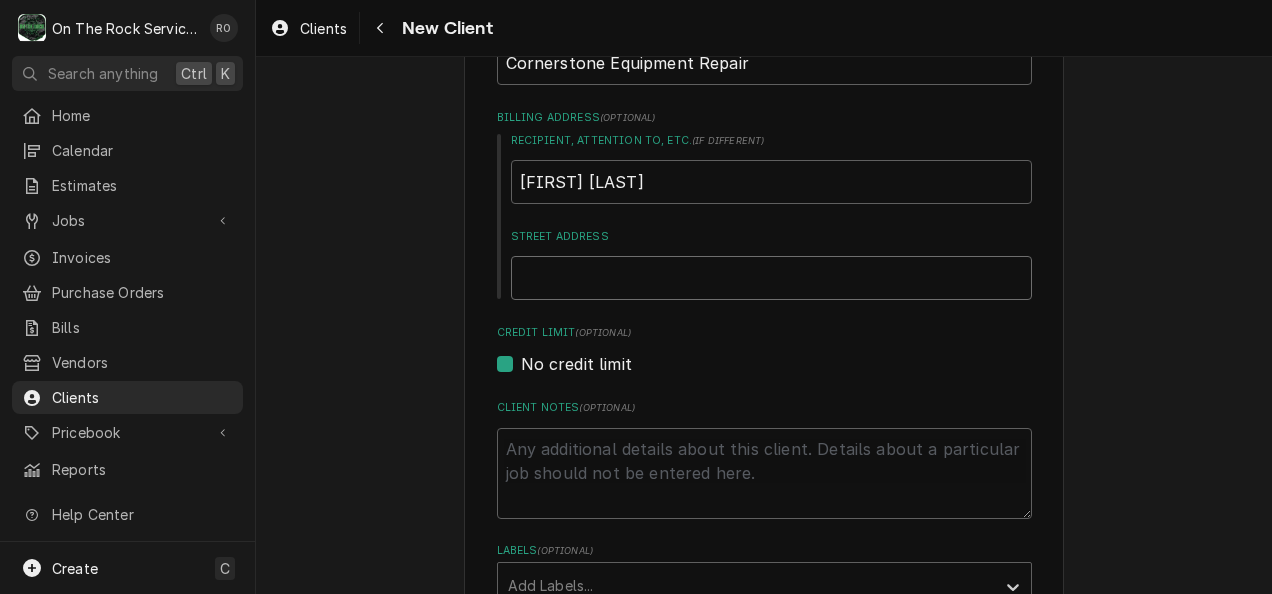 type on "x" 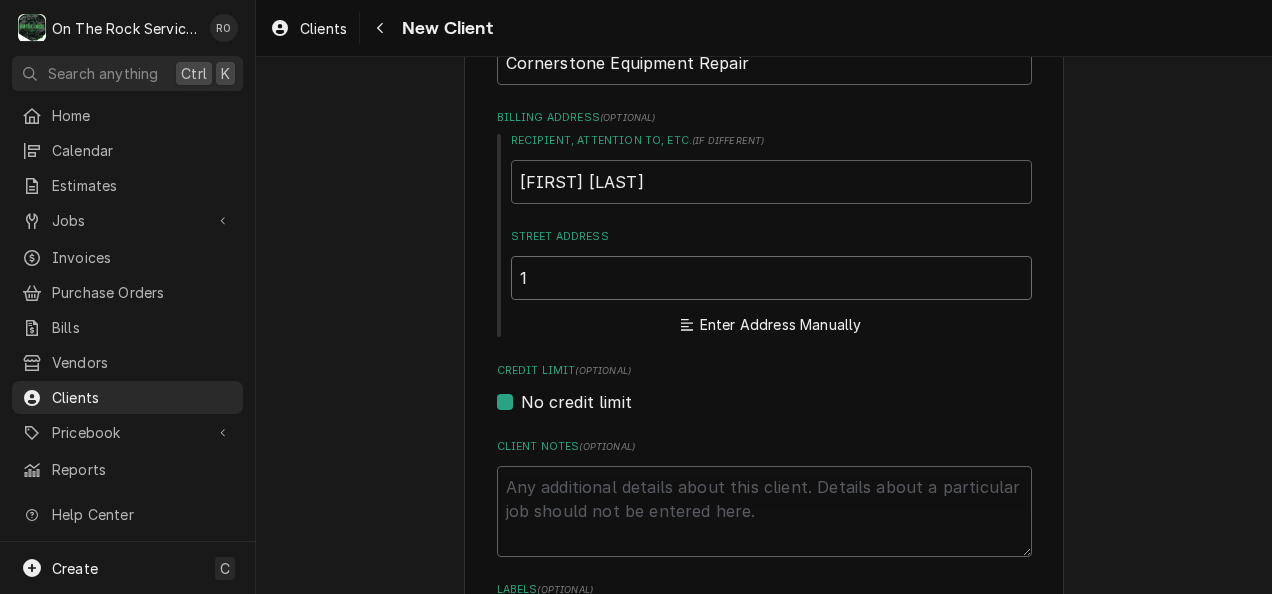 type on "14" 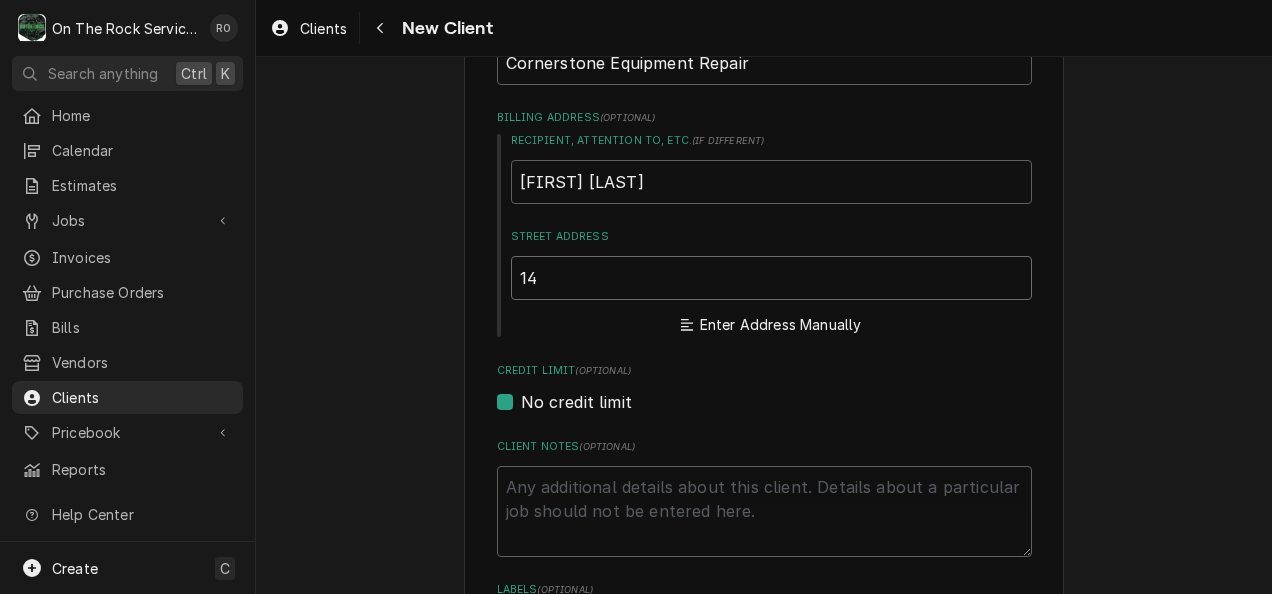 type on "x" 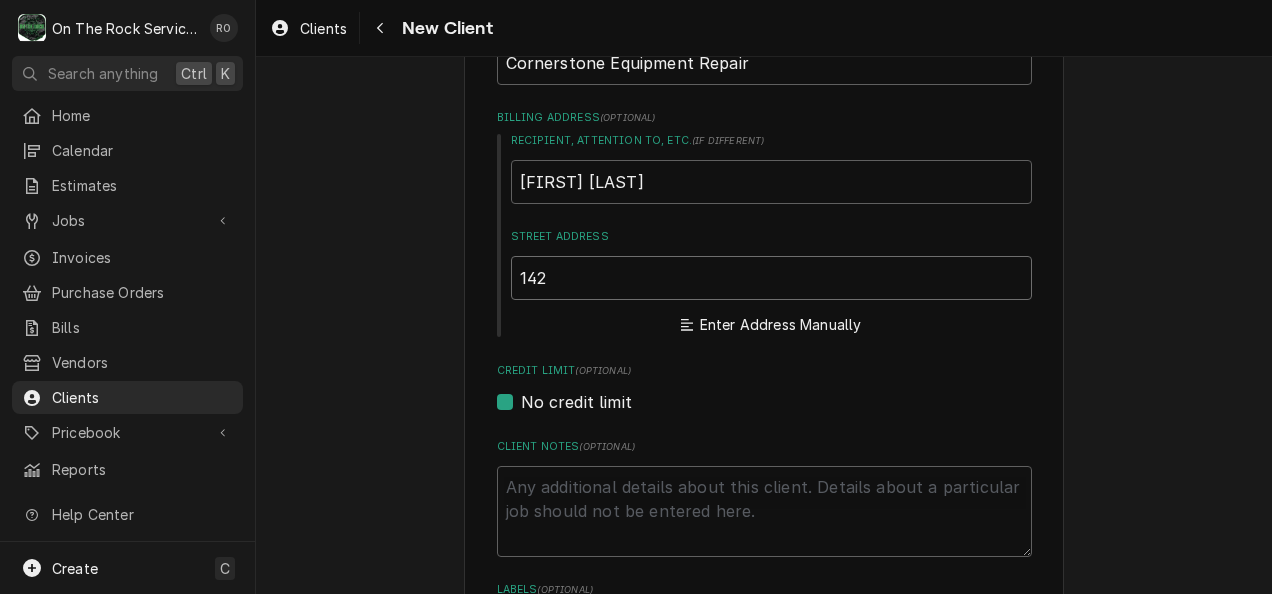 type on "1429" 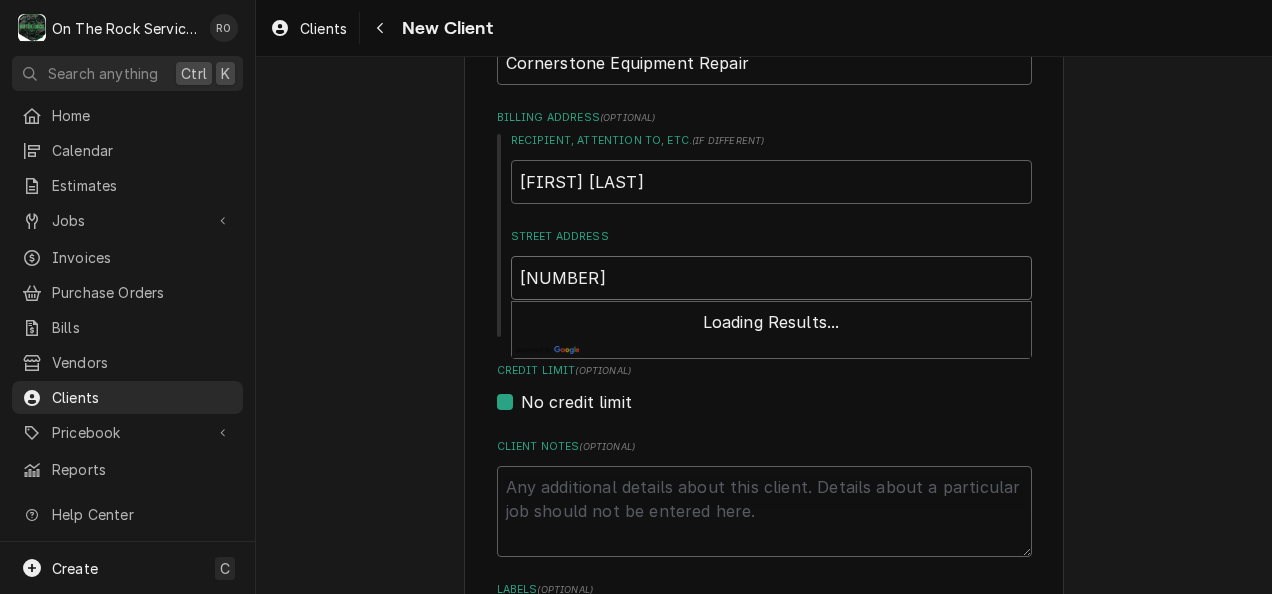 type on "1429" 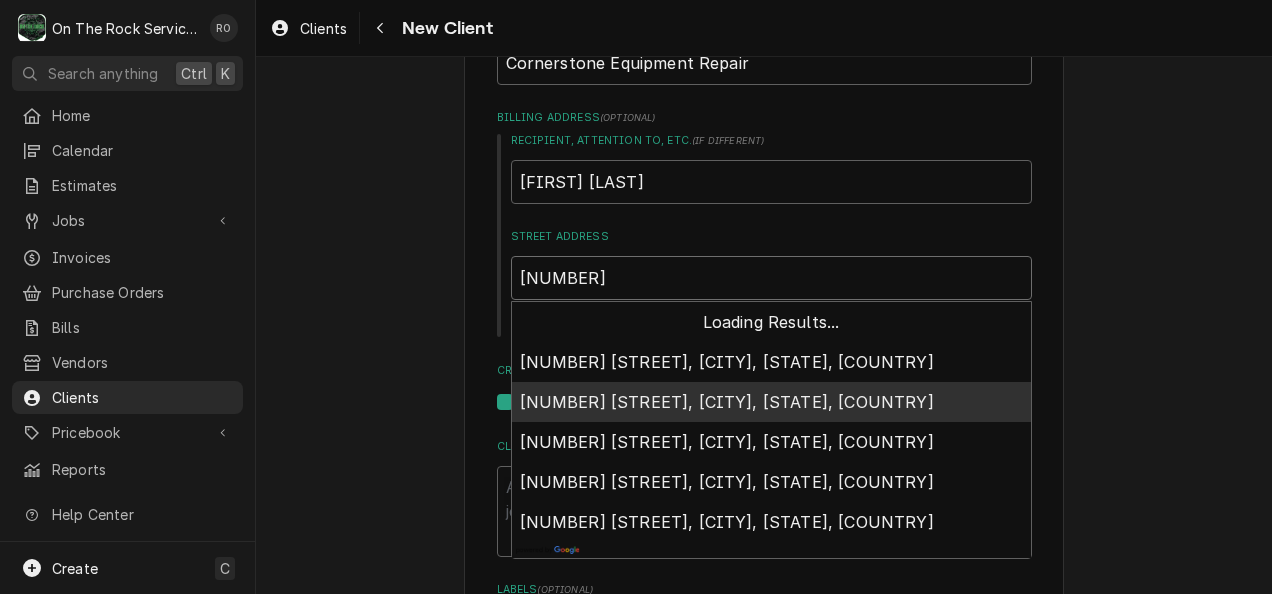 type on "1429 W" 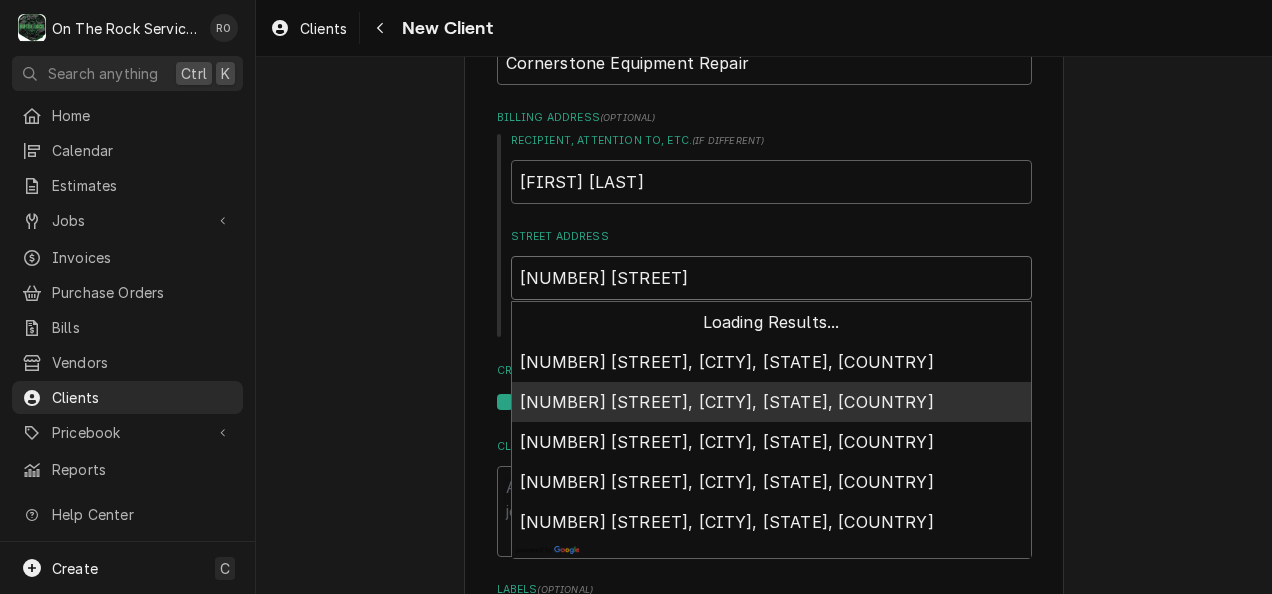 type on "1429 W" 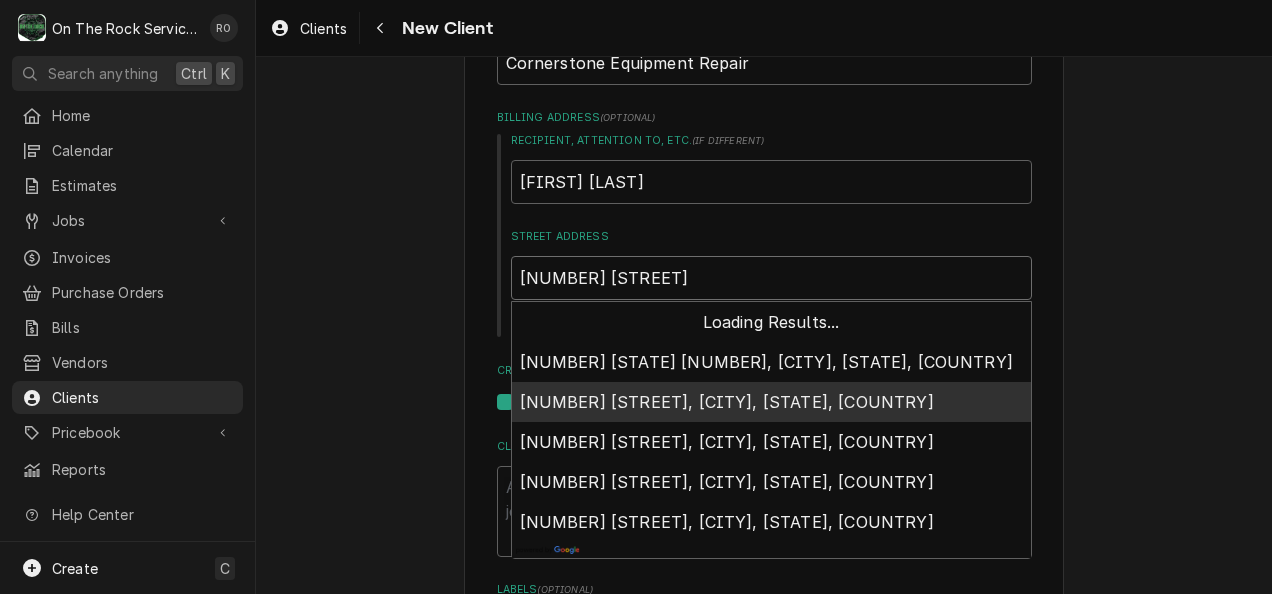 type on "1429 W F" 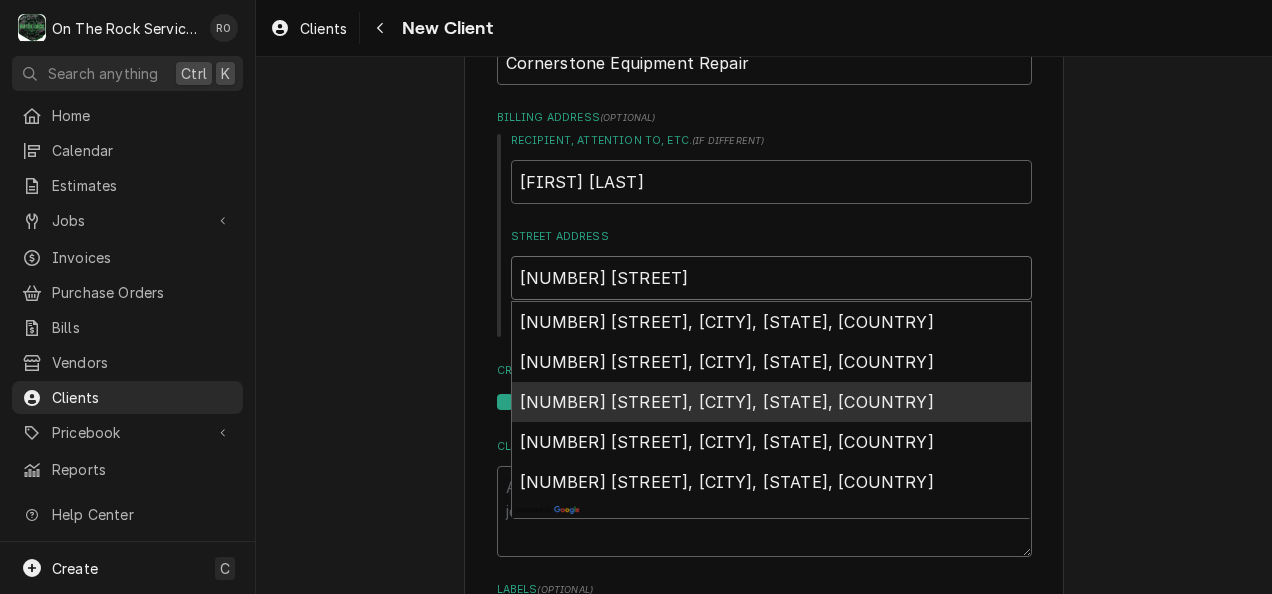 type on "1429 W Flo" 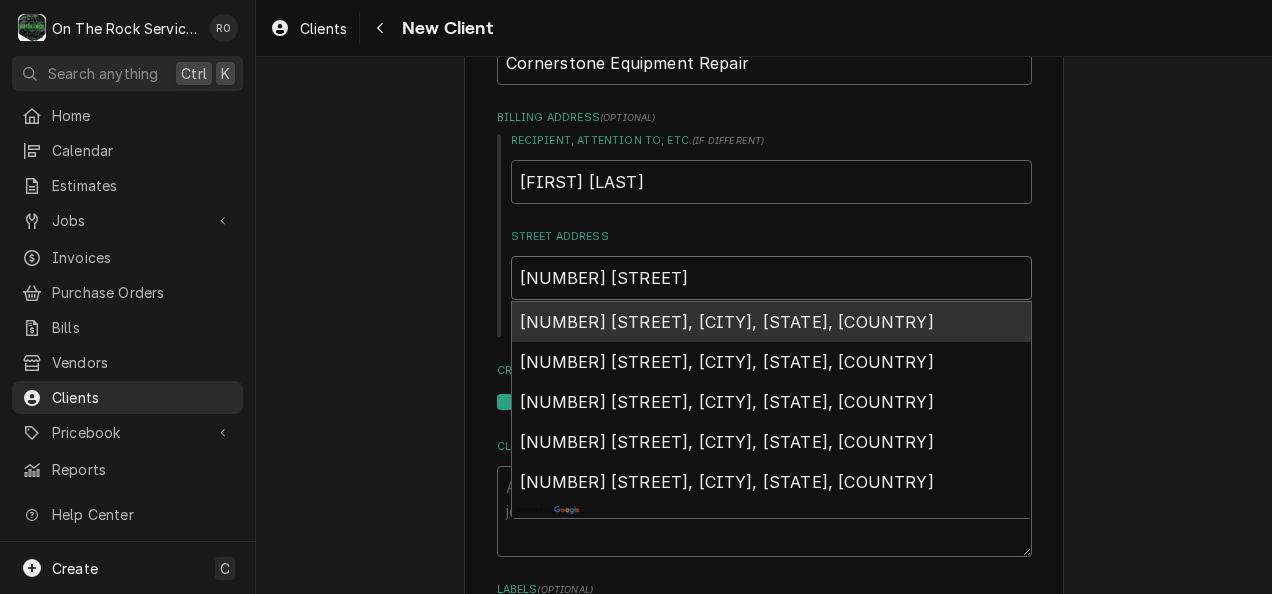click on "1429 West Floyd Baker Boulevard, Gaffney, SC, USA" at bounding box center [727, 322] 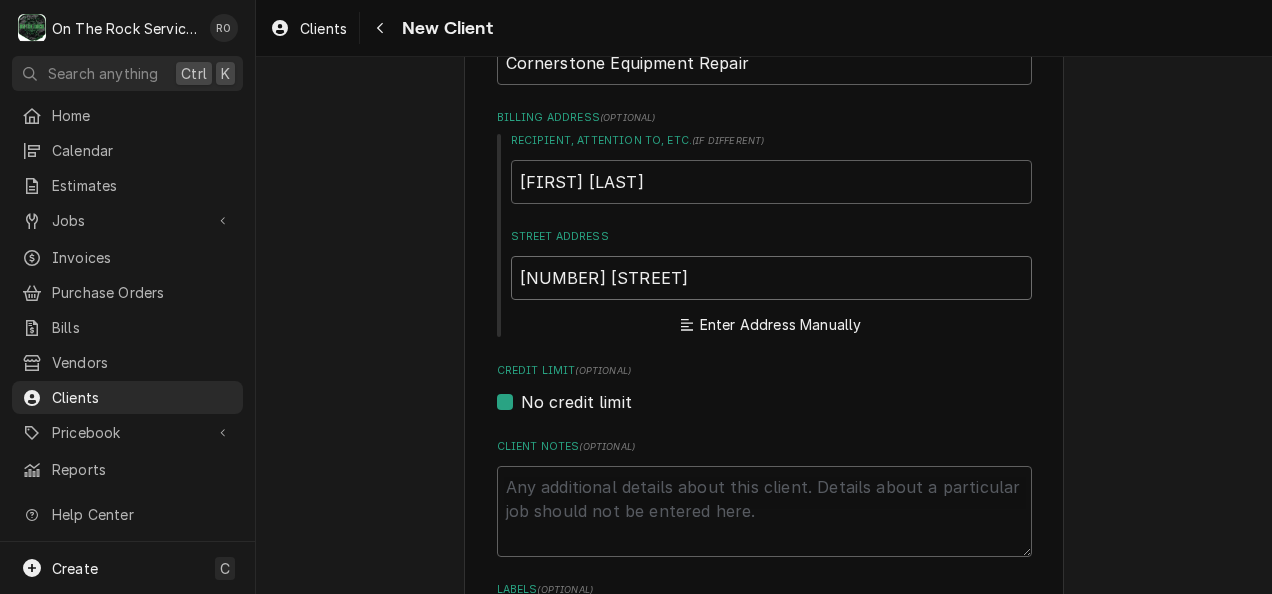 type on "[NUMBER] [STREET]" 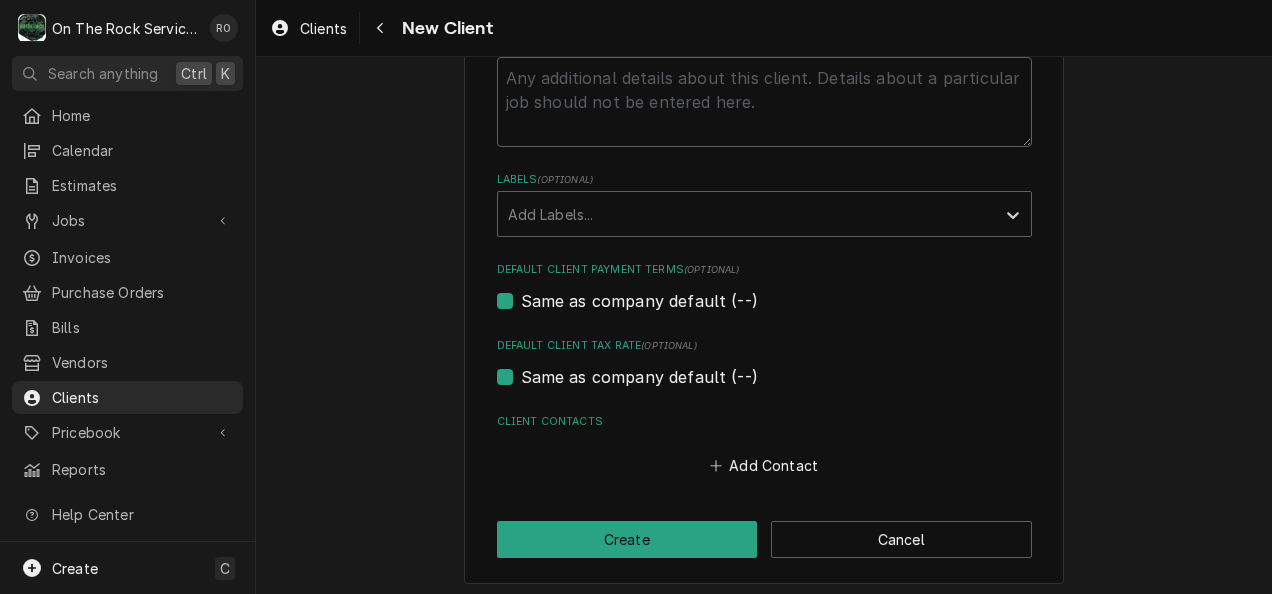 scroll, scrollTop: 1010, scrollLeft: 0, axis: vertical 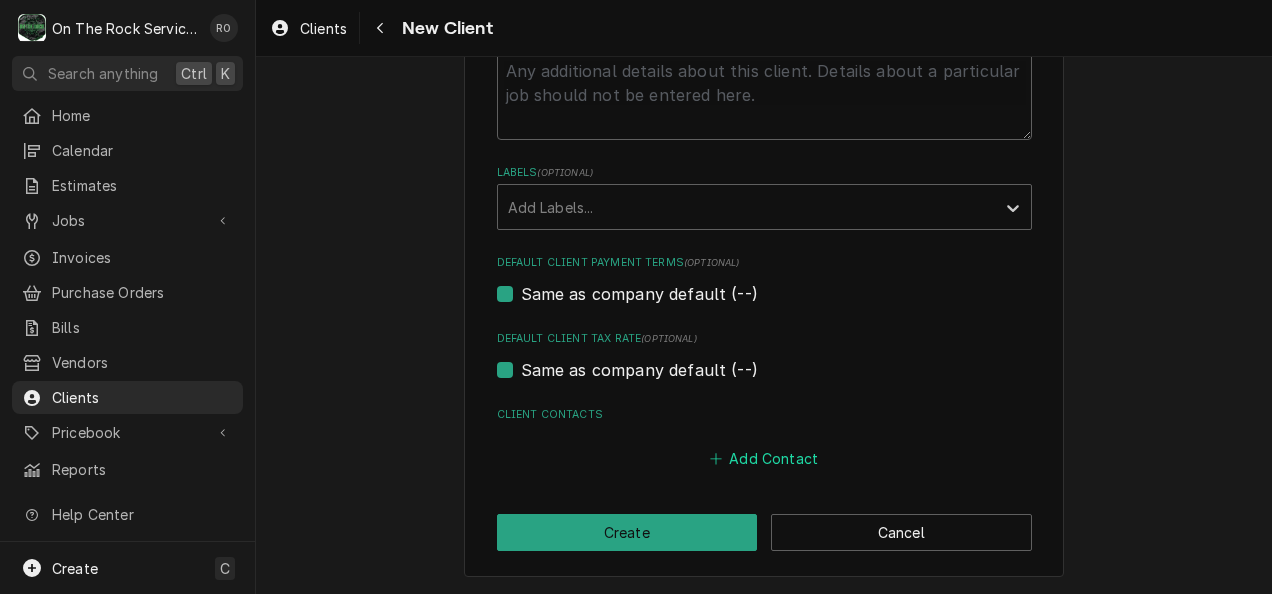 type on "[NUMBER] [STREET]" 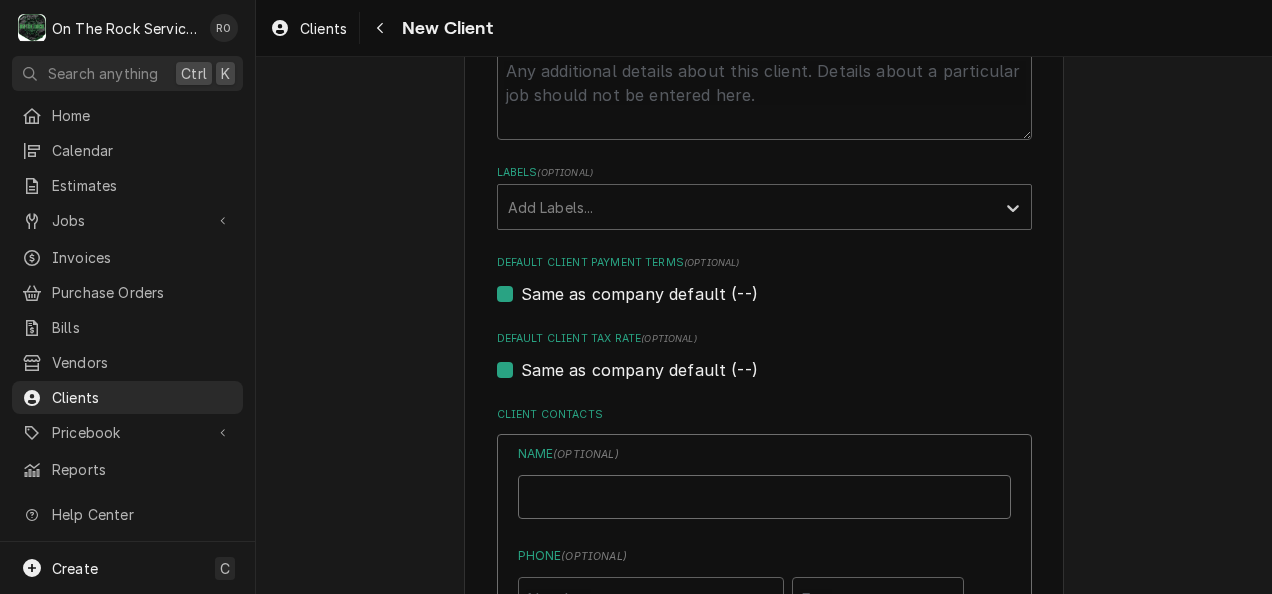 click on "Business Name" at bounding box center [764, 497] 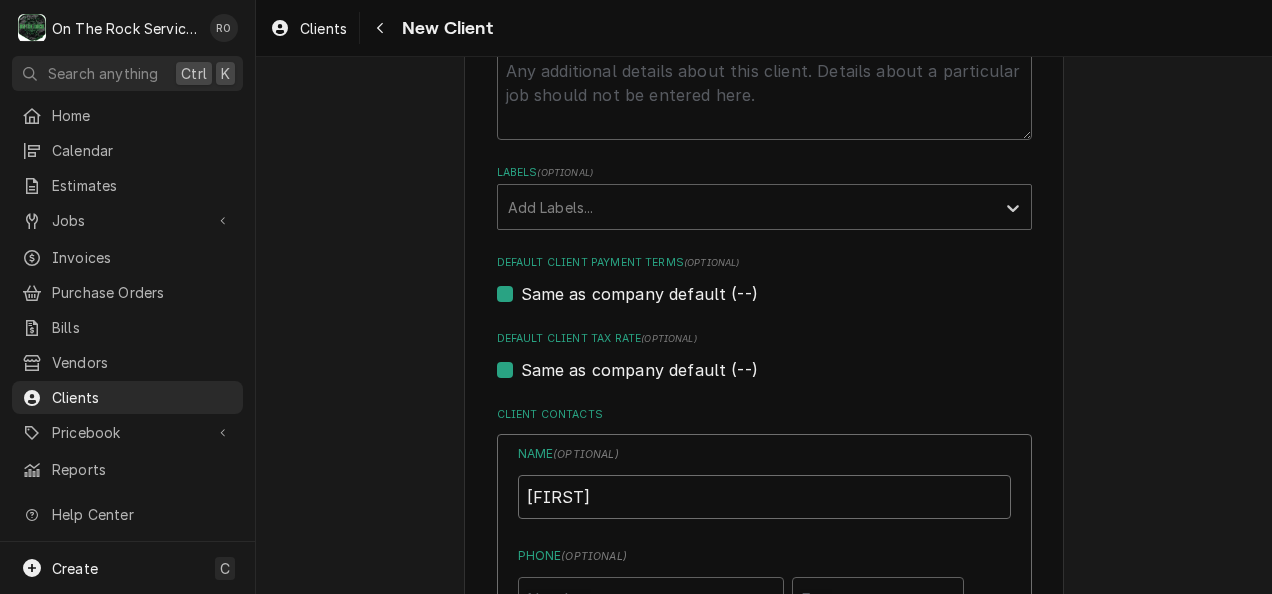 scroll, scrollTop: 1227, scrollLeft: 0, axis: vertical 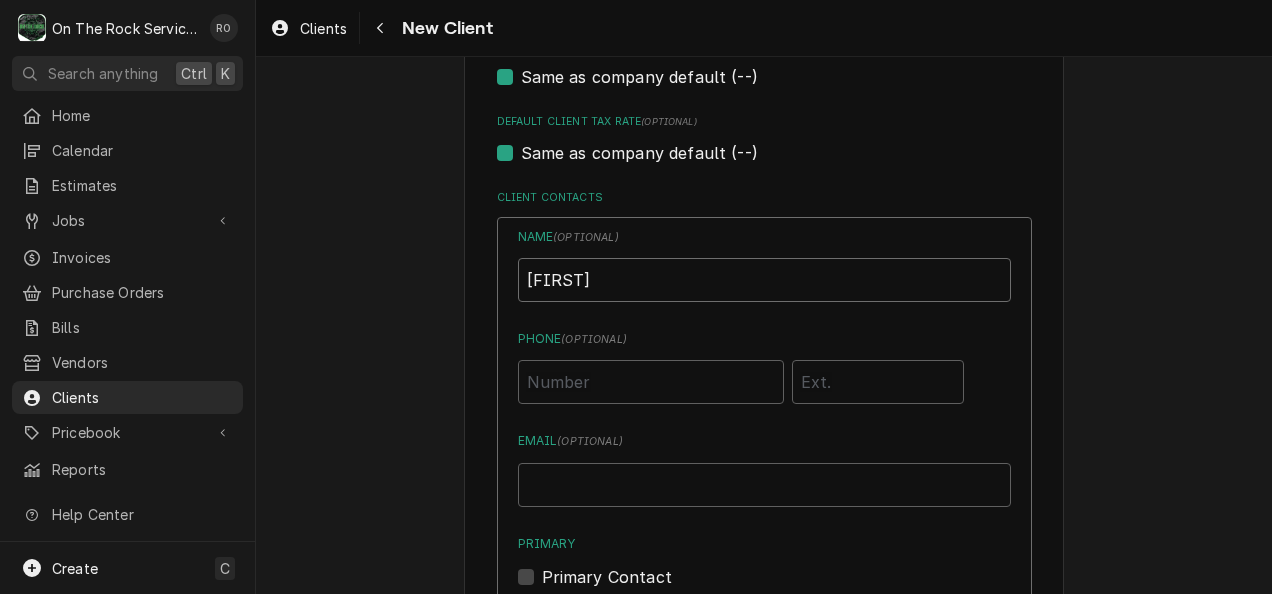 type on "Andrew" 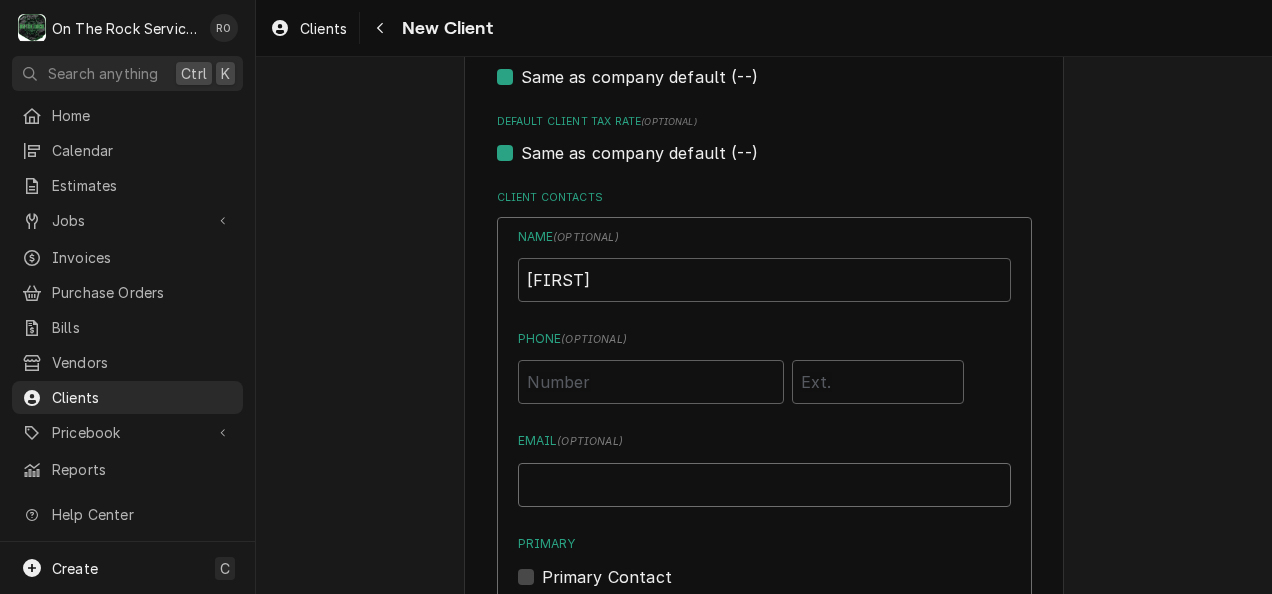 click on "Email  ( optional )" at bounding box center [764, 485] 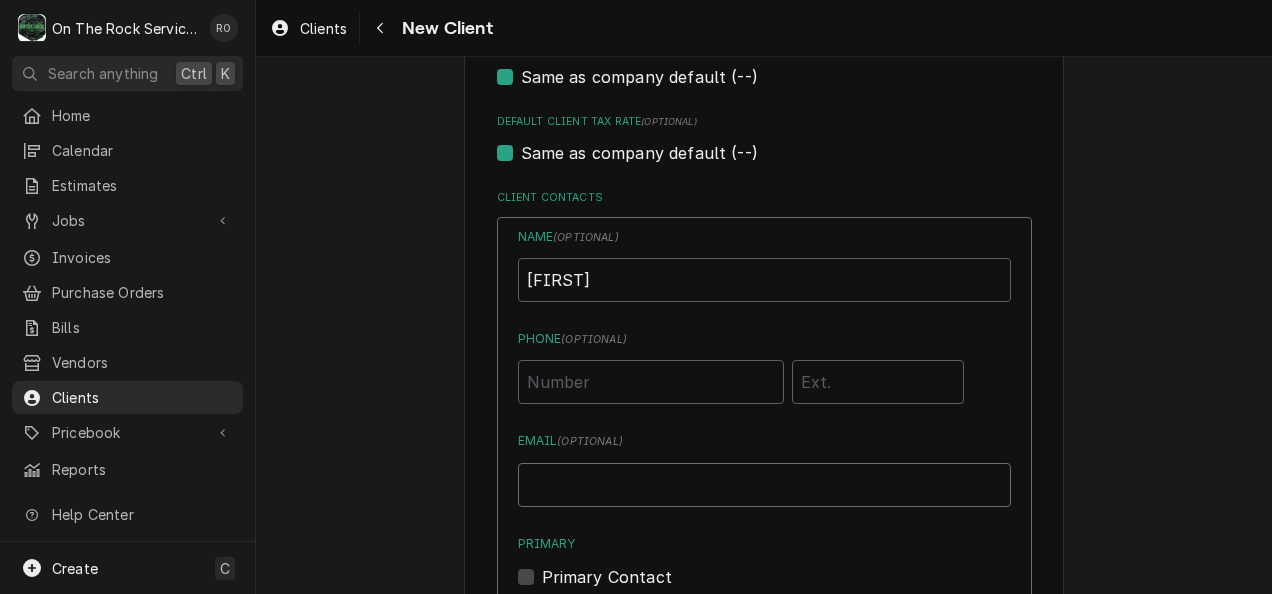 paste on "abuigues@cornerstoneequipmentrepair.com" 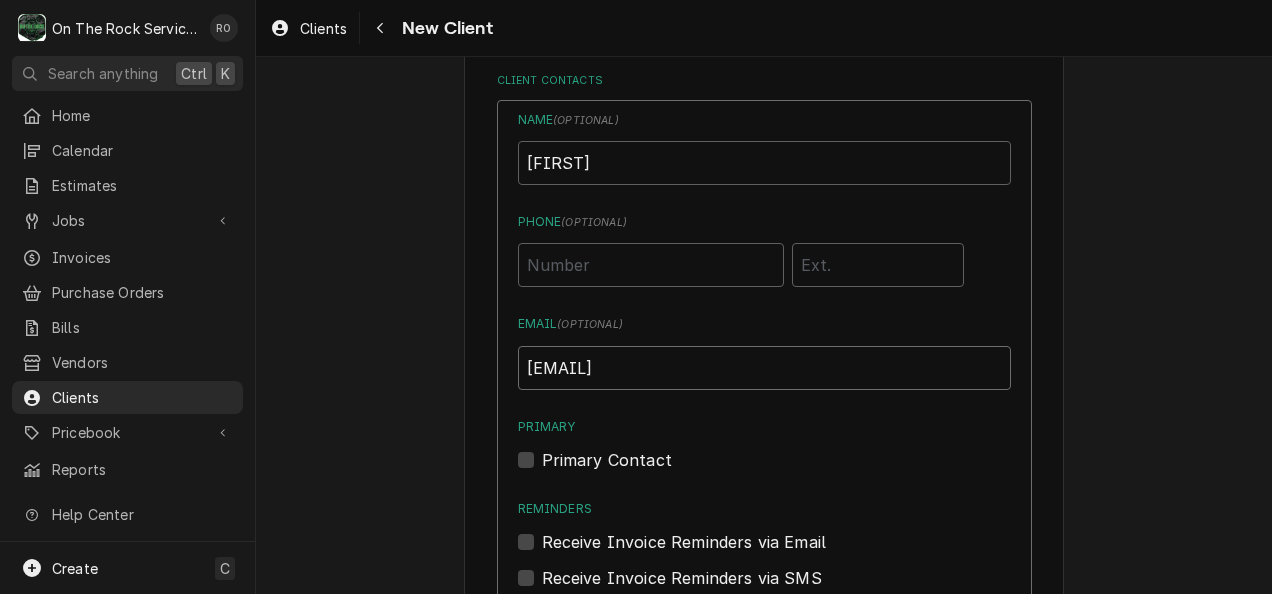 scroll, scrollTop: 1345, scrollLeft: 0, axis: vertical 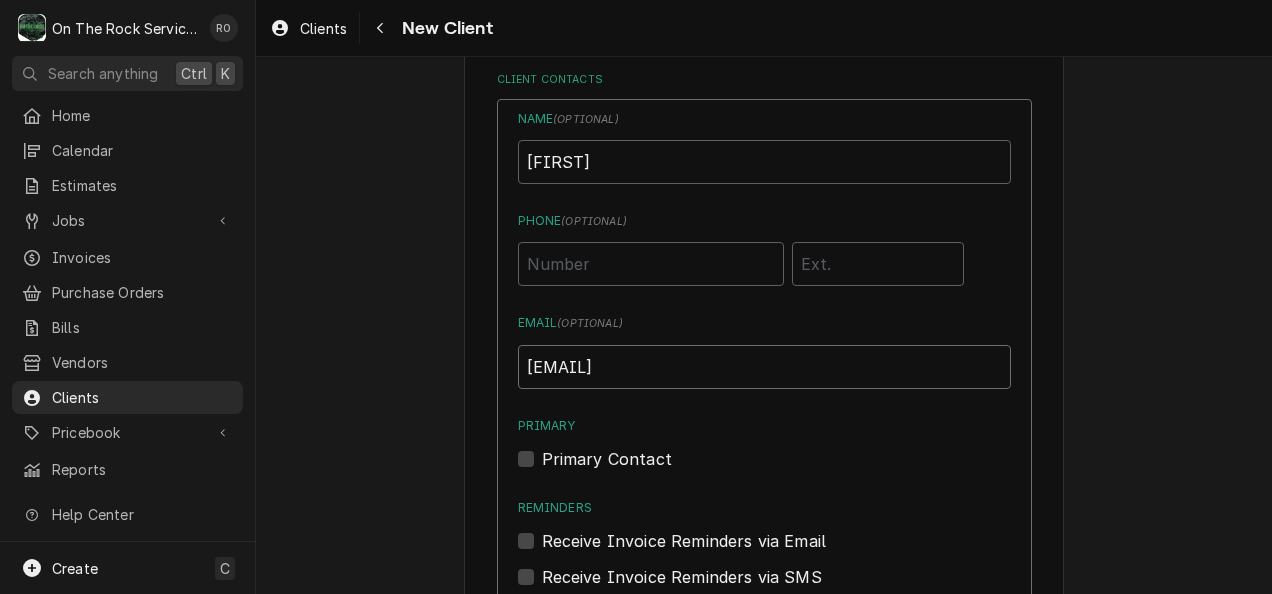 type on "abuigues@cornerstoneequipmentrepair.com" 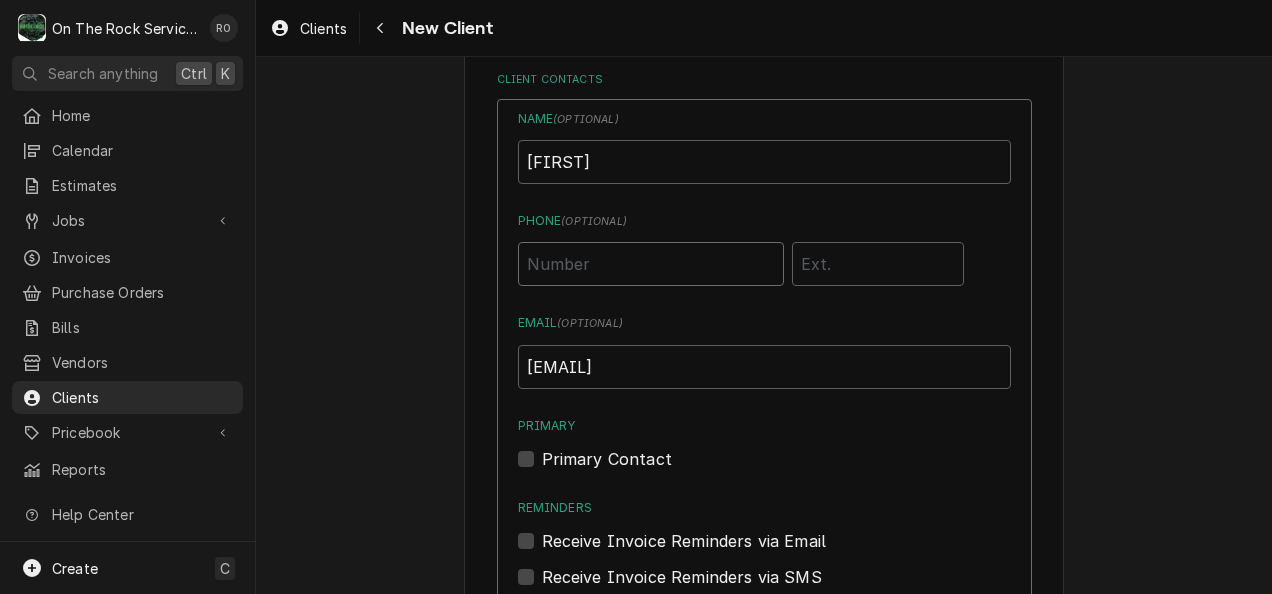 click on "Phone  ( optional )" at bounding box center [651, 264] 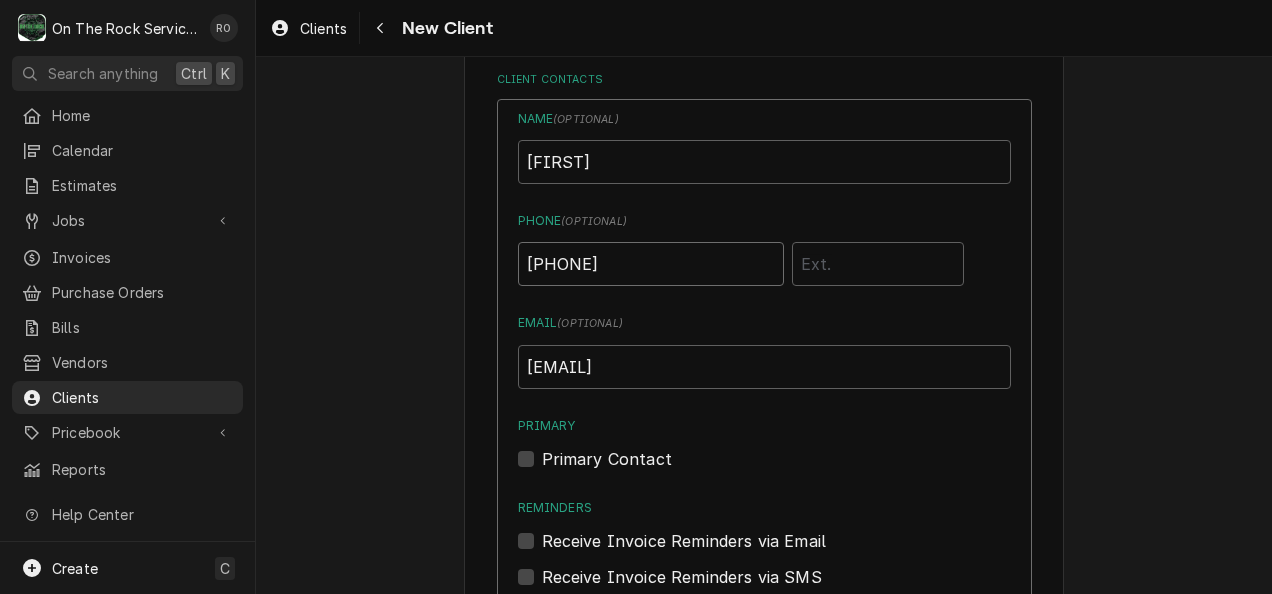 type on "(786) 873-1126" 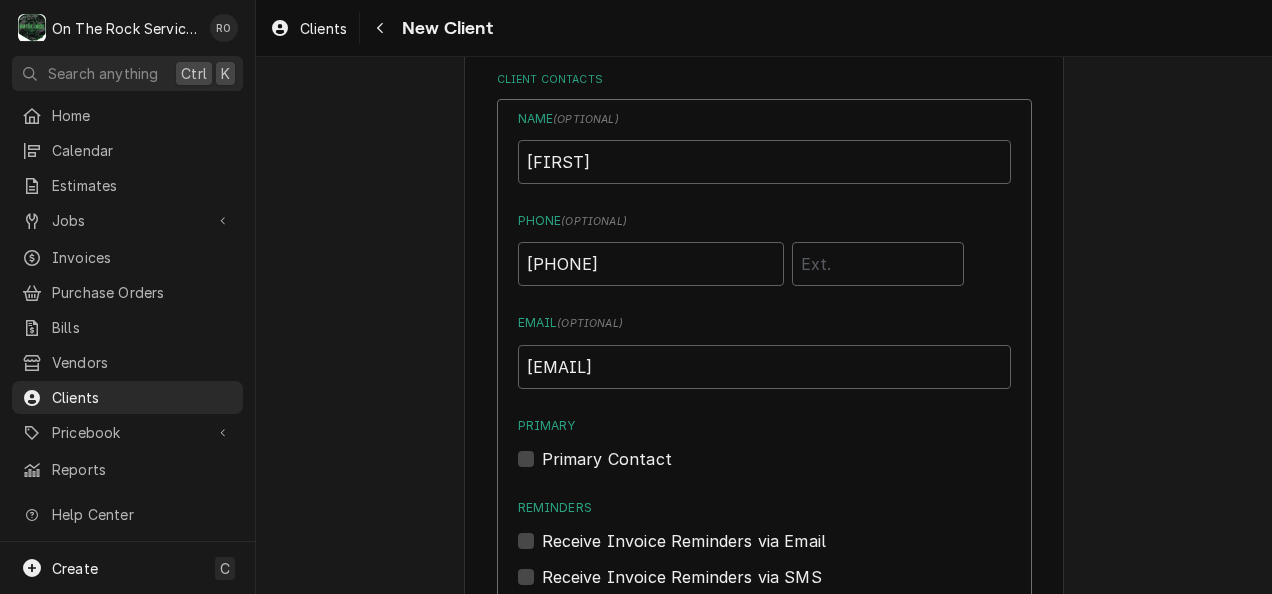 click on "Name  ( optional ) Andrew Phone  ( optional ) (786) 873-1126 Email  ( optional ) abuigues@cornerstoneequipmentrepair.com Primary Primary Contact Reminders Receive Invoice Reminders via Email Receive Invoice Reminders via SMS Receive Estimate Reminders via Email Receive Estimate Reminders via SMS" at bounding box center [764, 386] 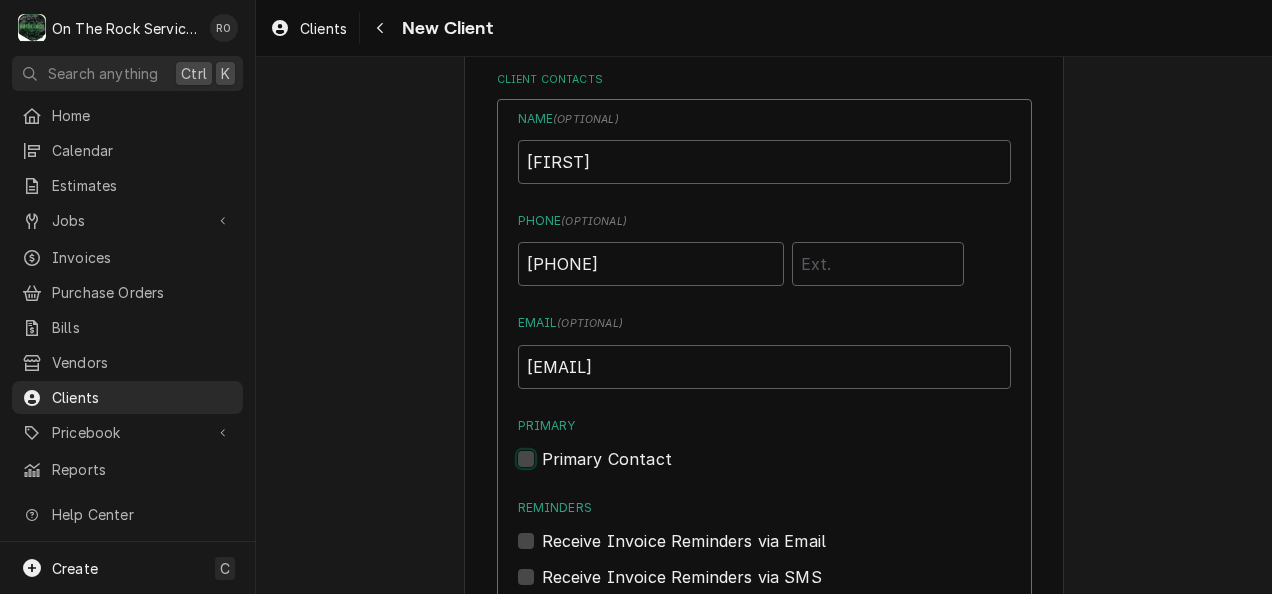 click on "Primary" at bounding box center [788, 469] 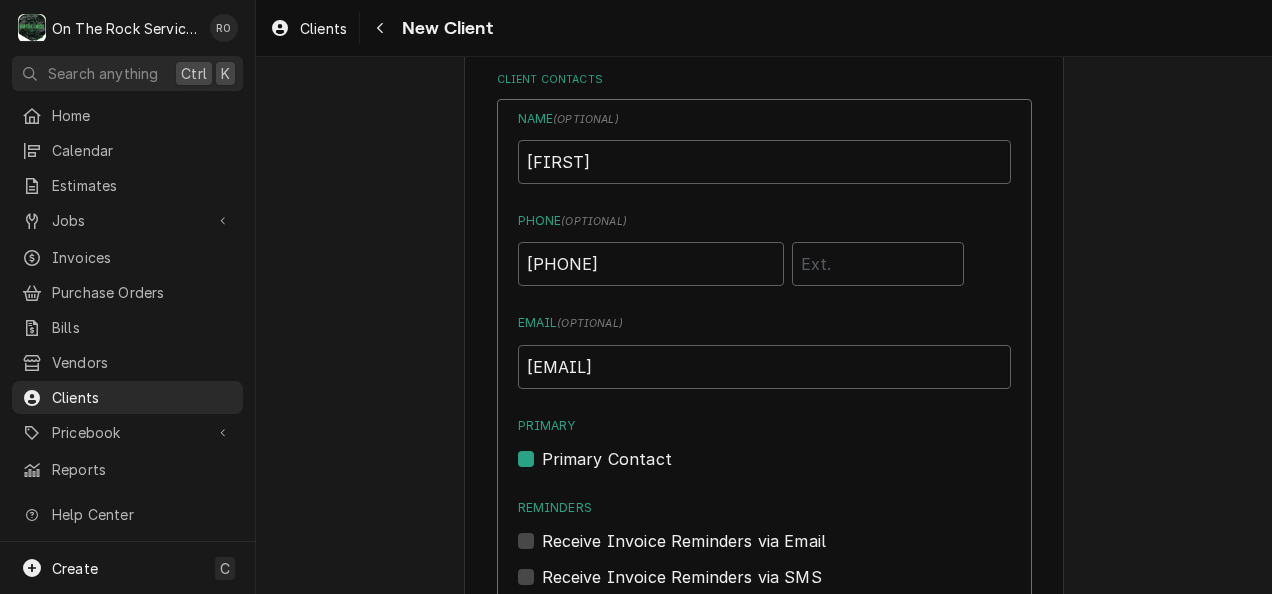 click on "Primary Contact" at bounding box center [607, 459] 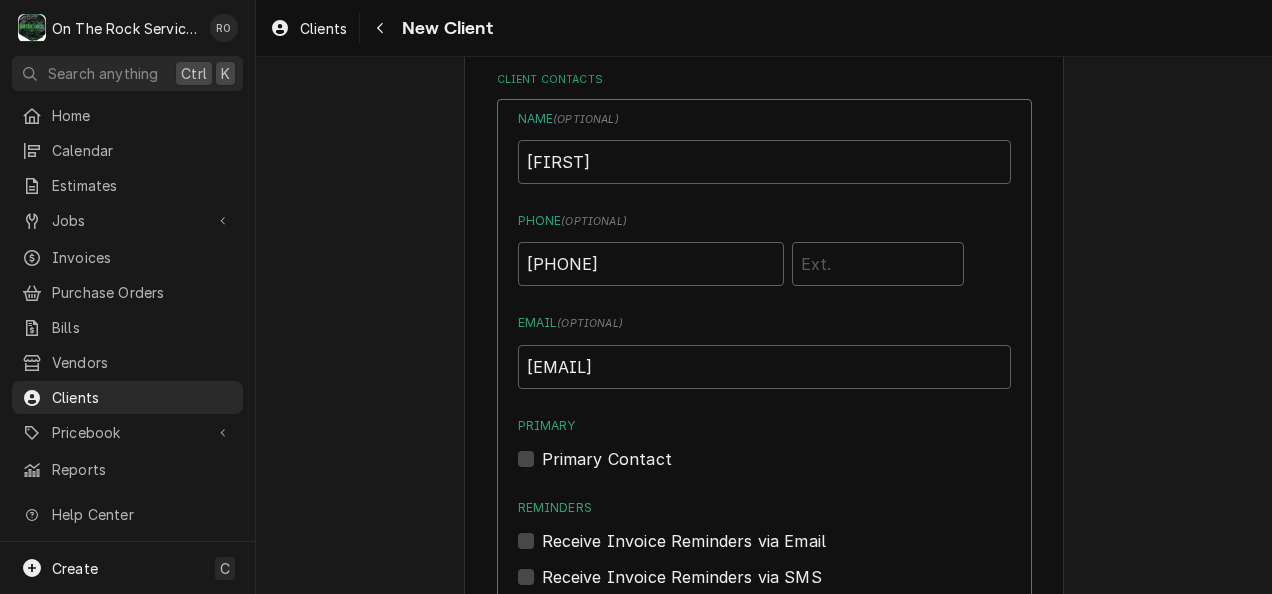 scroll, scrollTop: 1579, scrollLeft: 0, axis: vertical 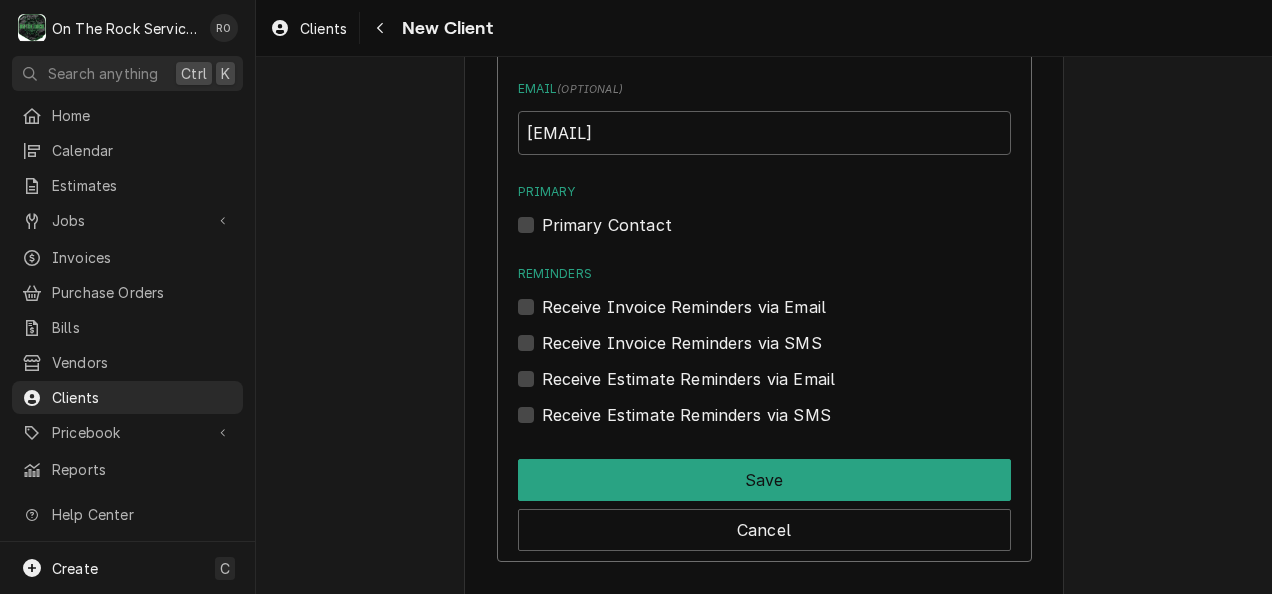 click on "Receive Invoice Reminders via Email" at bounding box center (684, 307) 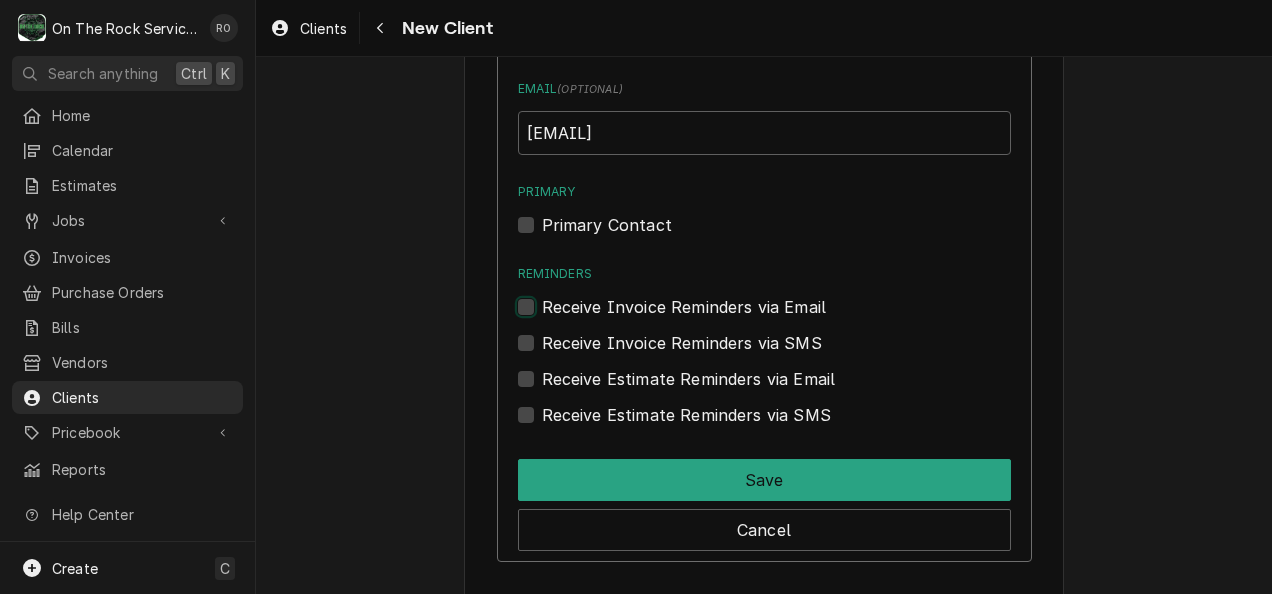click on "Reminders" at bounding box center (788, 317) 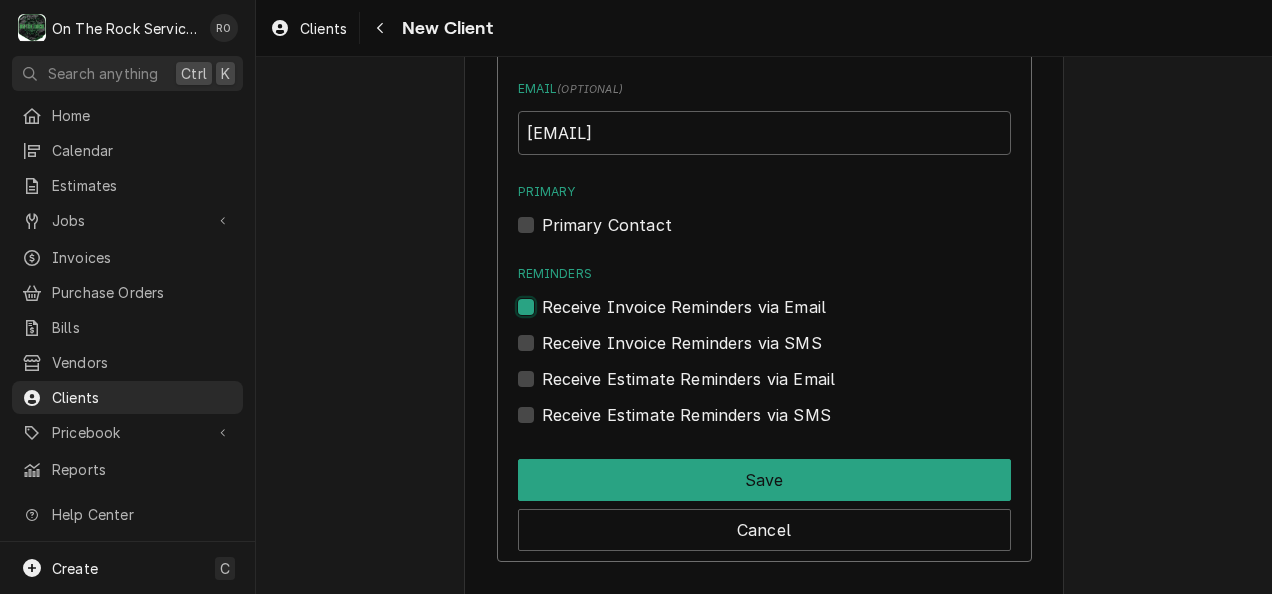 checkbox on "true" 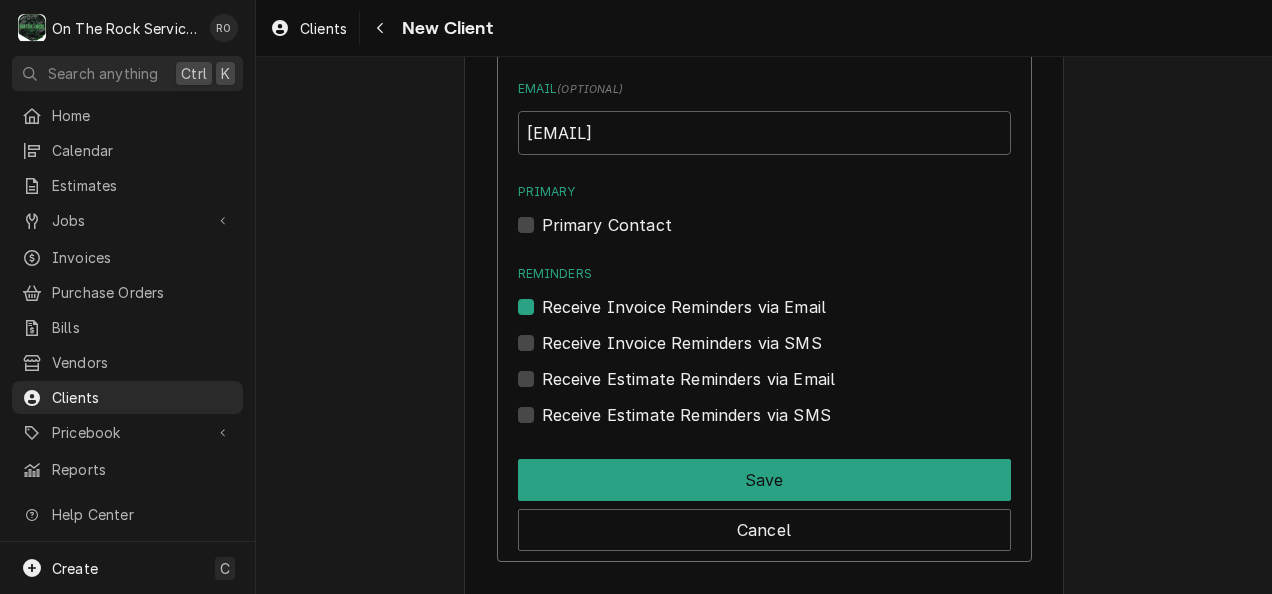 click on "Receive Invoice Reminders via SMS" at bounding box center (682, 343) 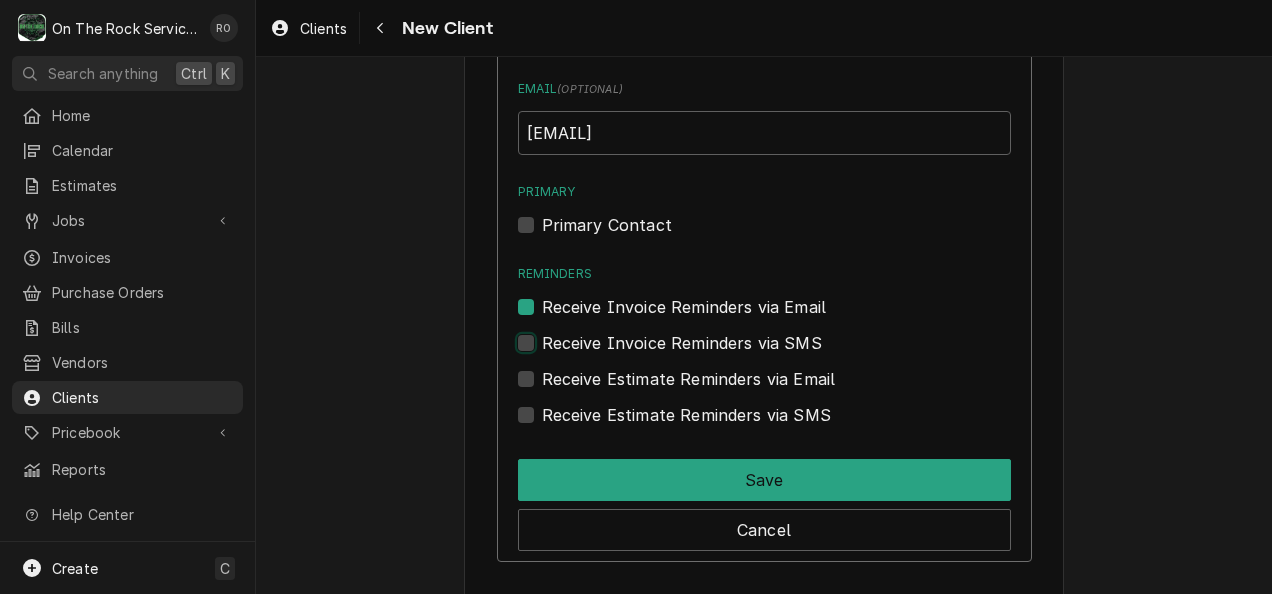 click at bounding box center (788, 353) 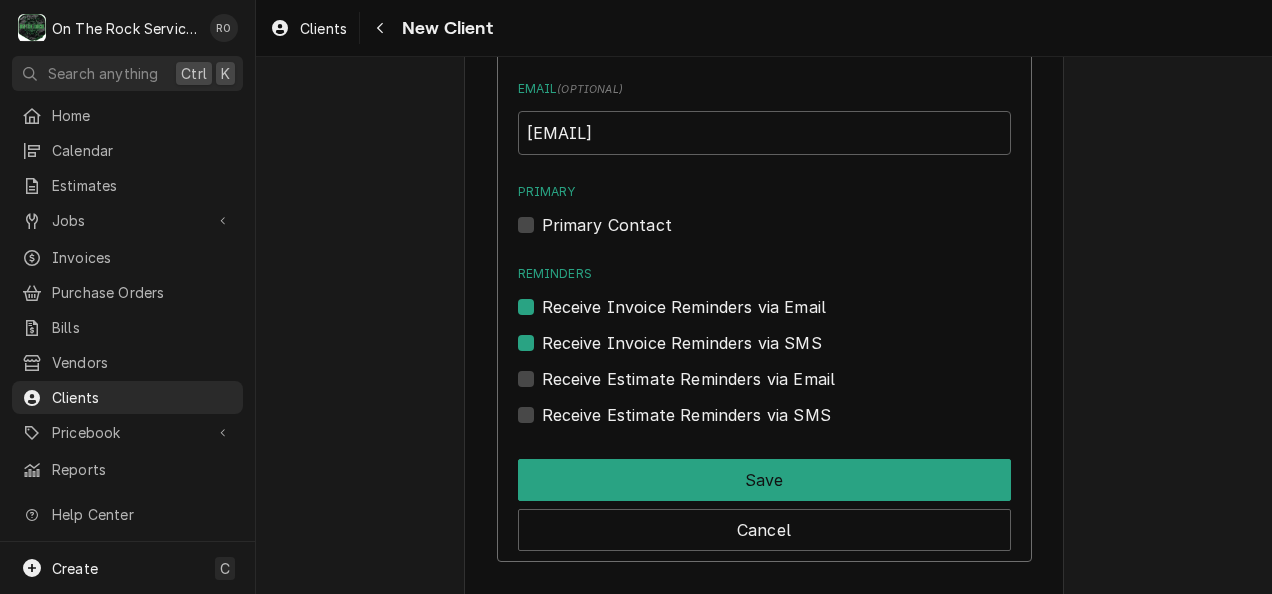 click on "Receive Estimate Reminders via Email" at bounding box center (689, 379) 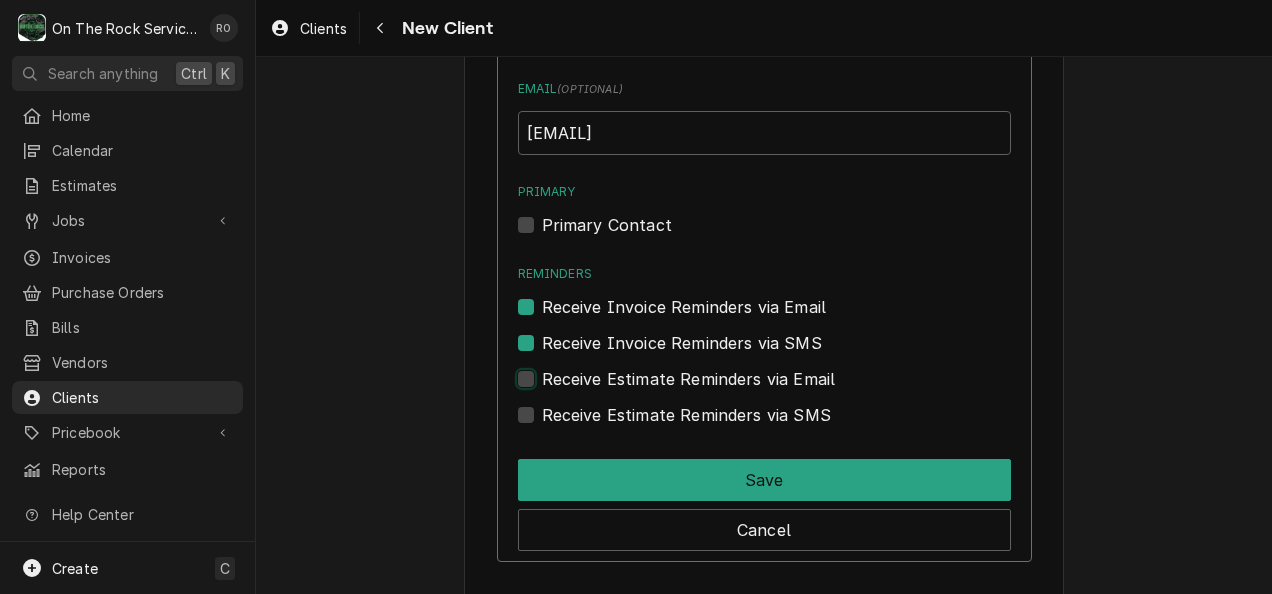 click at bounding box center [788, 389] 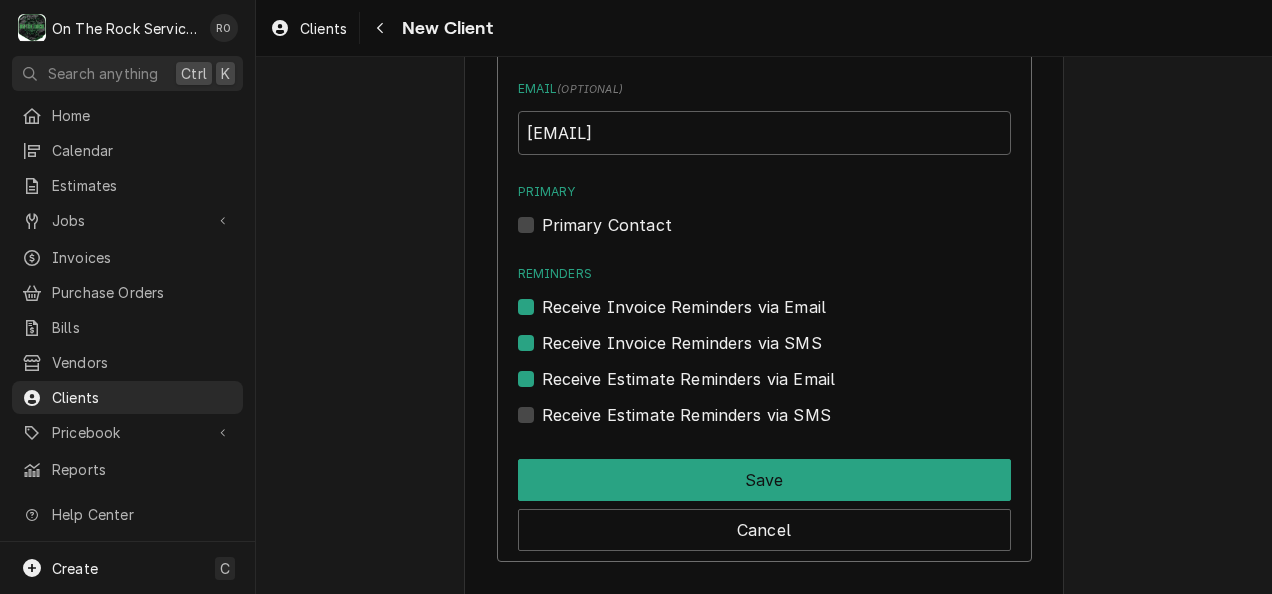 click on "Receive Estimate Reminders via SMS" at bounding box center (764, 415) 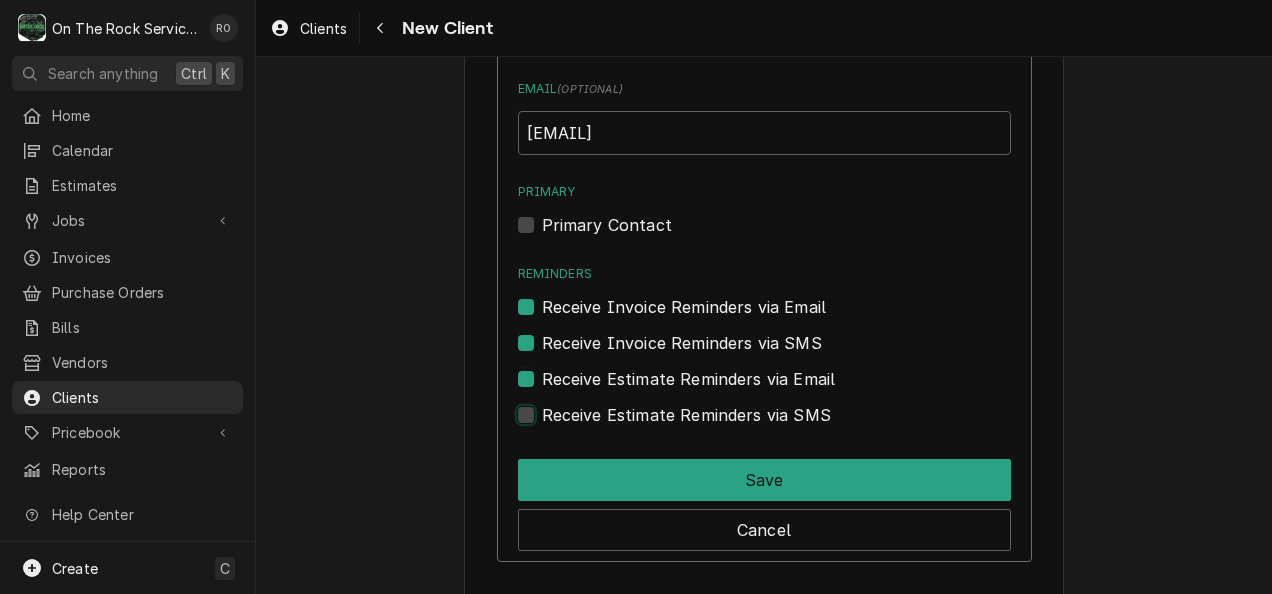 click at bounding box center (788, 425) 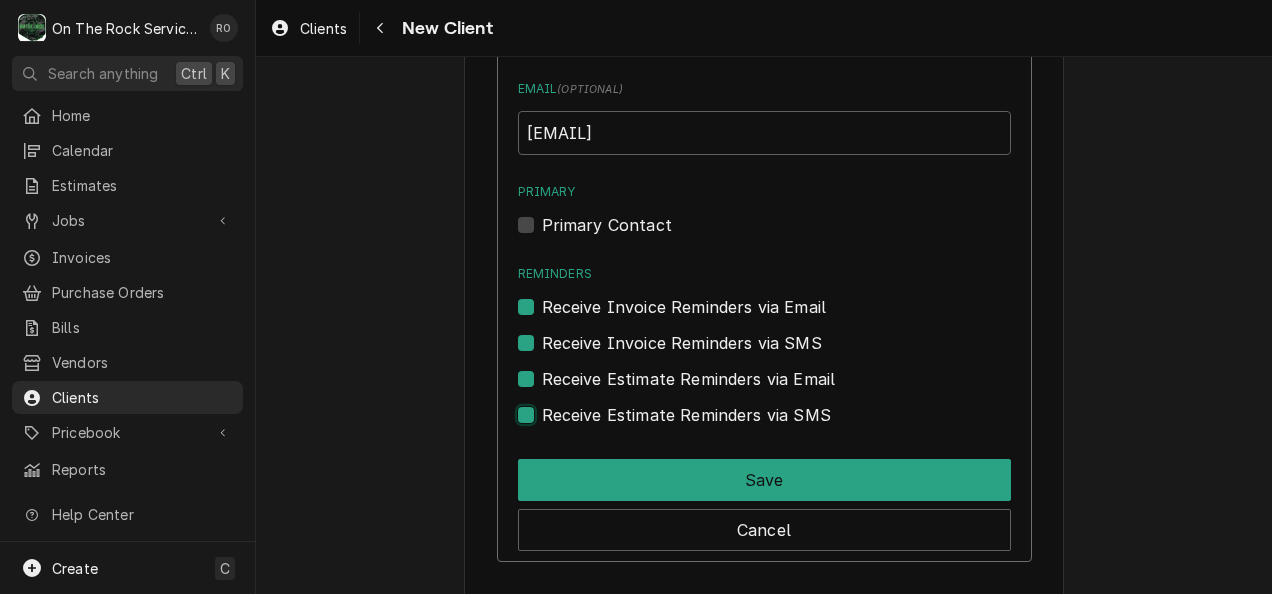 checkbox on "true" 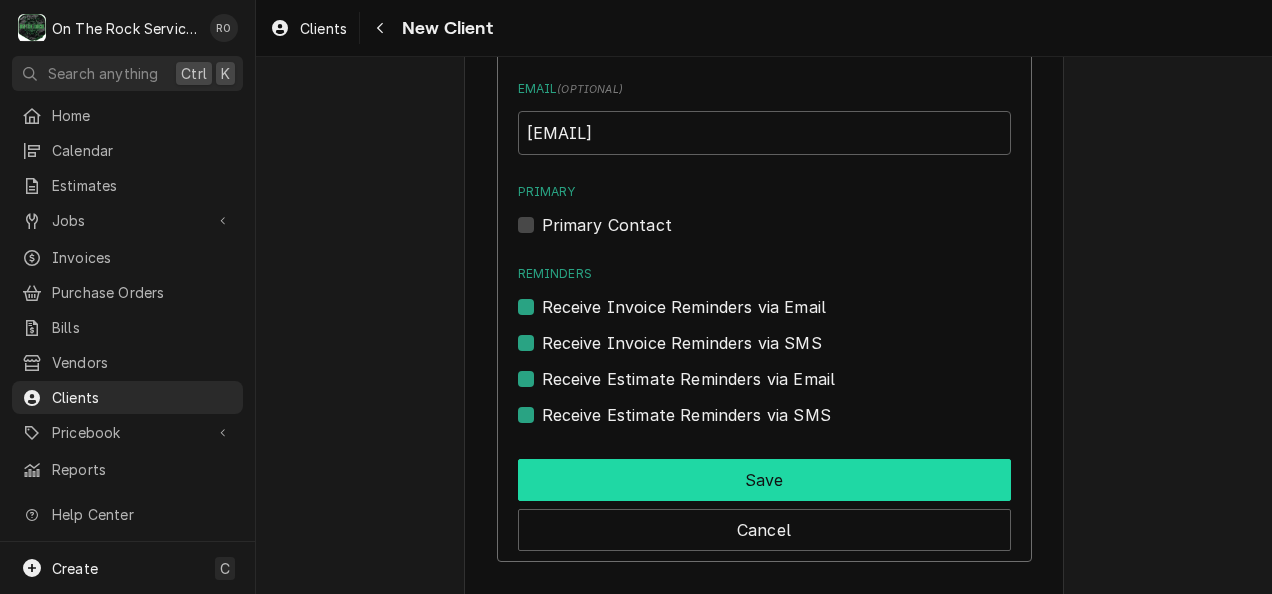 click on "Save" at bounding box center (764, 480) 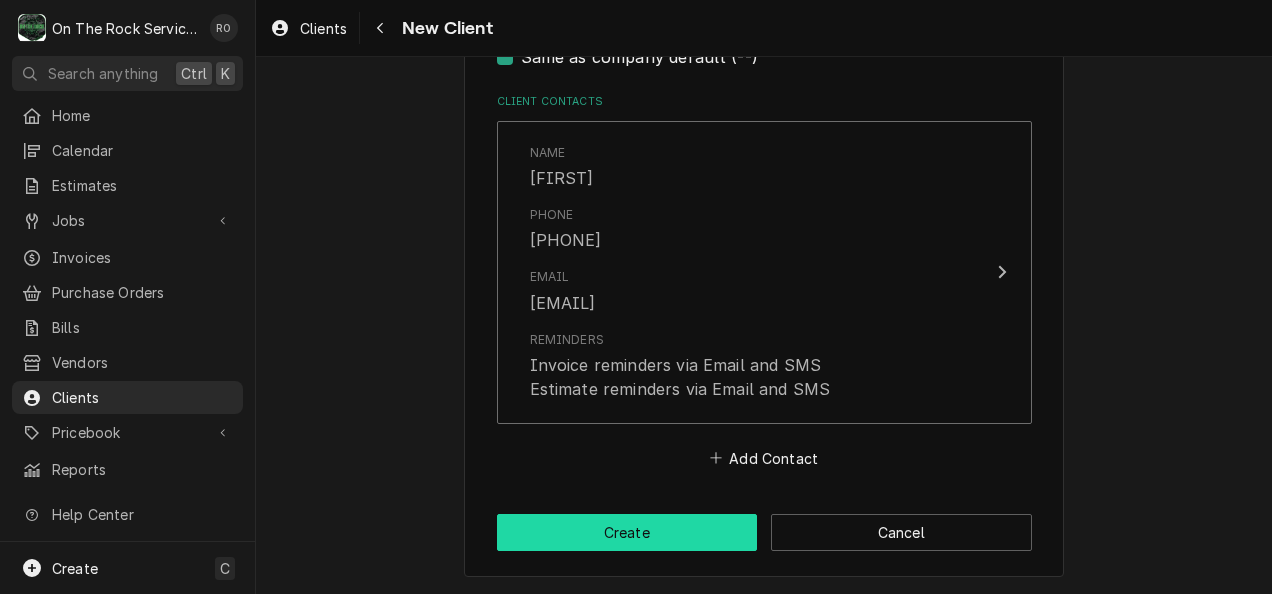 click on "Create" at bounding box center (627, 532) 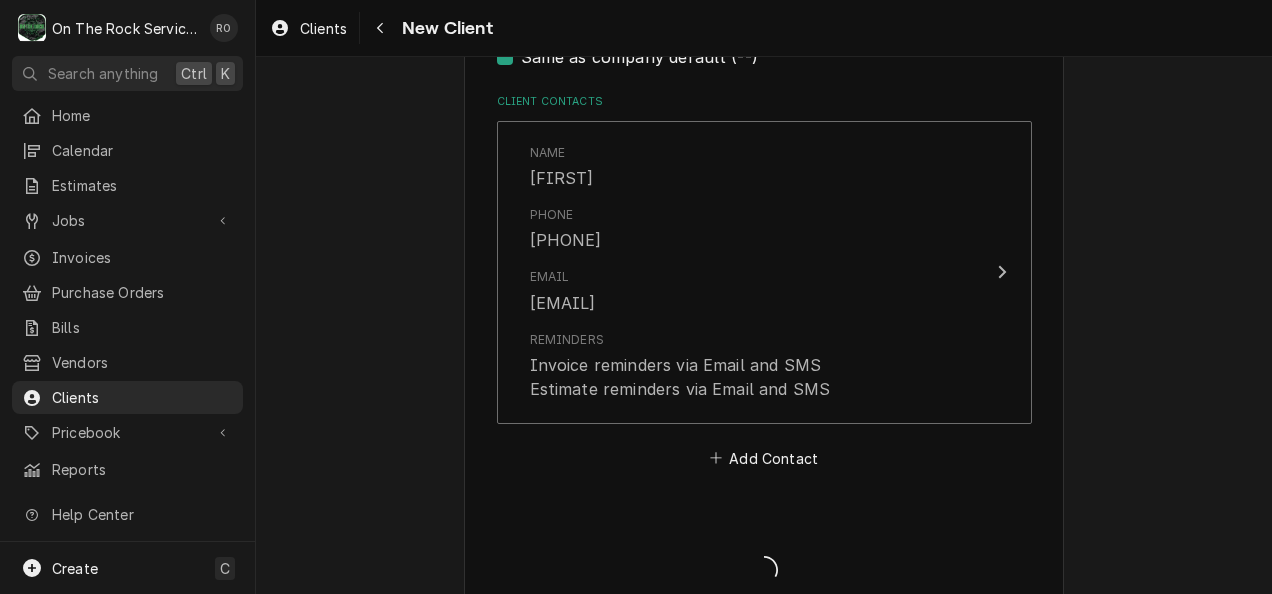 type on "x" 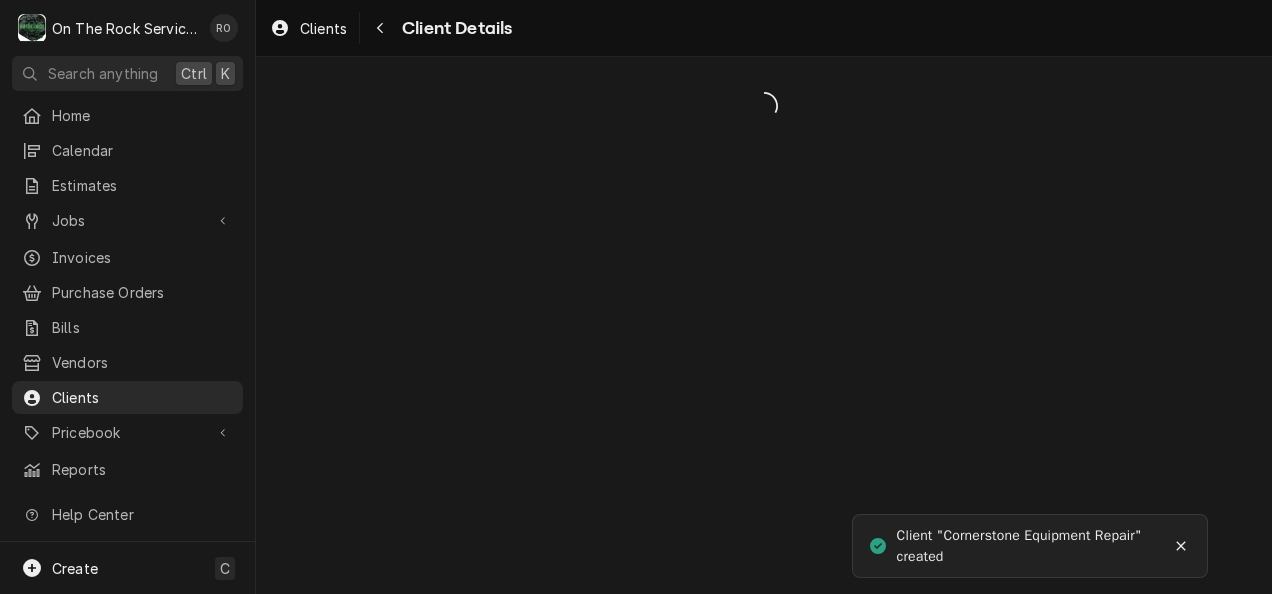 scroll, scrollTop: 0, scrollLeft: 0, axis: both 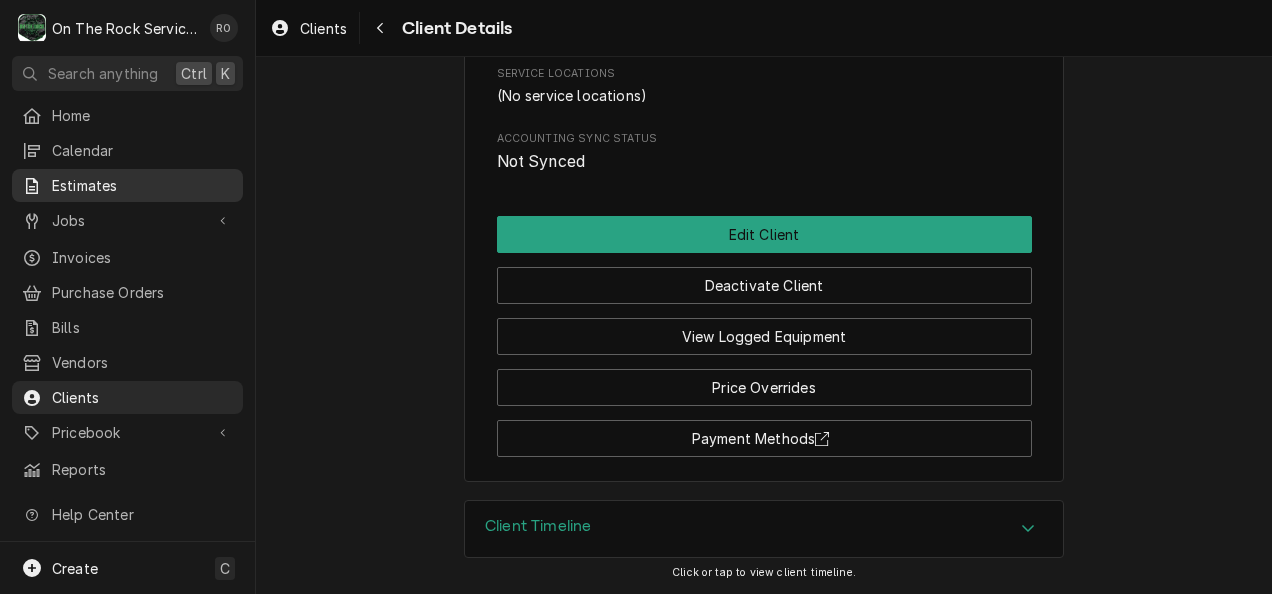 click on "Estimates" at bounding box center [142, 185] 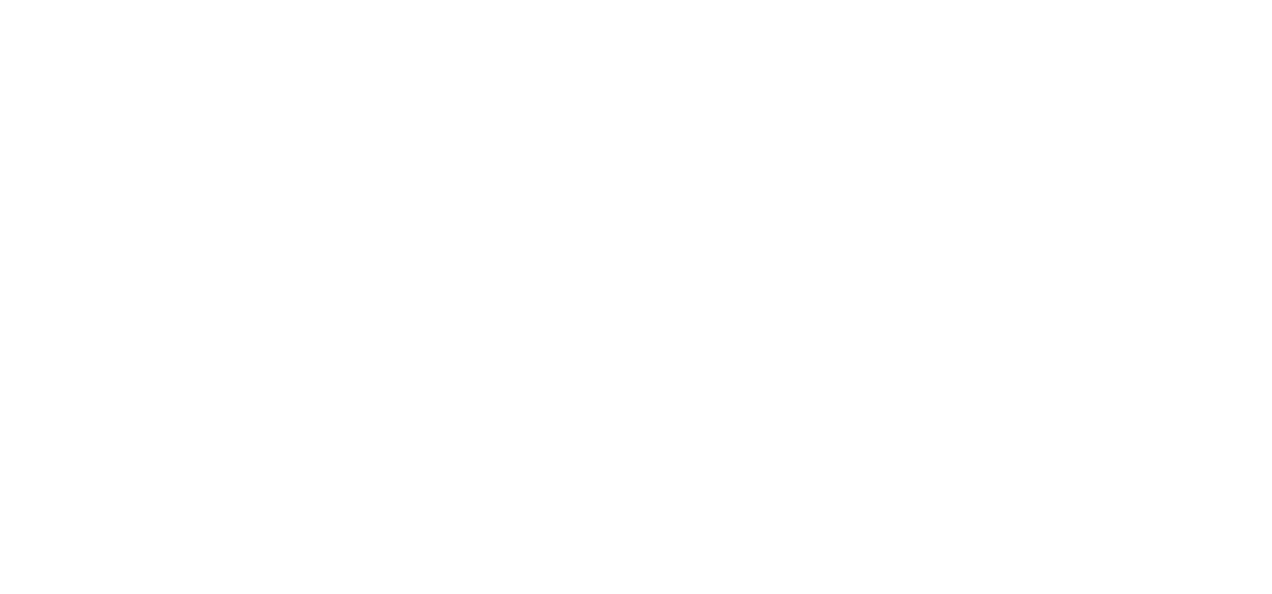 scroll, scrollTop: 0, scrollLeft: 0, axis: both 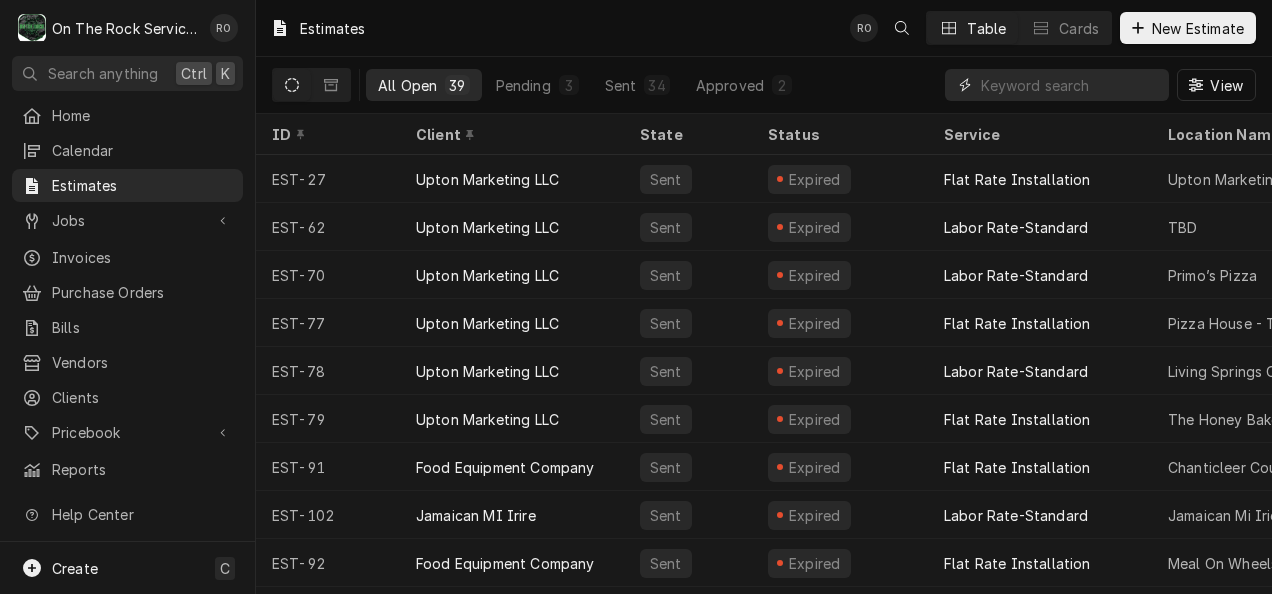 click at bounding box center (1070, 85) 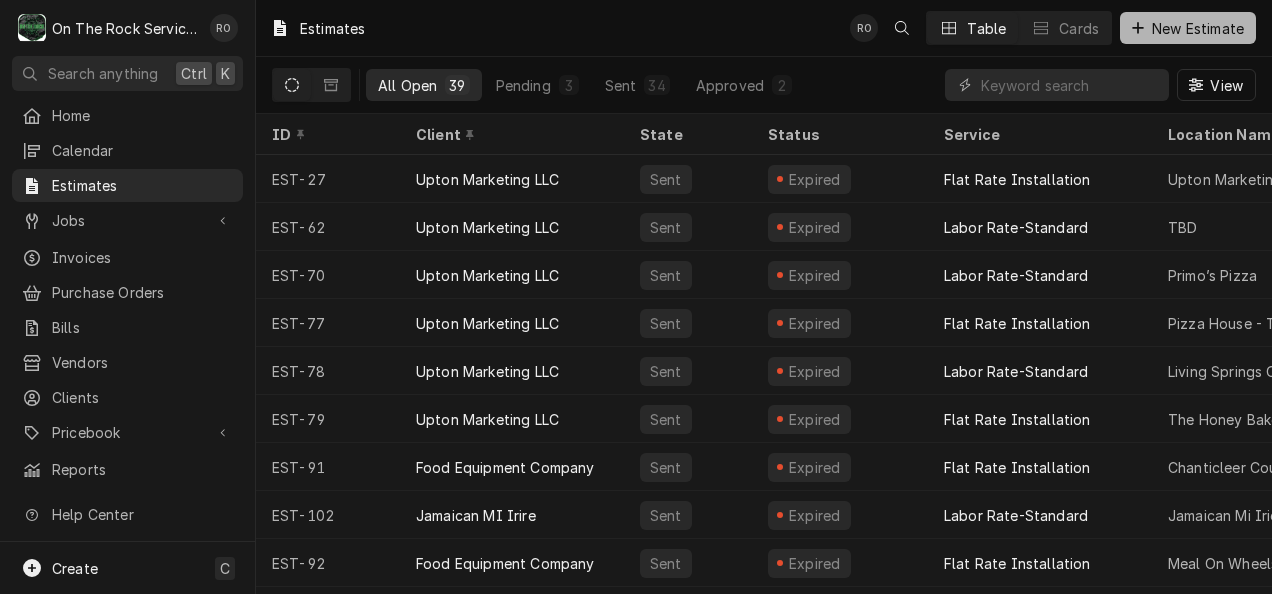 click on "New Estimate" at bounding box center (1198, 28) 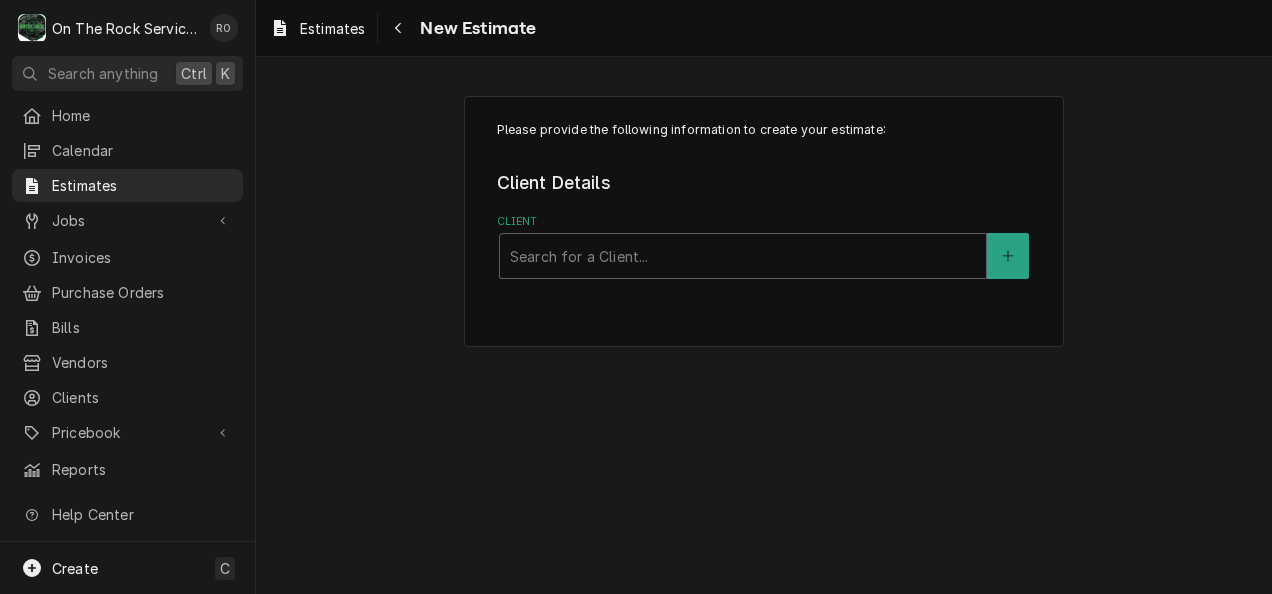 scroll, scrollTop: 0, scrollLeft: 0, axis: both 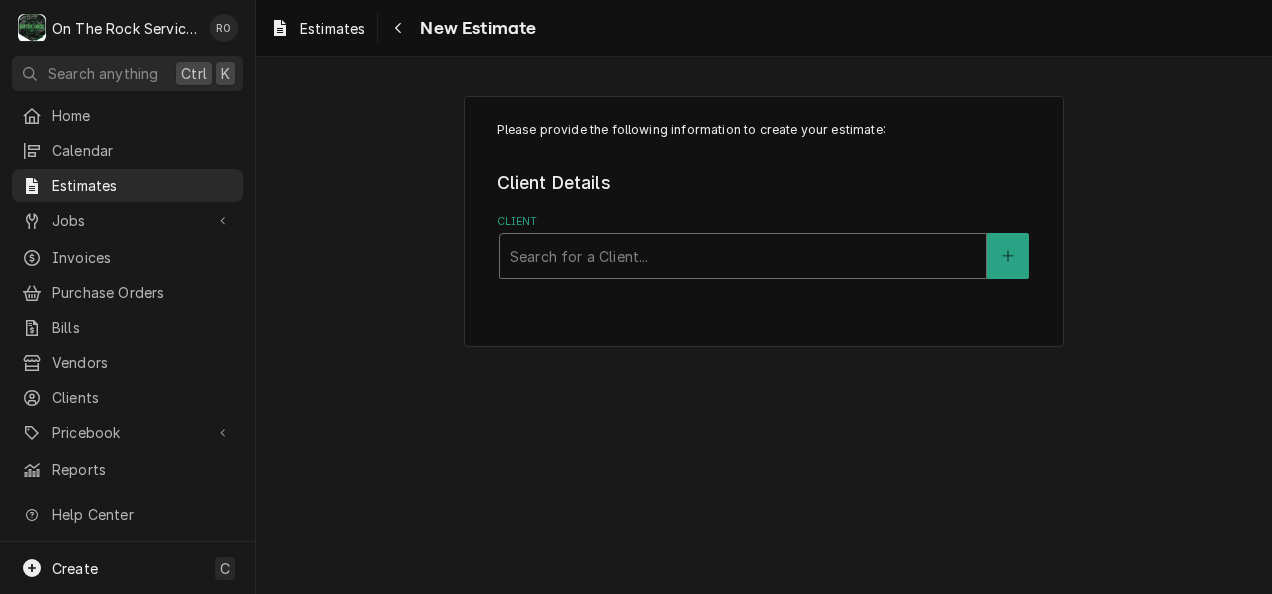 click at bounding box center (743, 256) 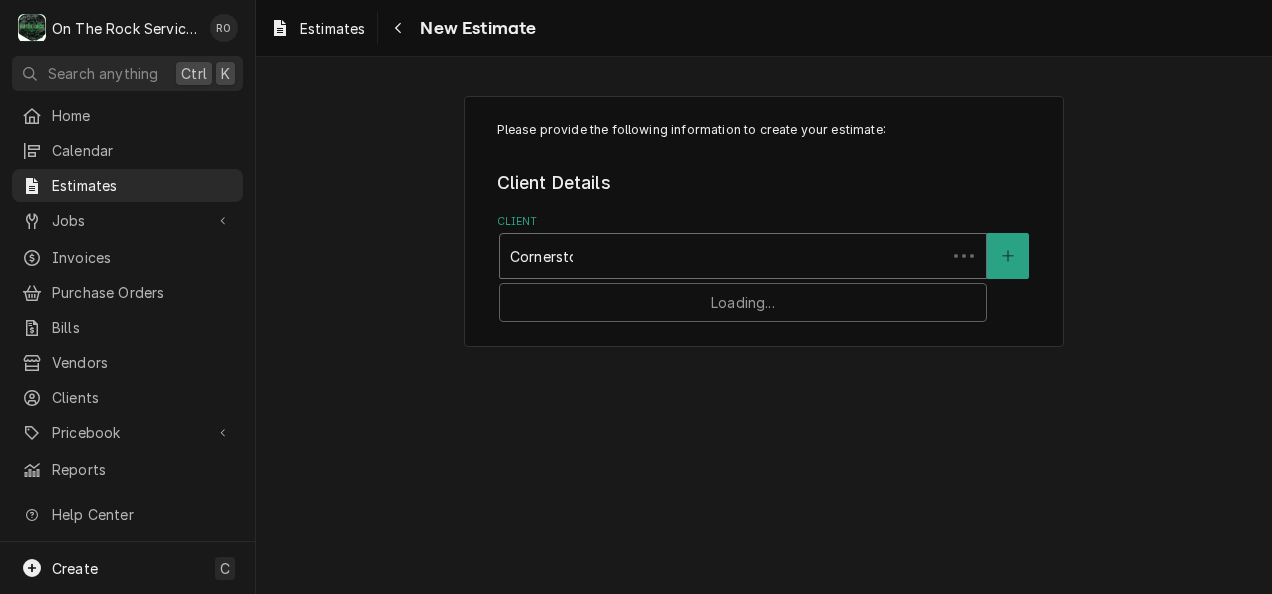 type on "Cornerstone" 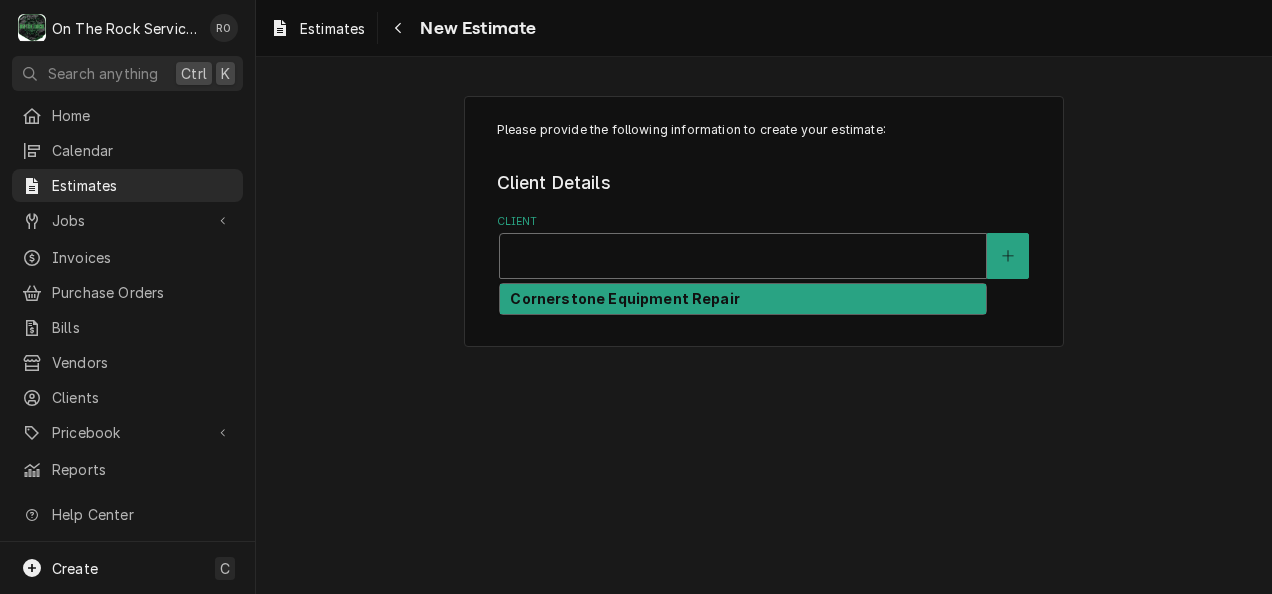 click at bounding box center [743, 256] 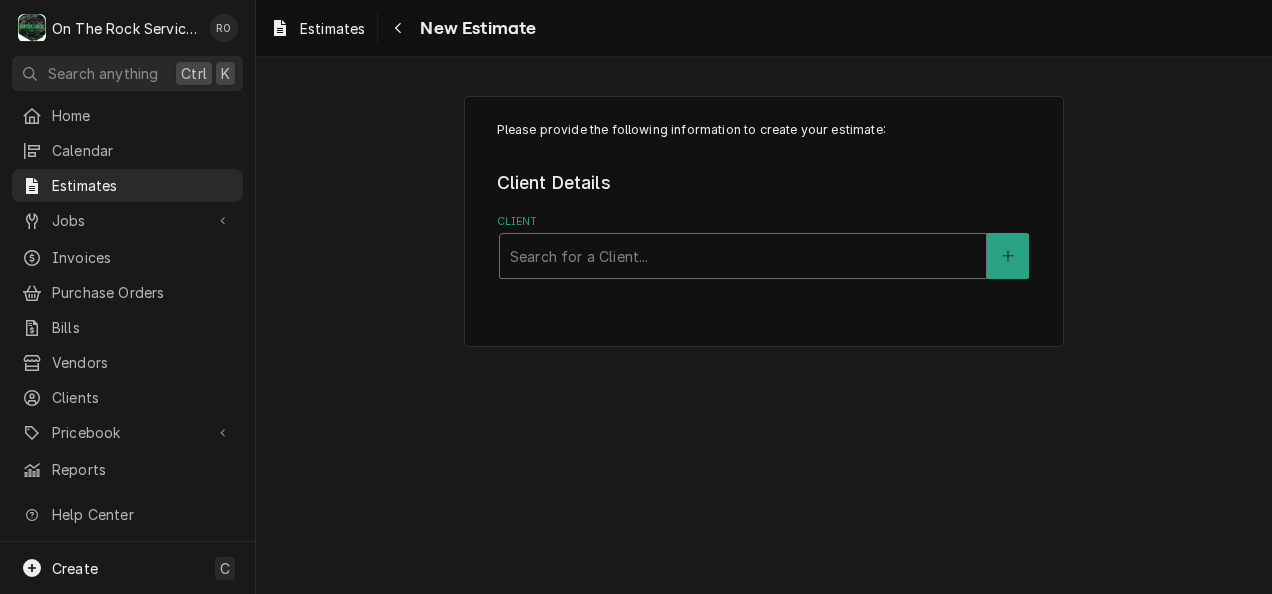 click at bounding box center [743, 256] 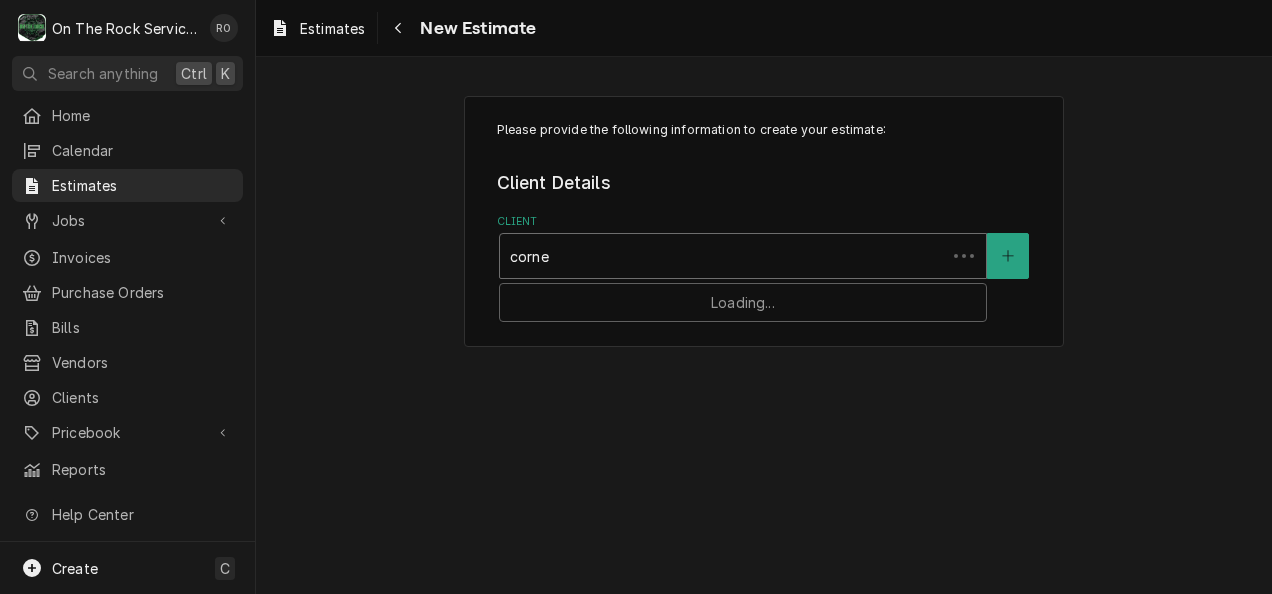 type on "corner" 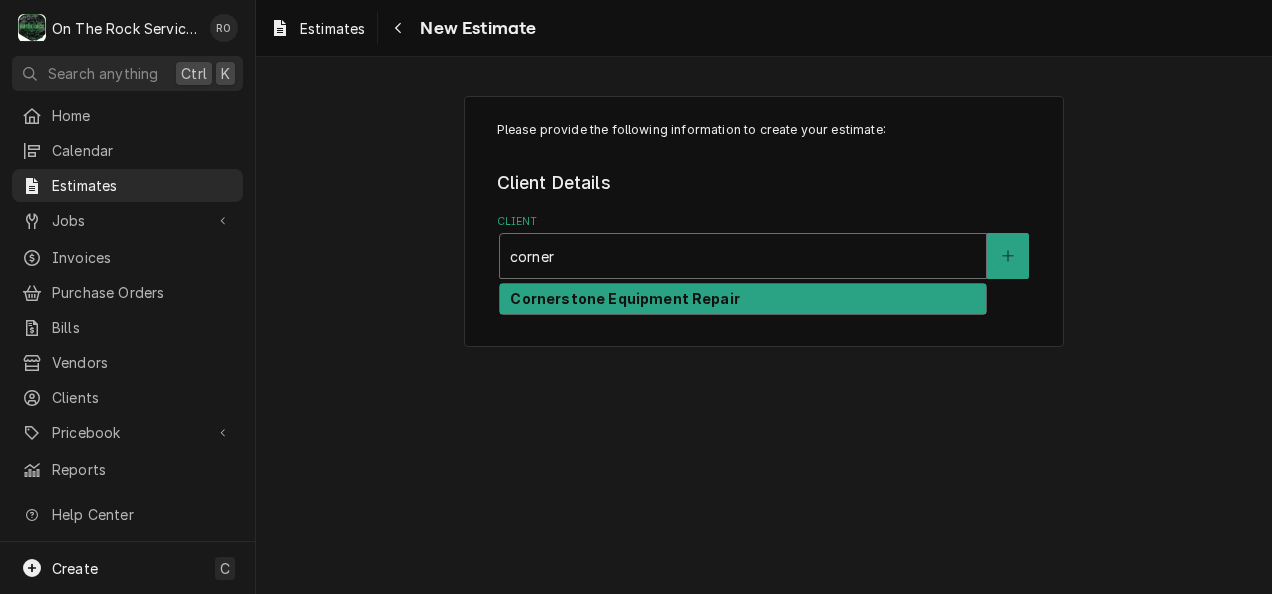 click on "Cornerstone Equipment Repair" at bounding box center [743, 299] 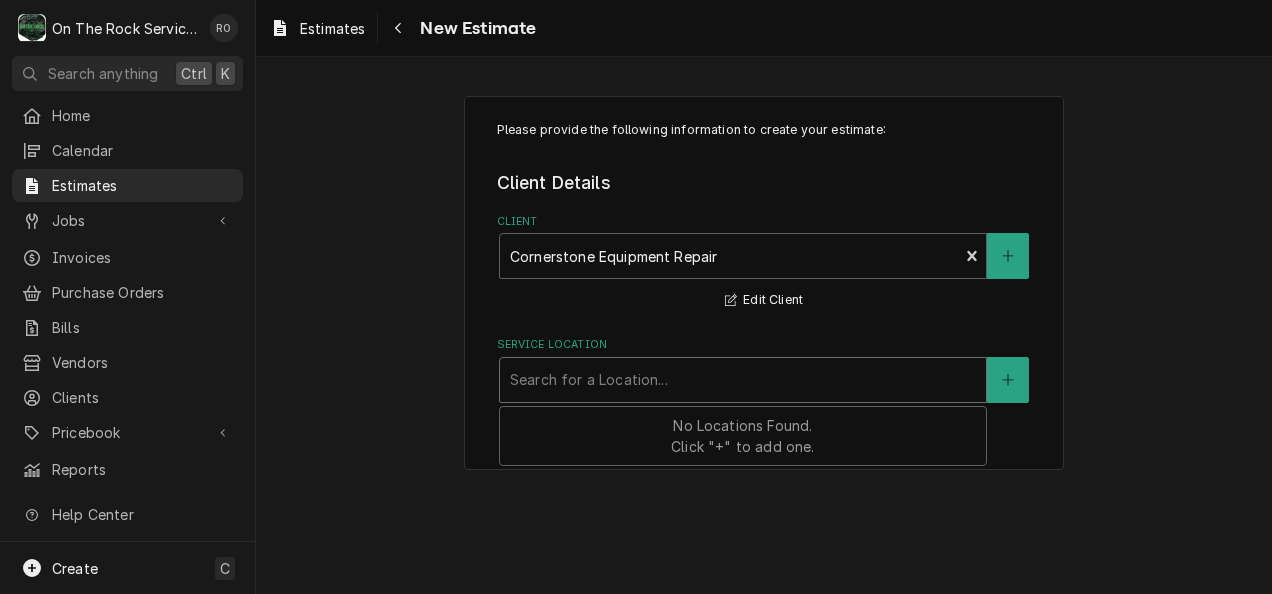 click at bounding box center [743, 380] 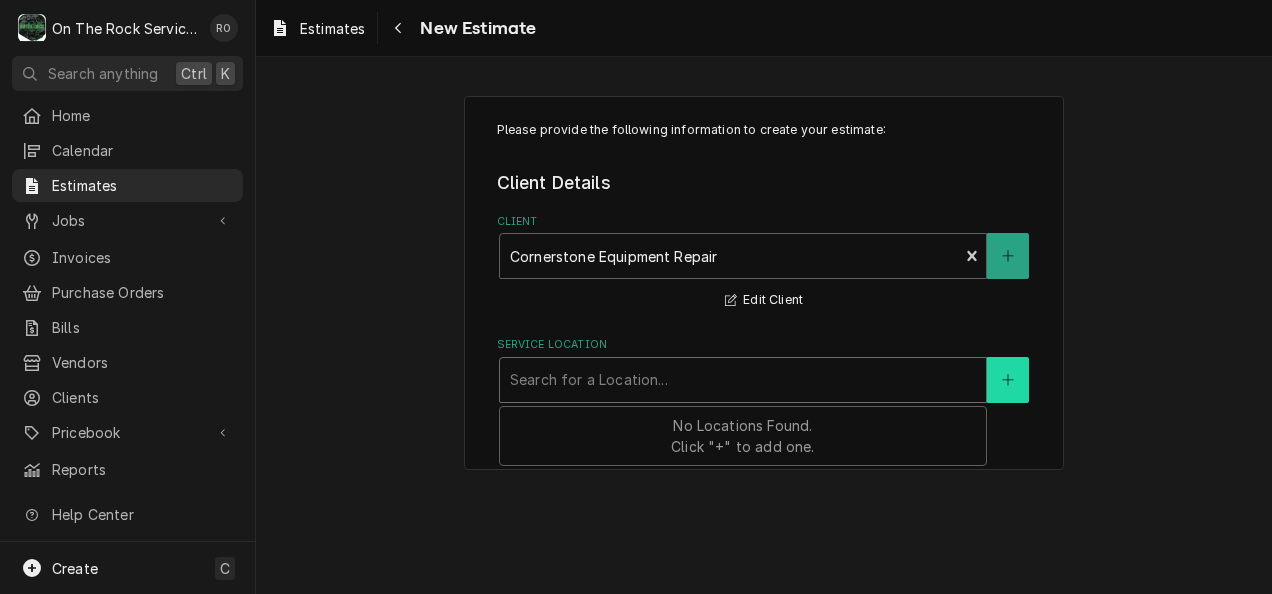 click at bounding box center (1008, 380) 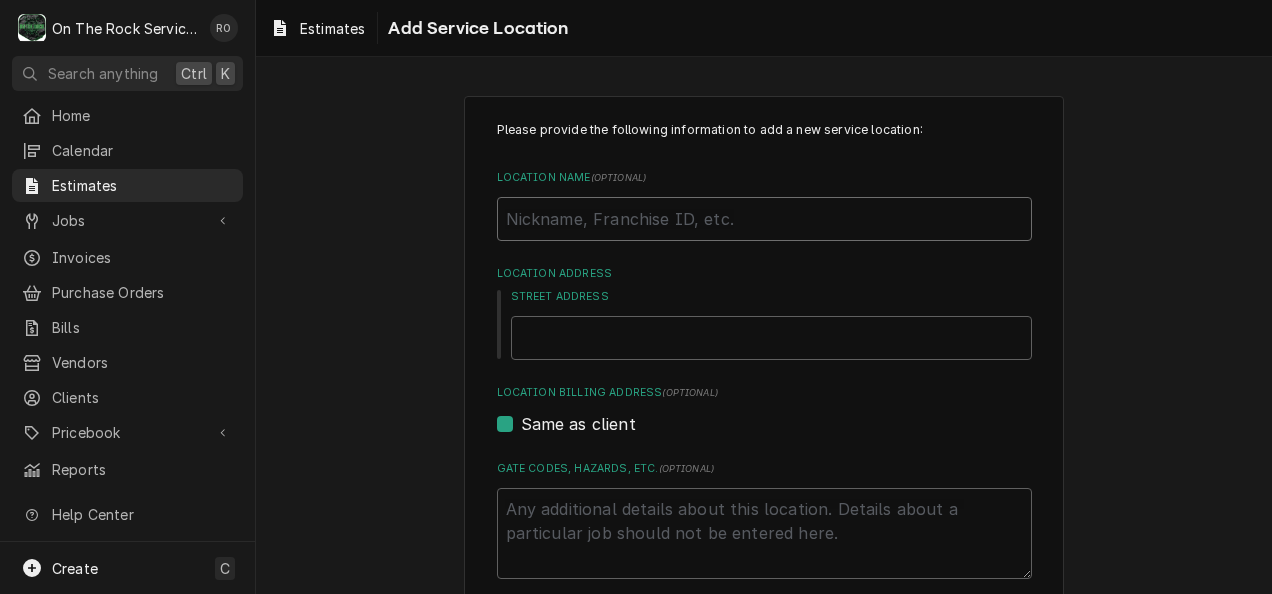 click on "Location Name  ( optional )" at bounding box center [764, 219] 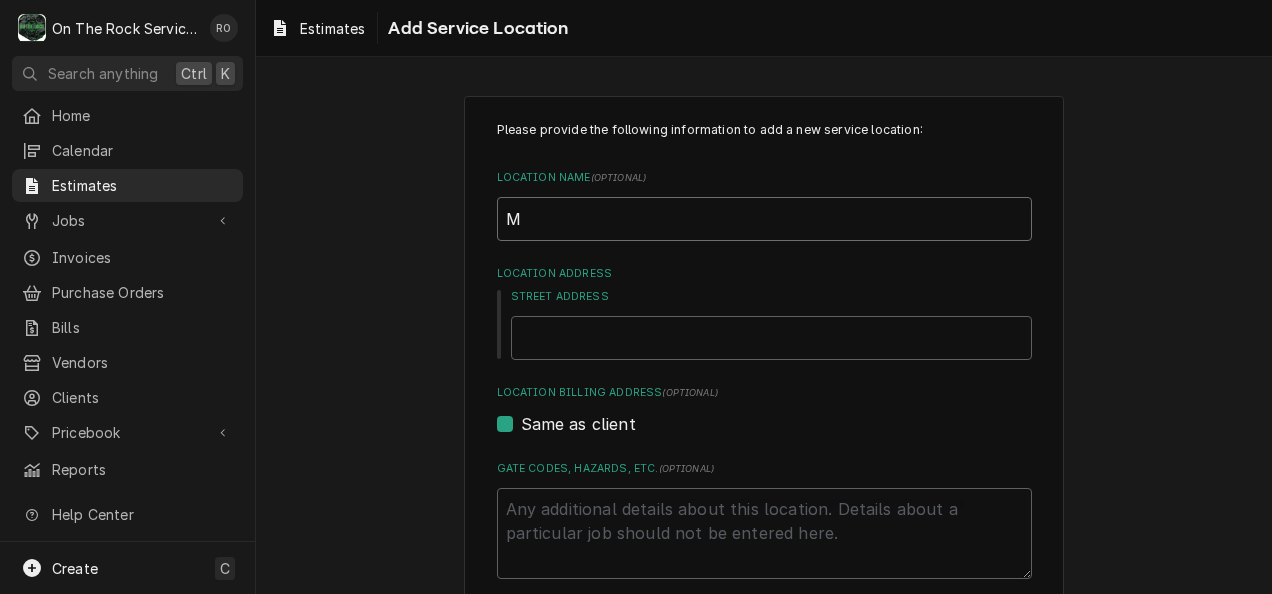 type on "x" 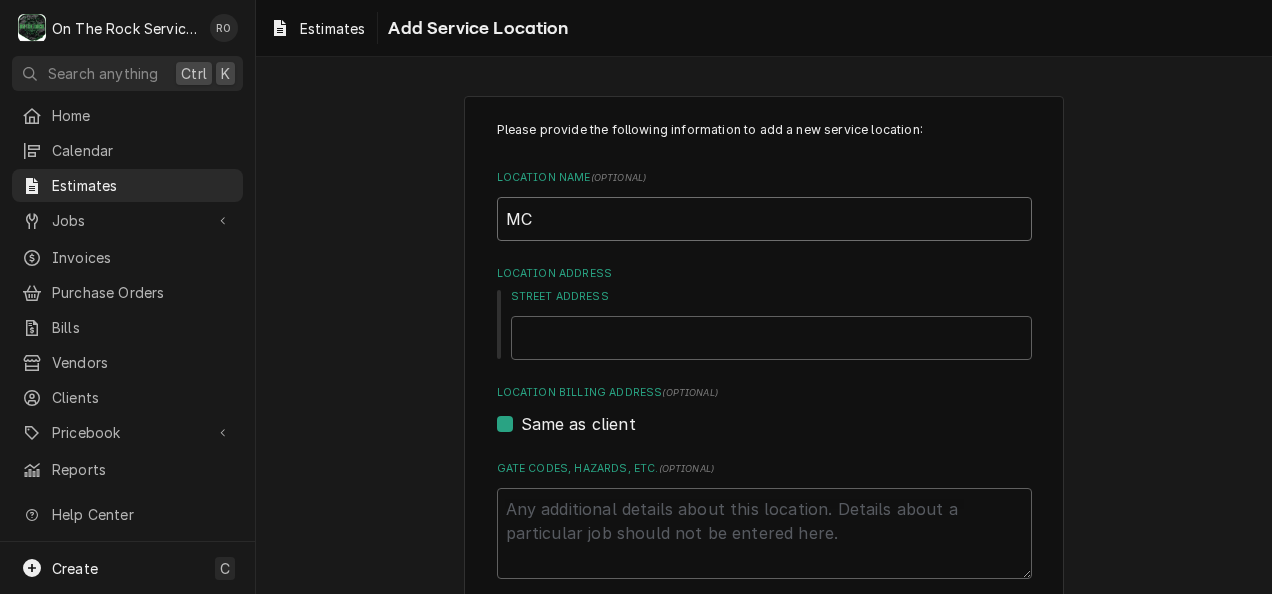 type on "x" 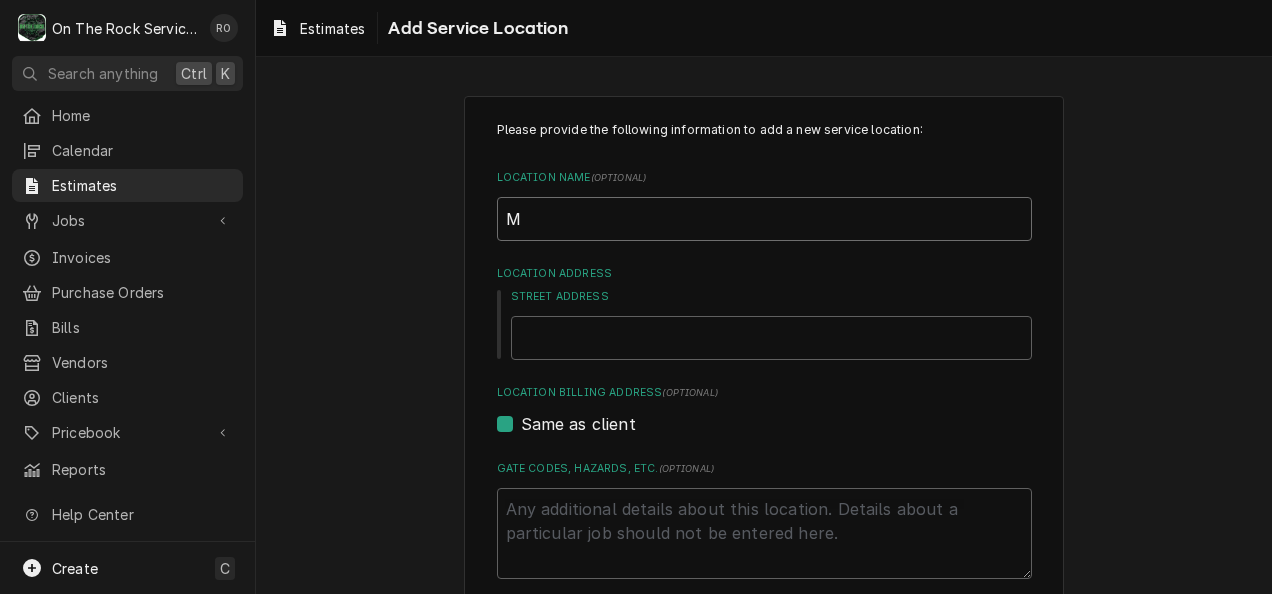 type on "x" 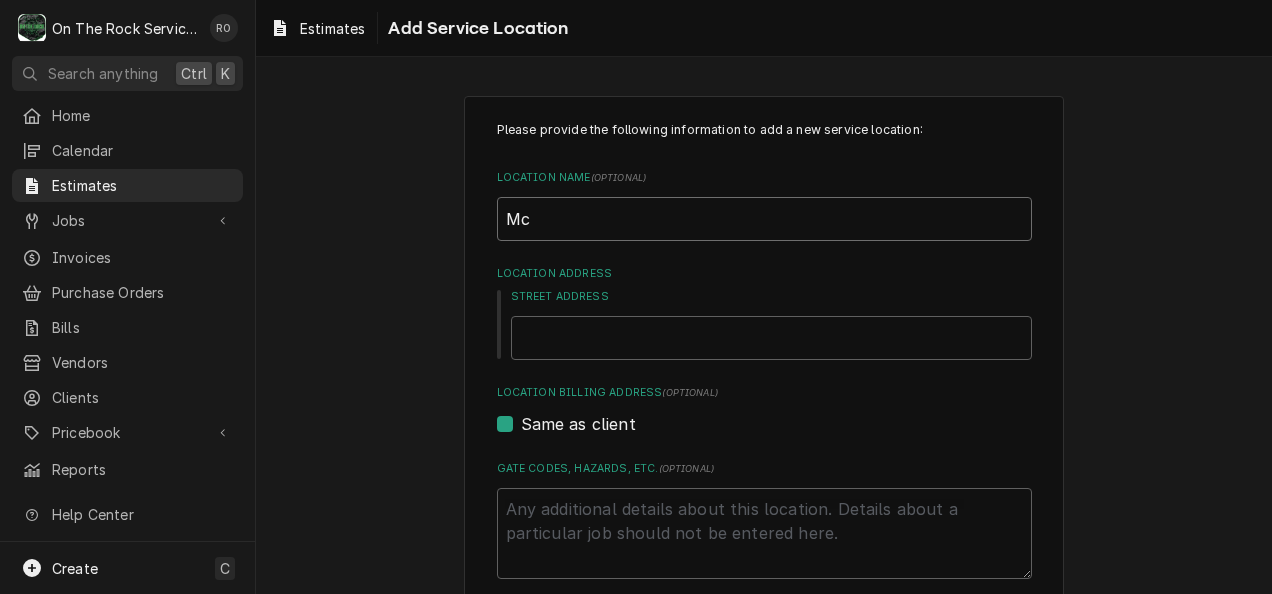 type on "x" 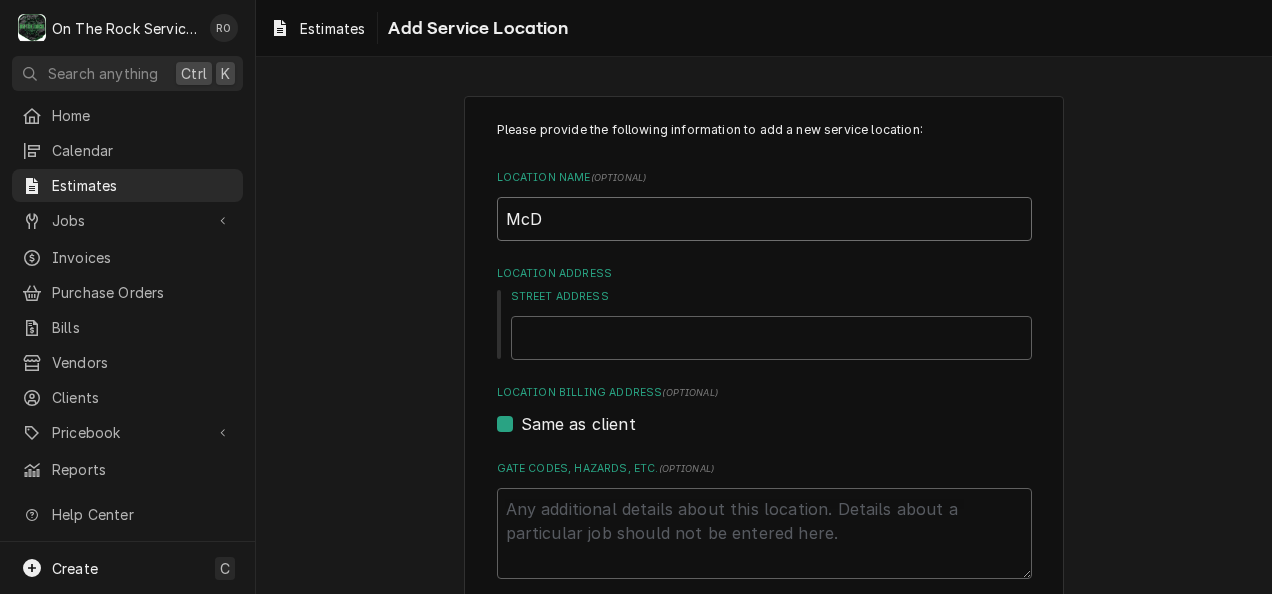 type on "x" 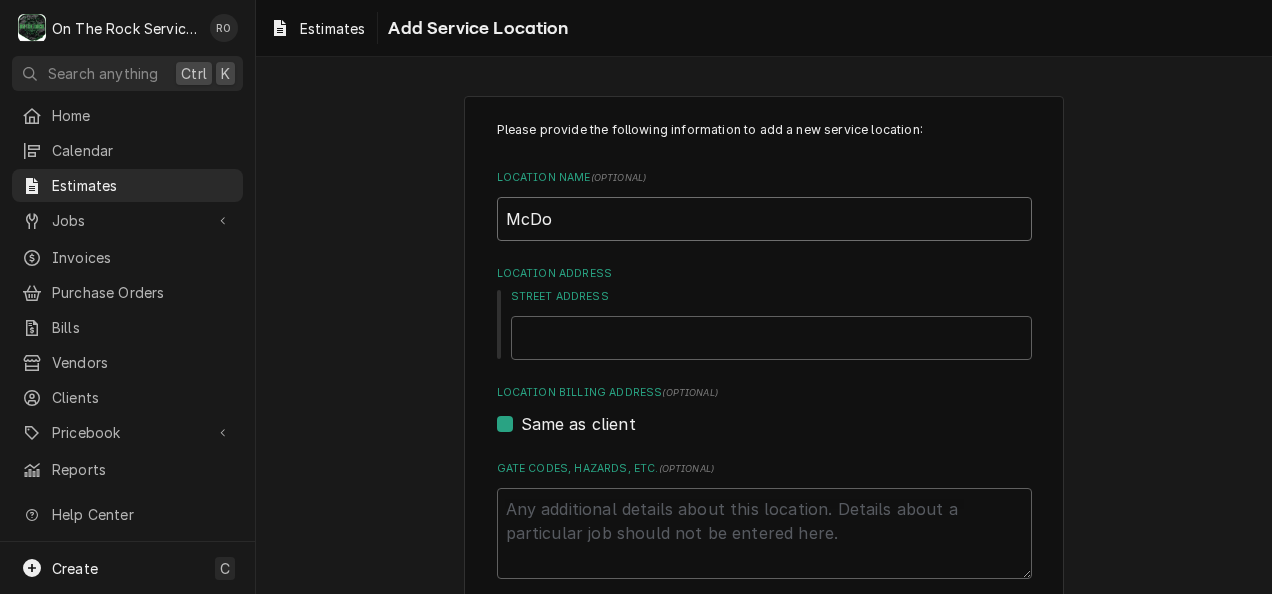 type on "x" 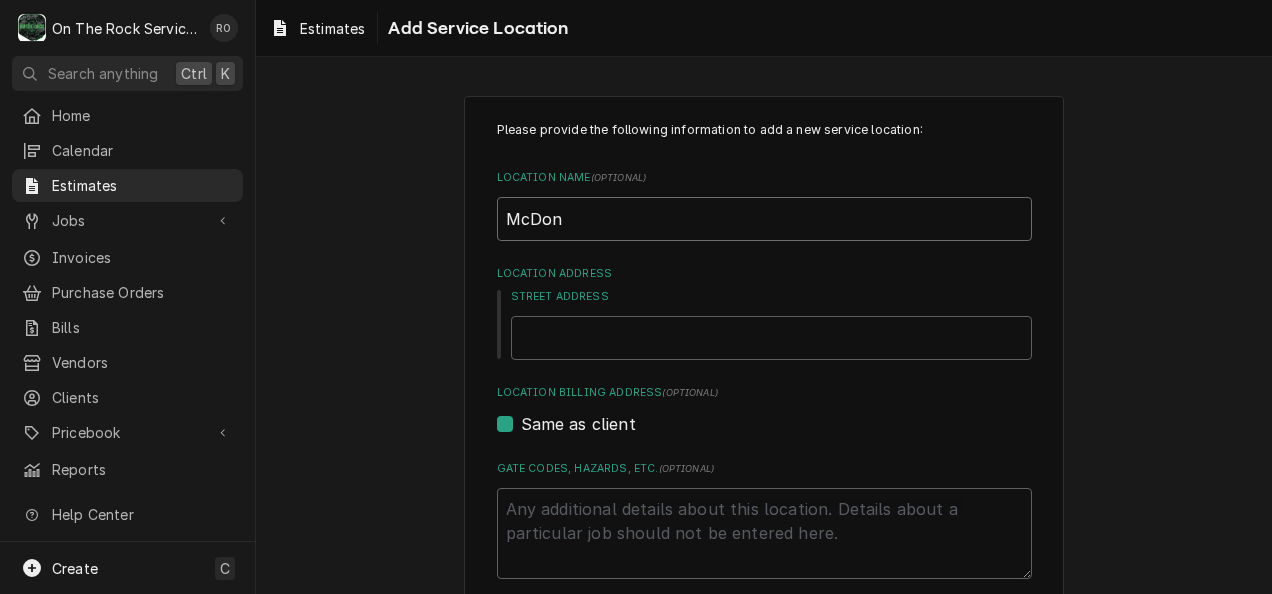type on "x" 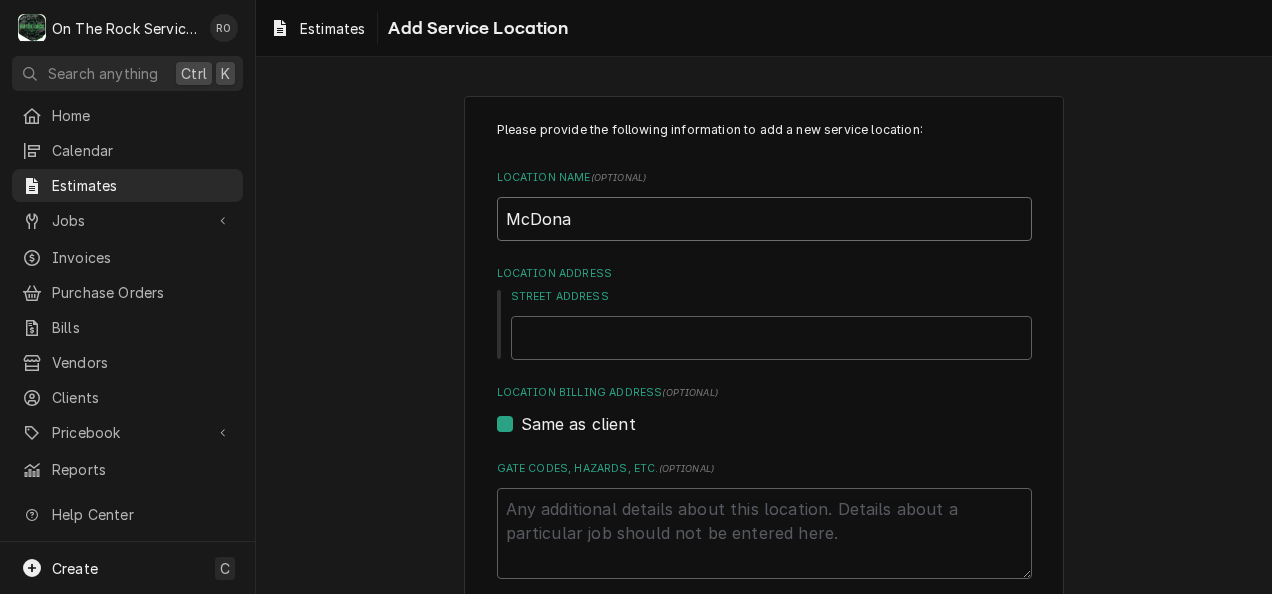 type on "x" 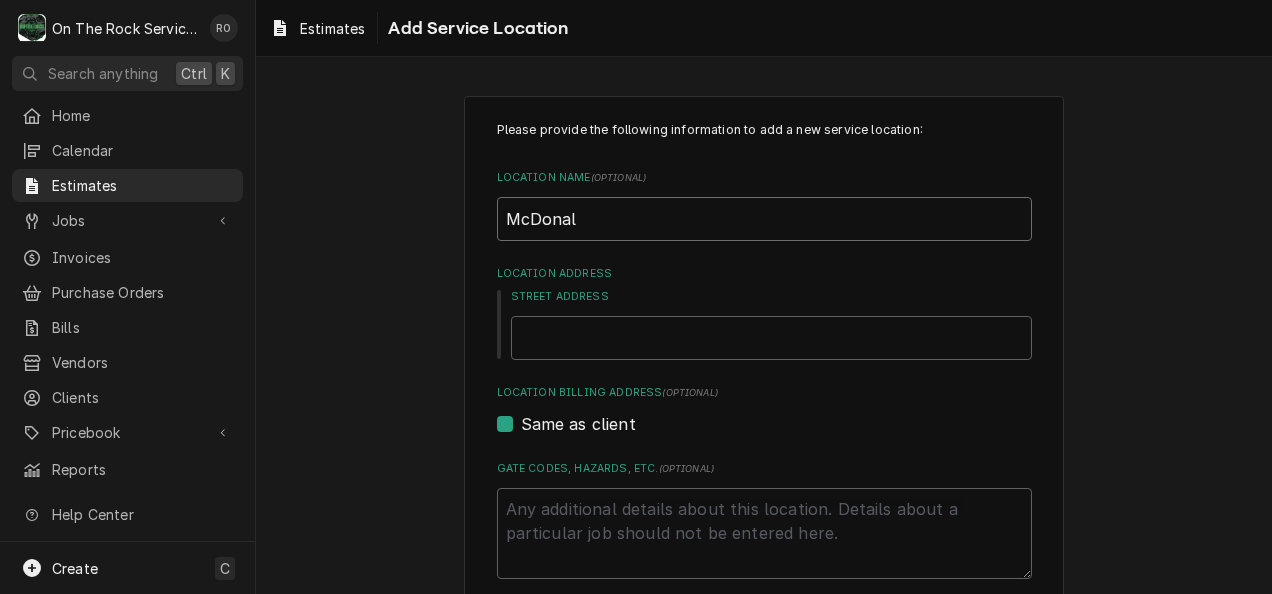 type on "x" 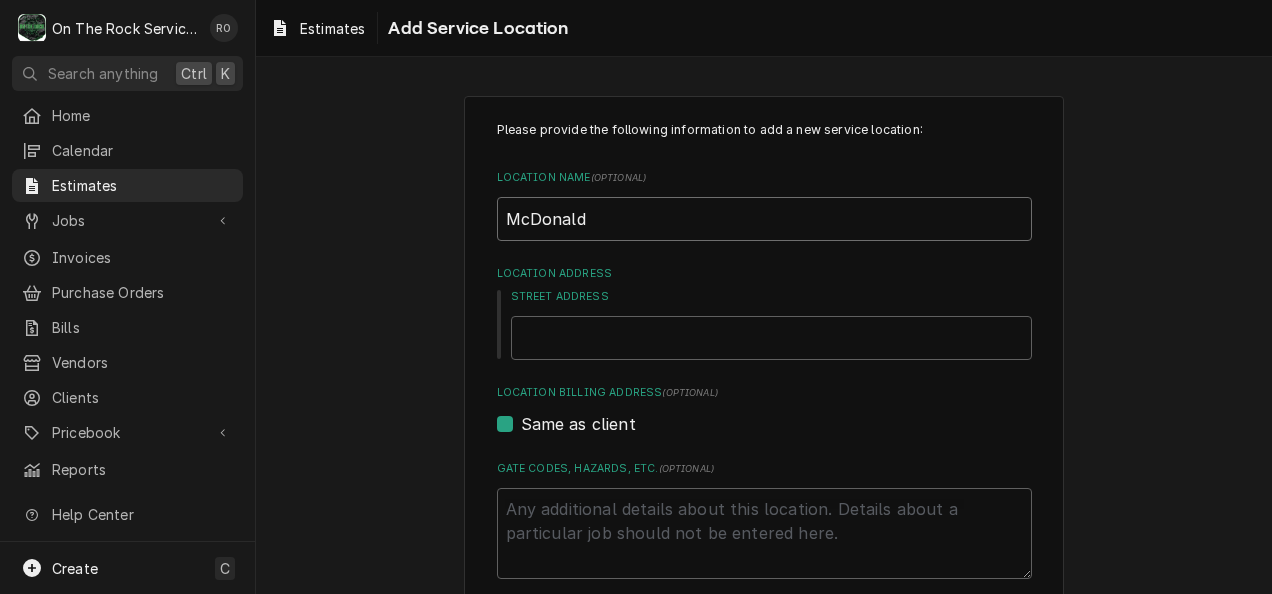 type on "x" 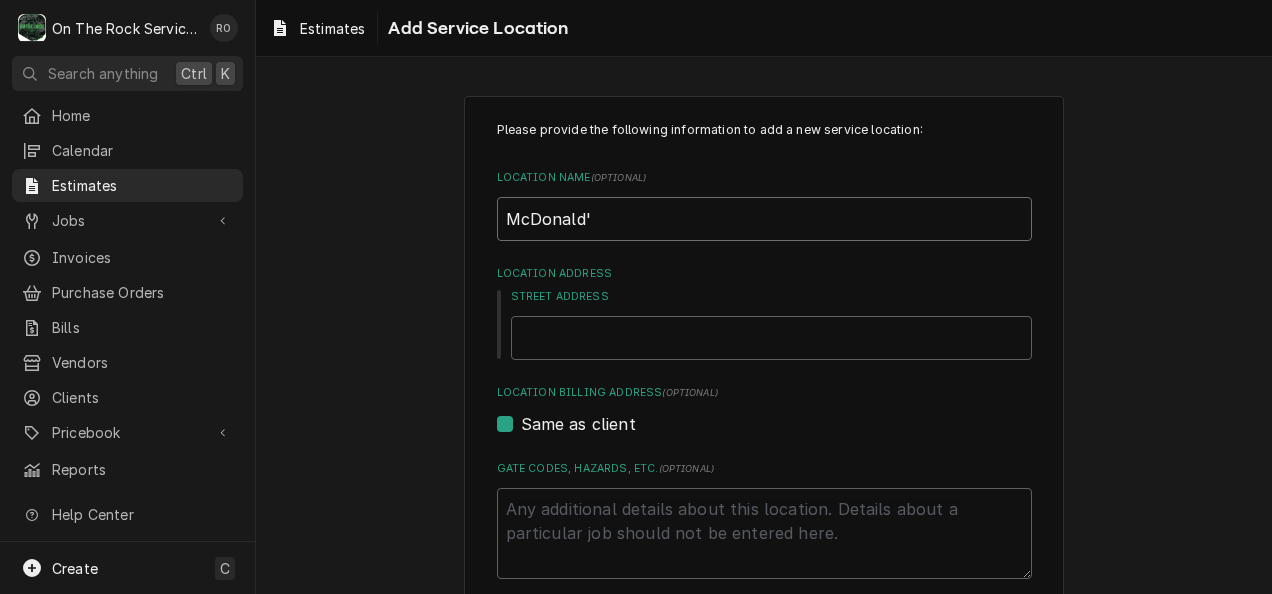 type on "x" 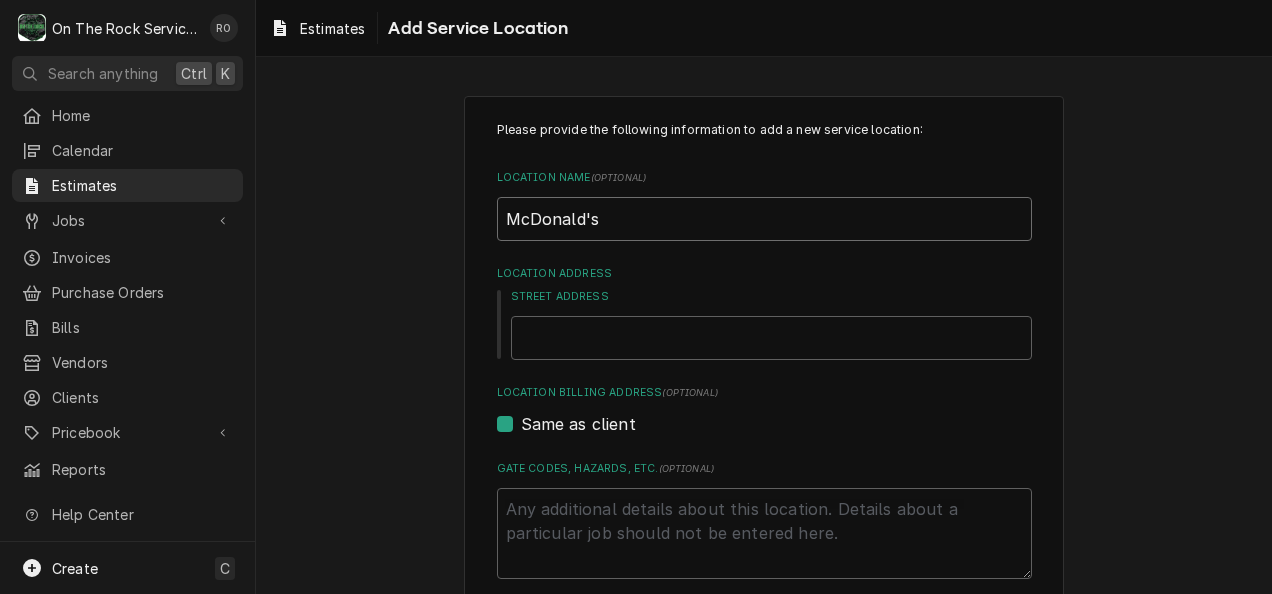 type on "McDonald's" 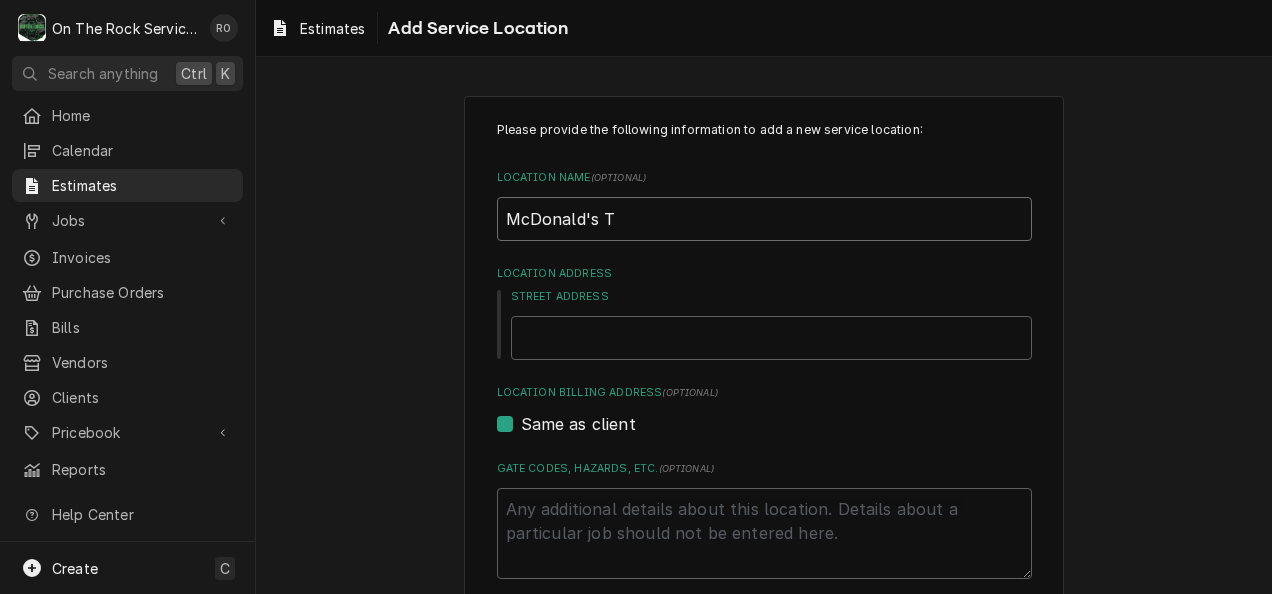type on "x" 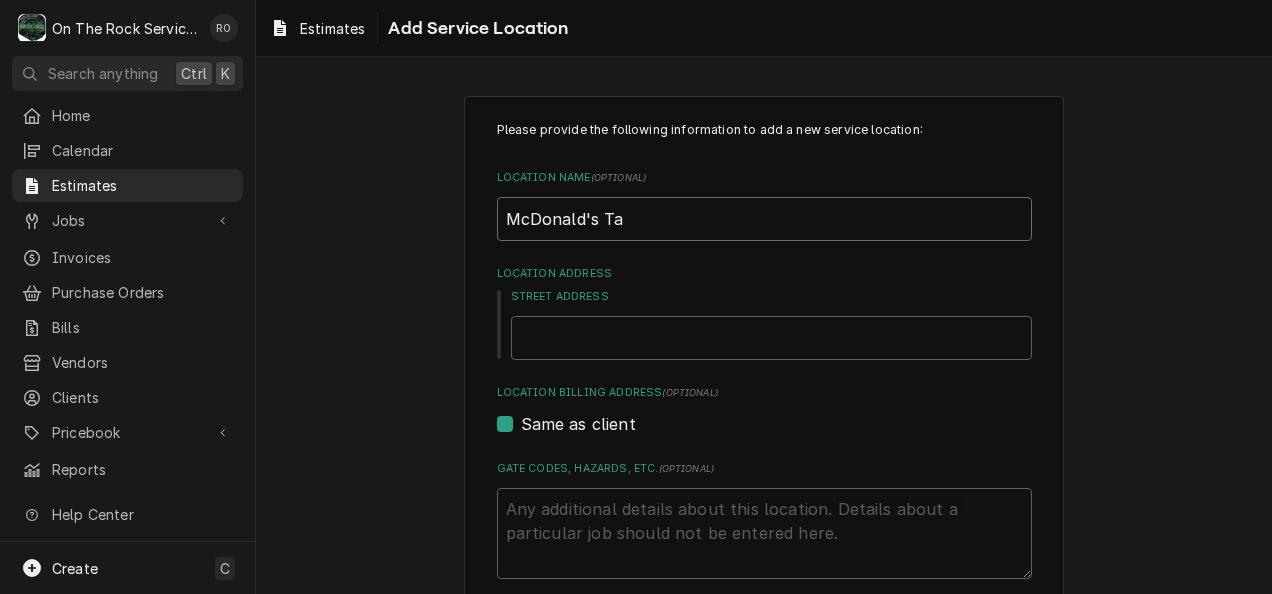 type on "[BRAND] [CITY]" 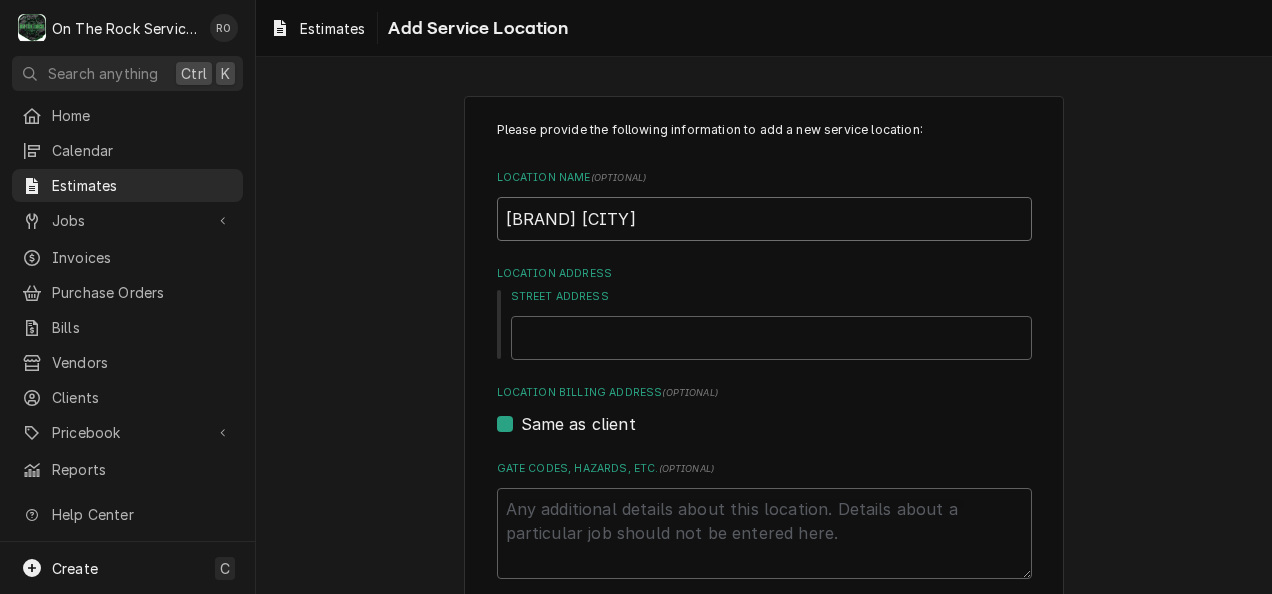 type on "x" 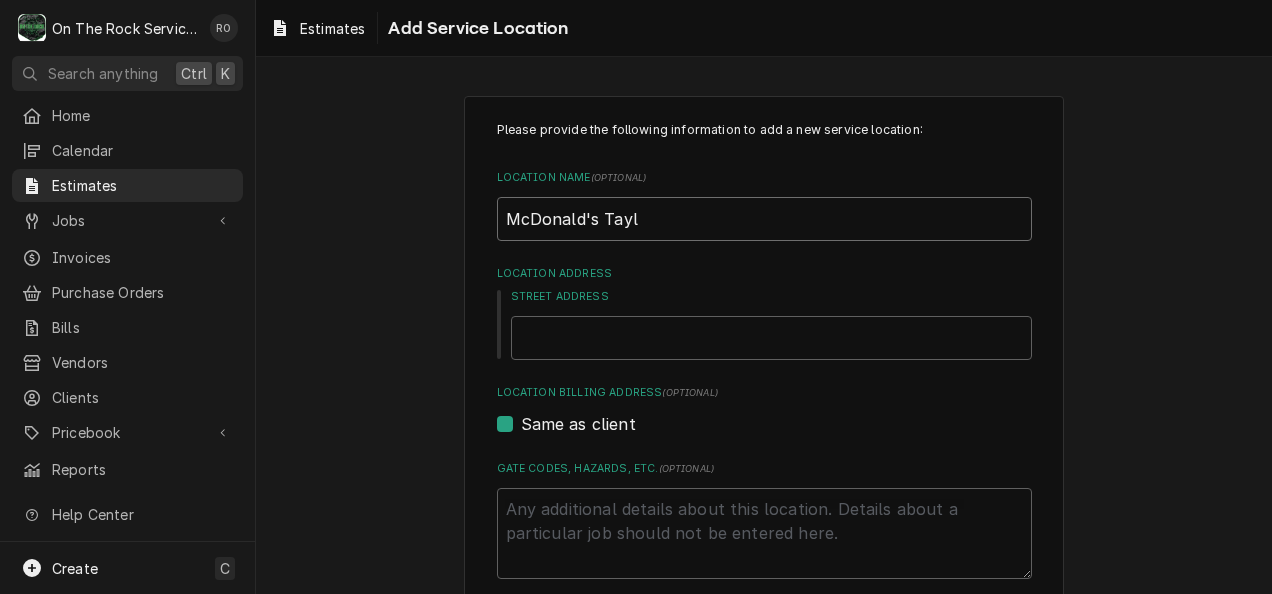 type on "x" 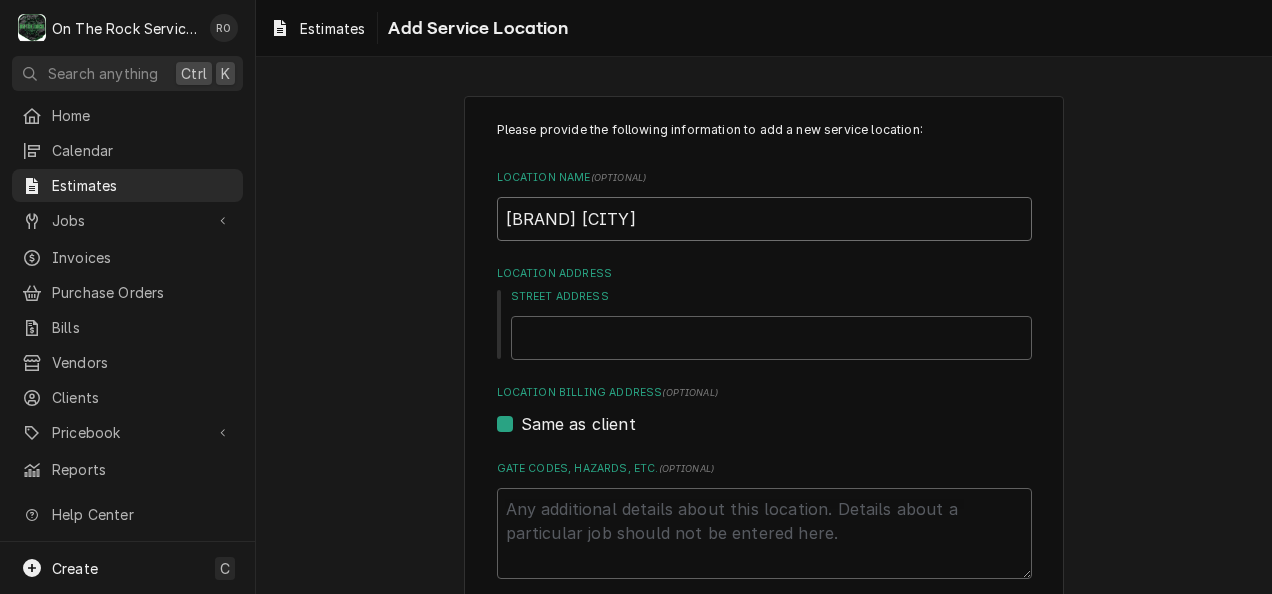 type on "x" 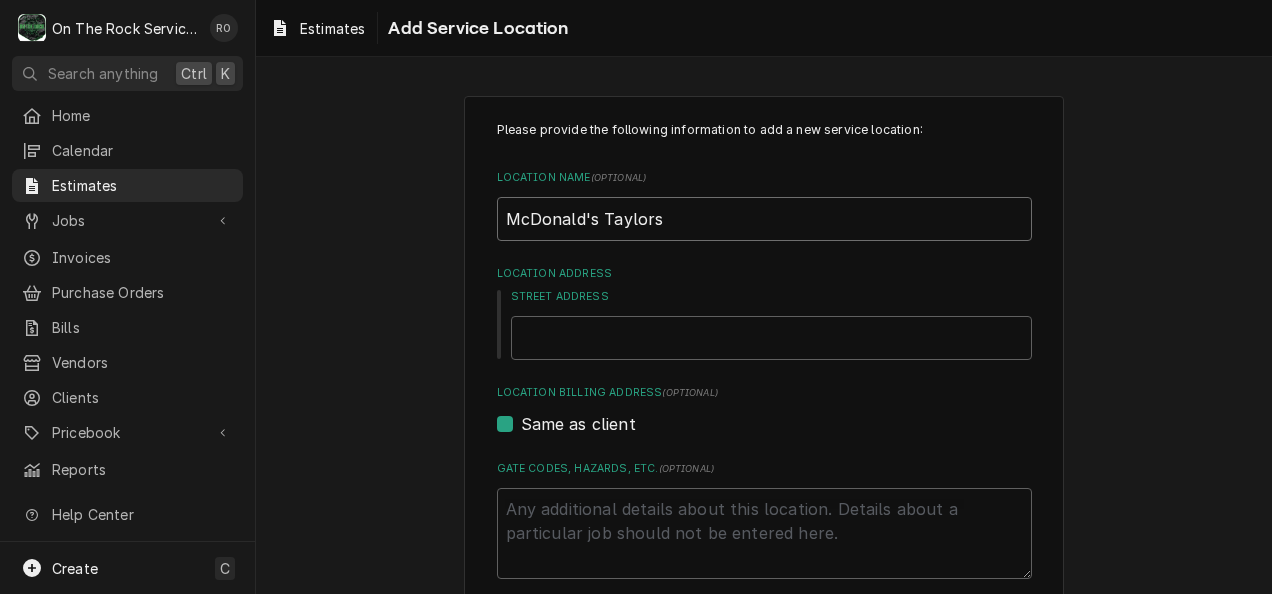type on "x" 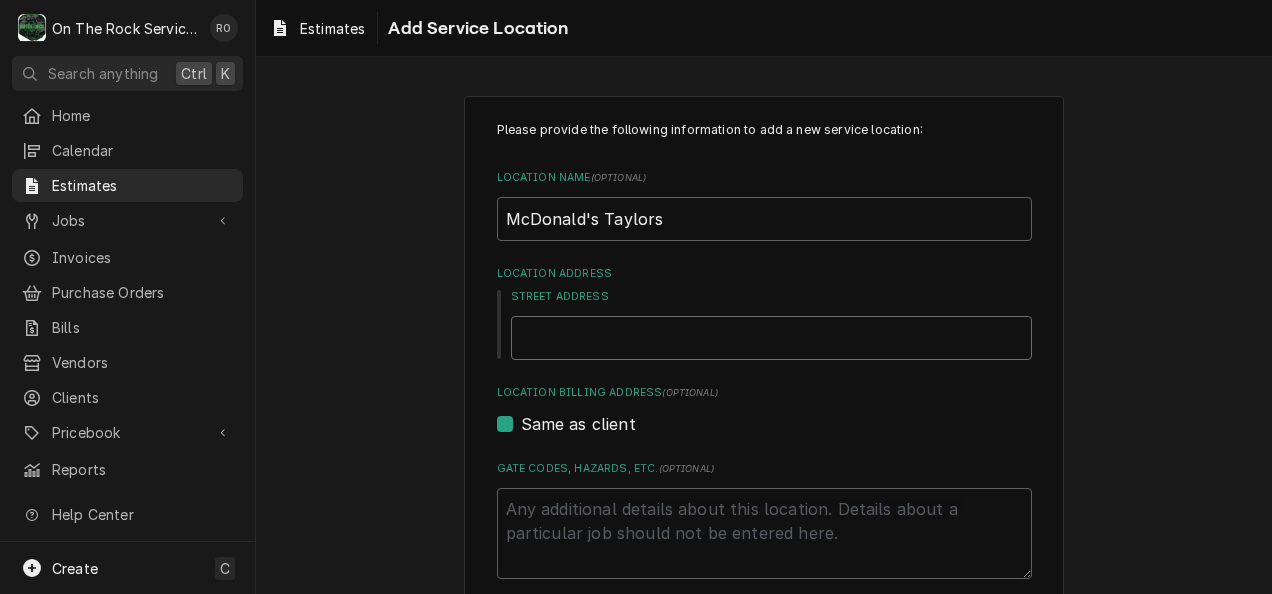 type on "x" 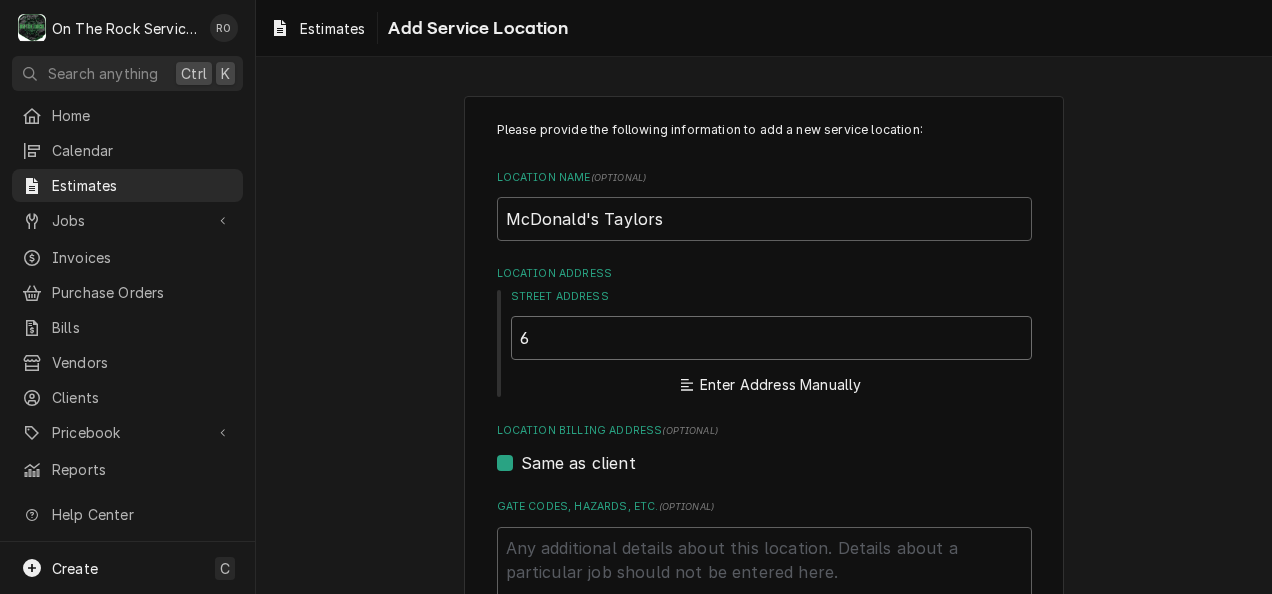 type on "x" 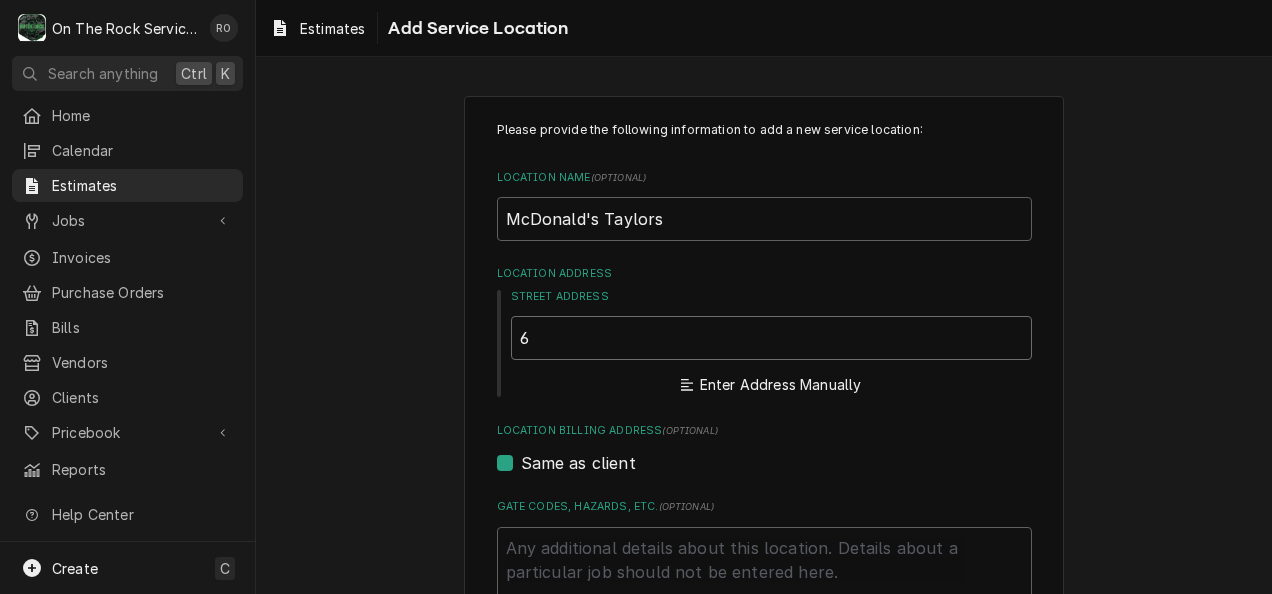 type on "61" 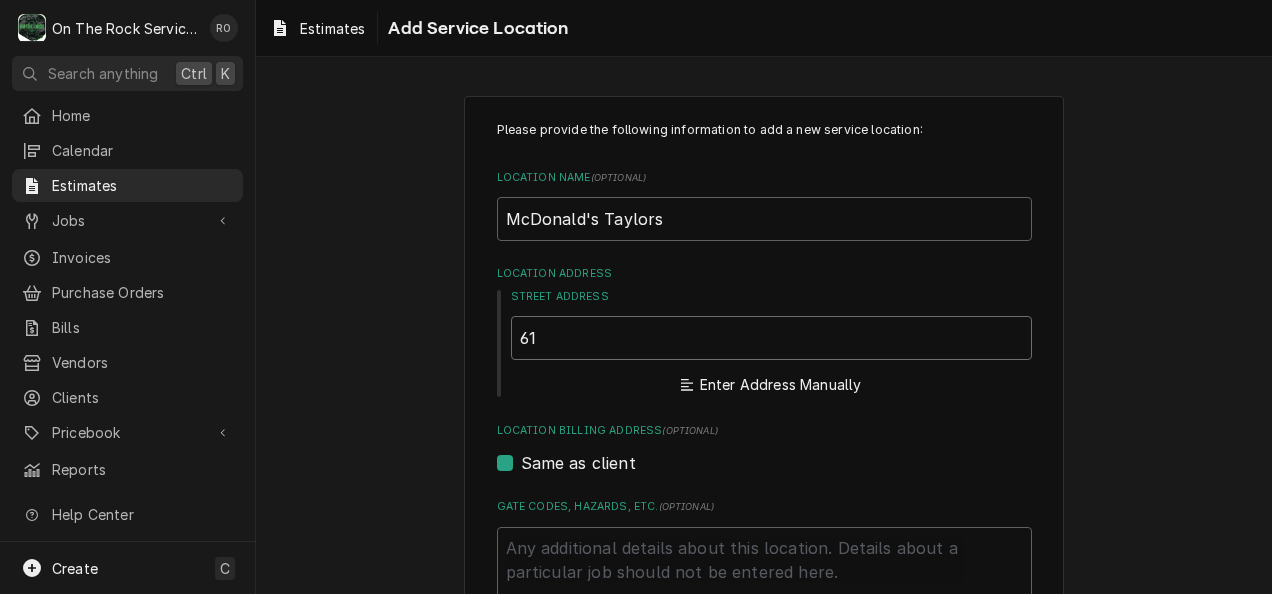 type on "x" 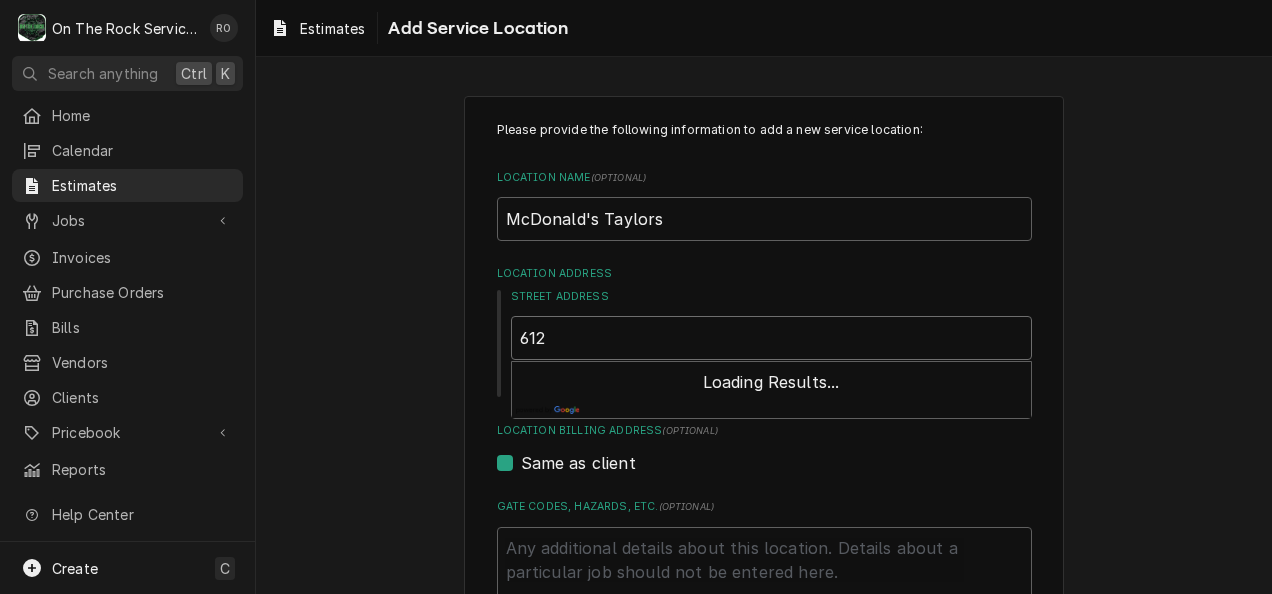 type on "x" 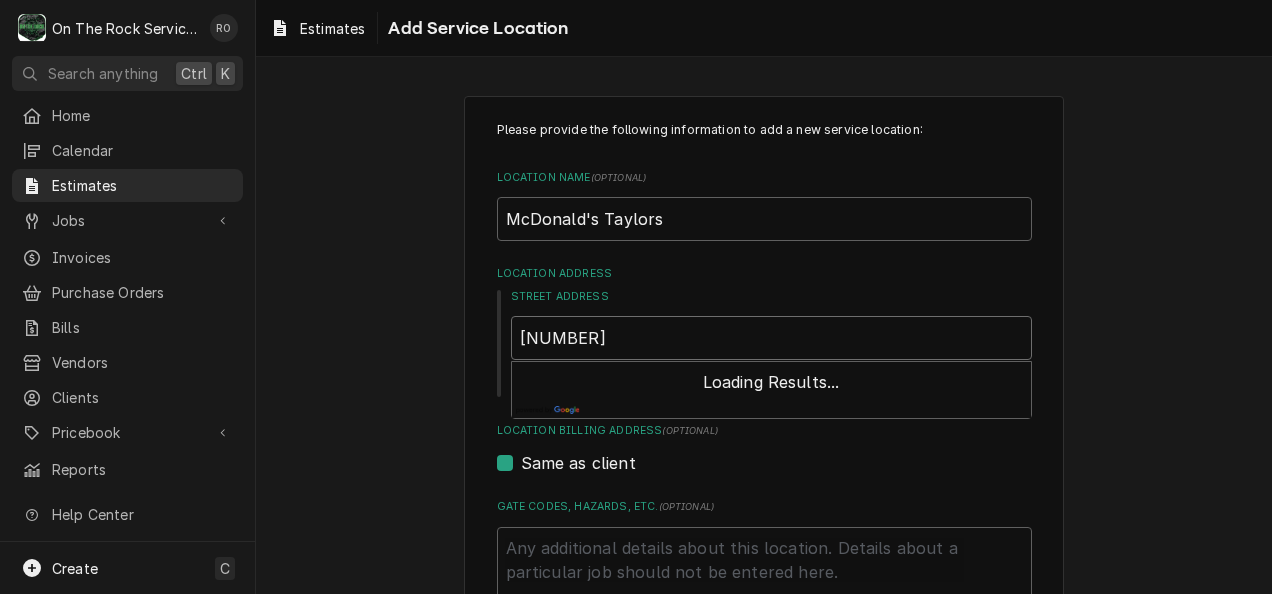 type on "x" 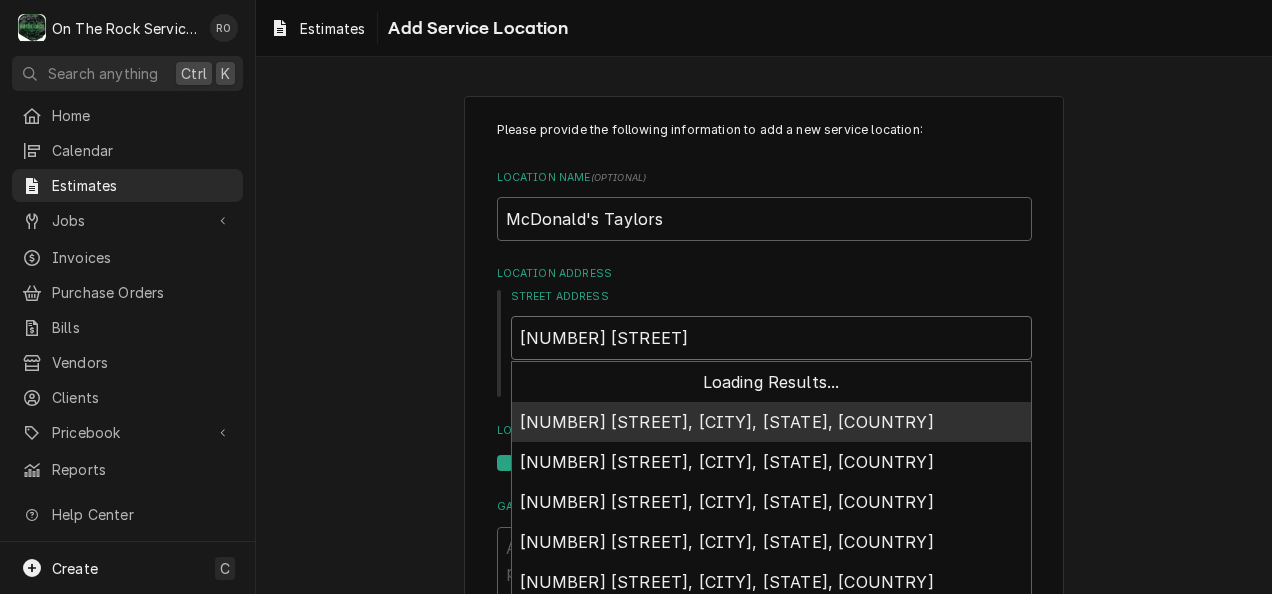 type on "x" 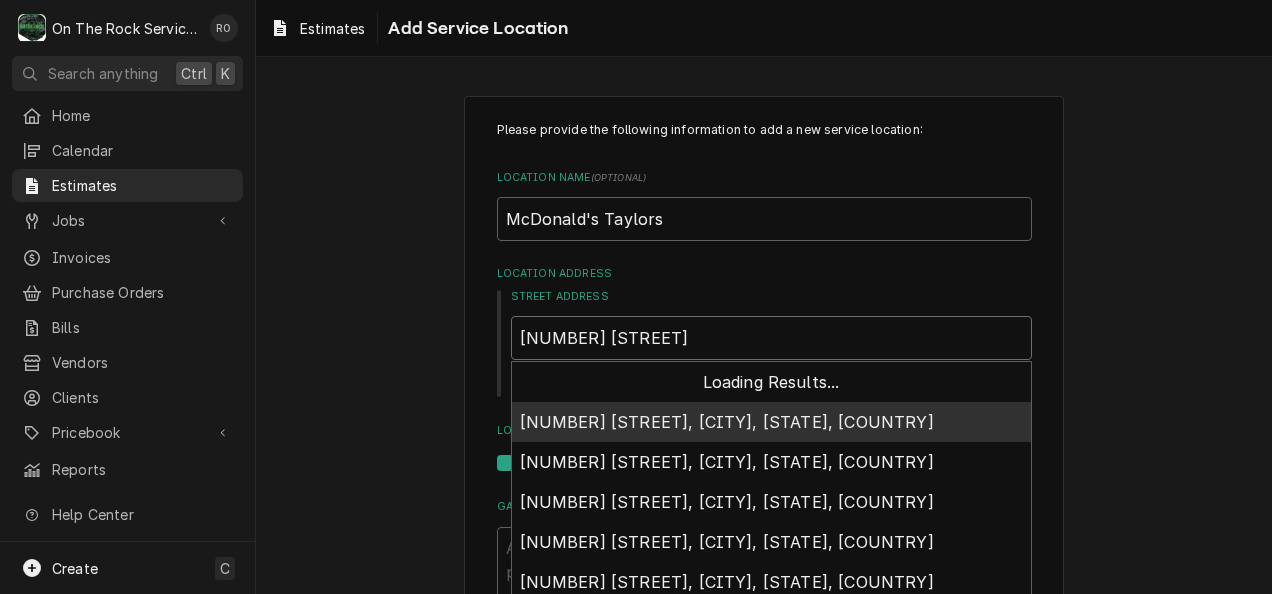 type on "[NUMBER] [STREET]" 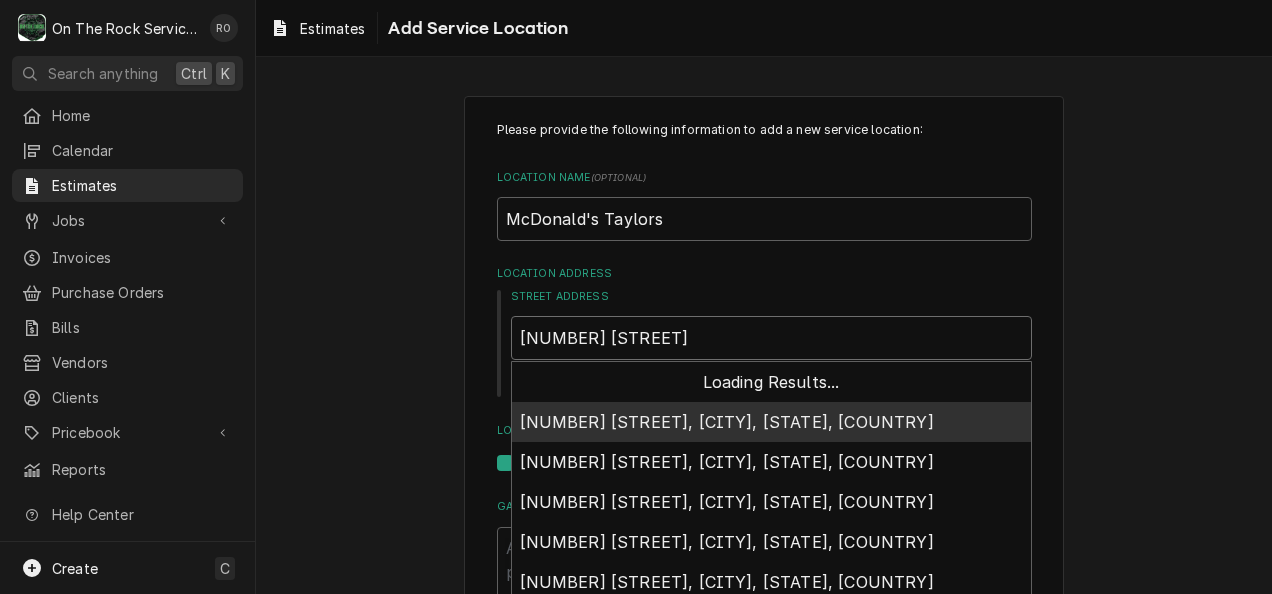 type on "x" 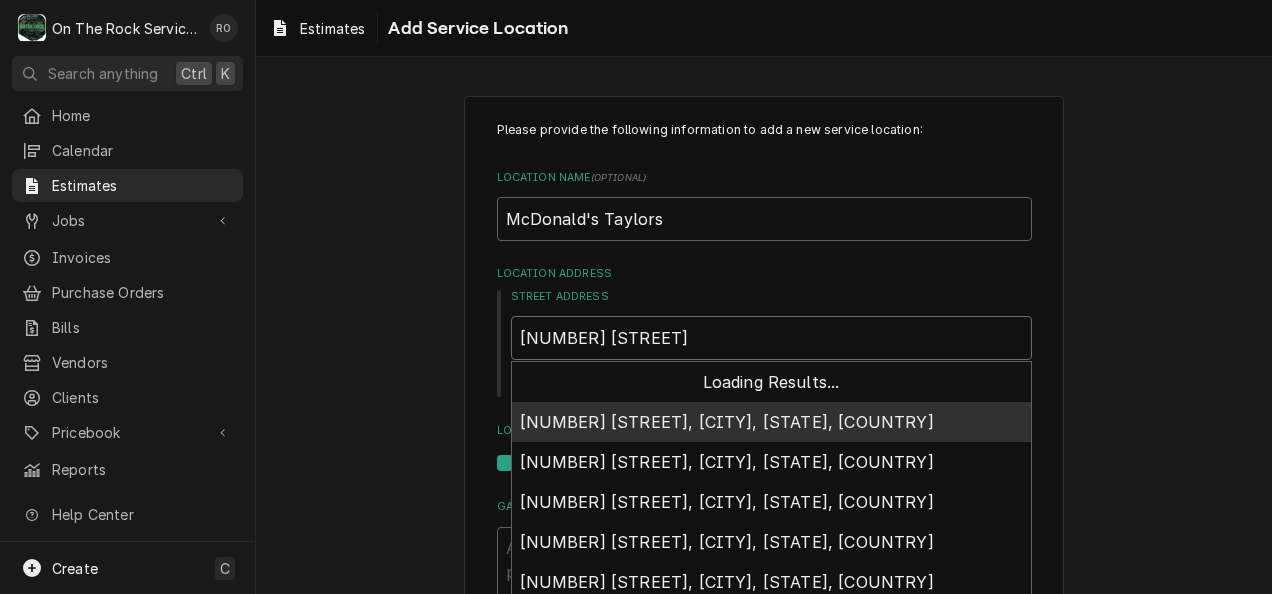 type on "[NUMBER] [STREET]" 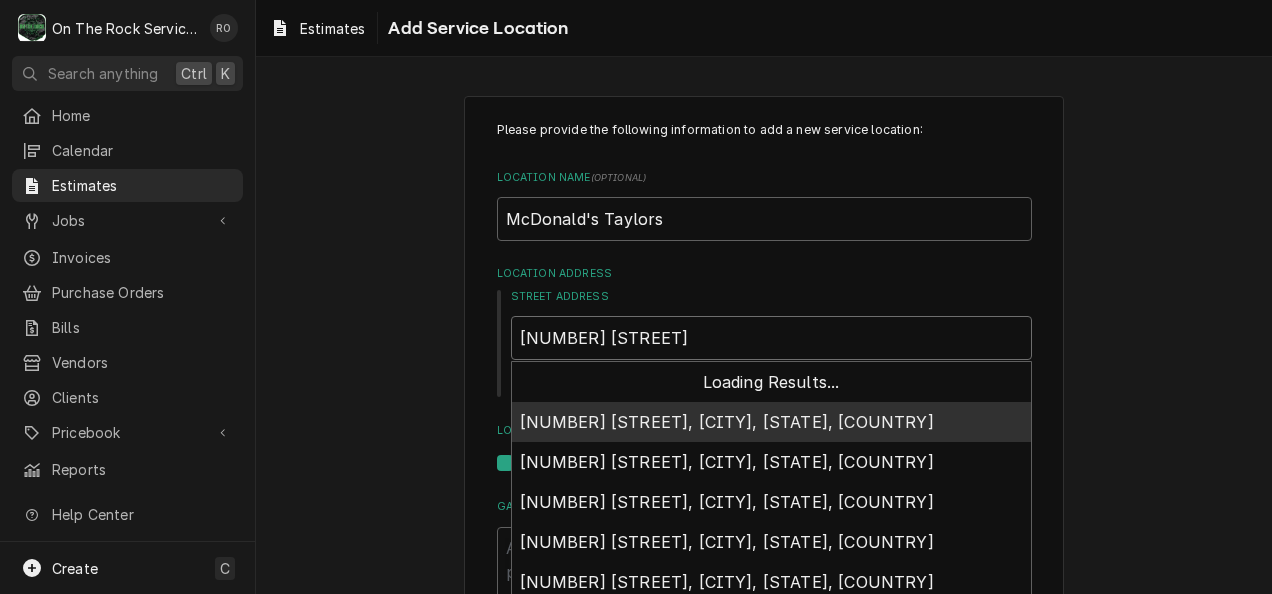 type on "x" 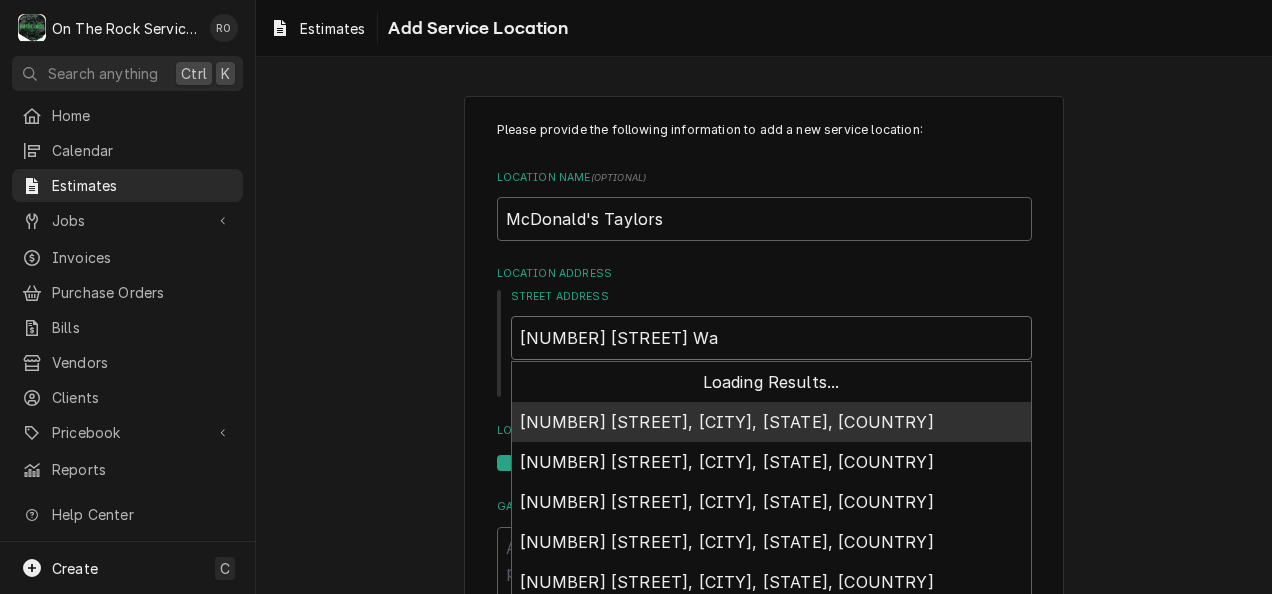 type on "[NUMBER] Wad" 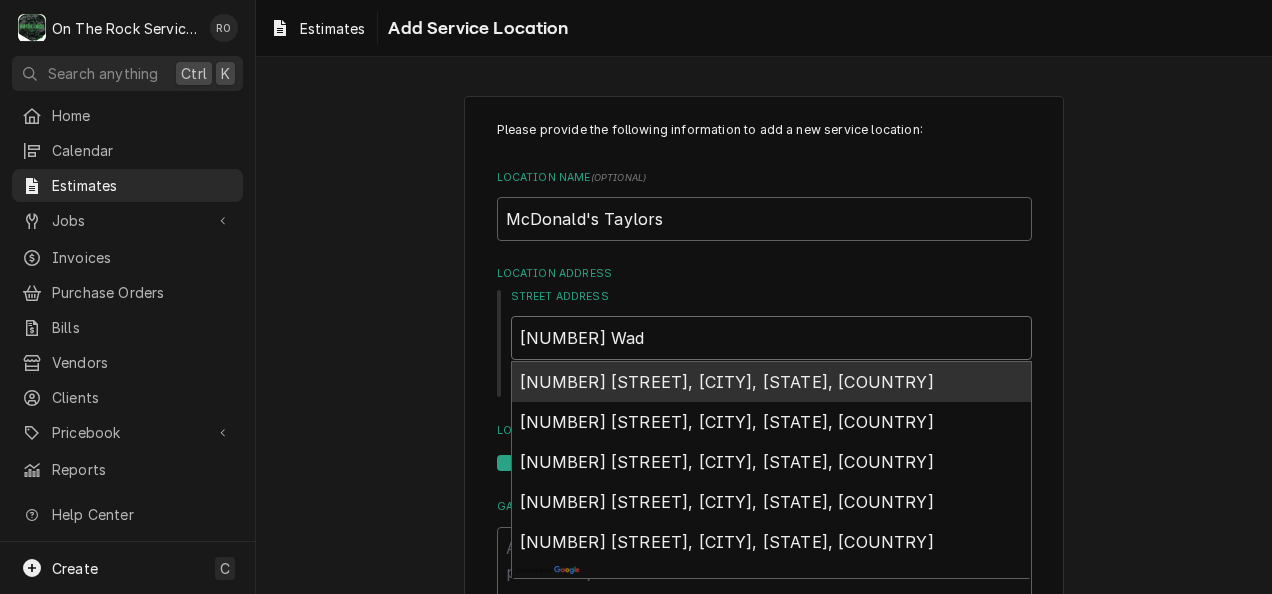 type on "x" 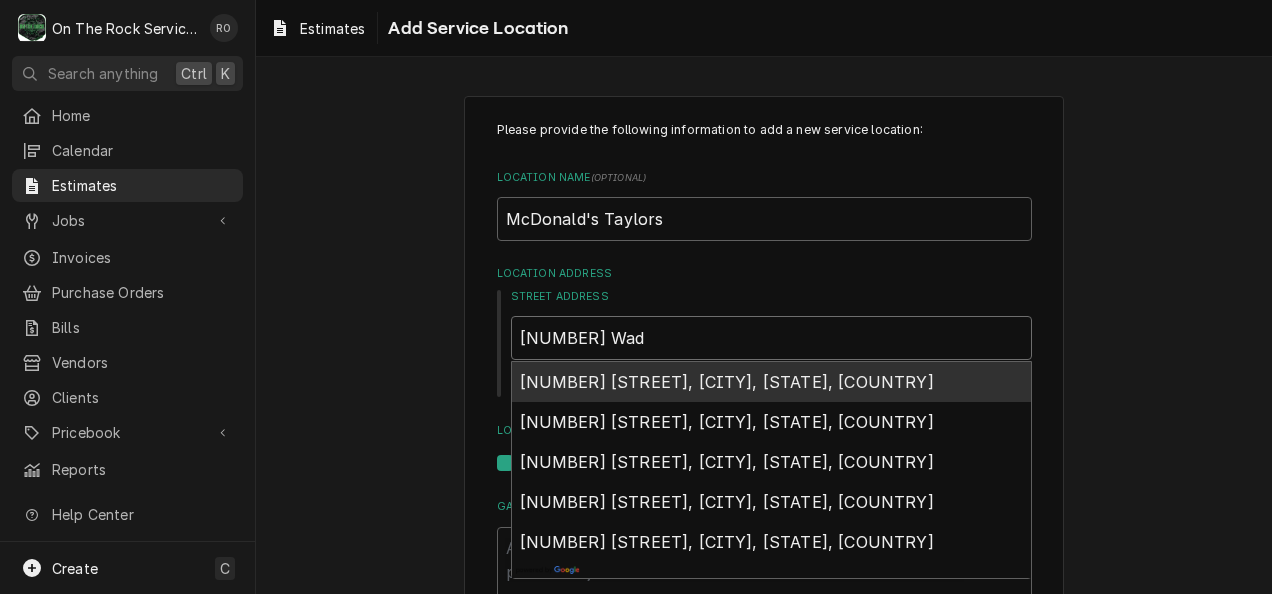 type on "[NUMBER] [STREET]" 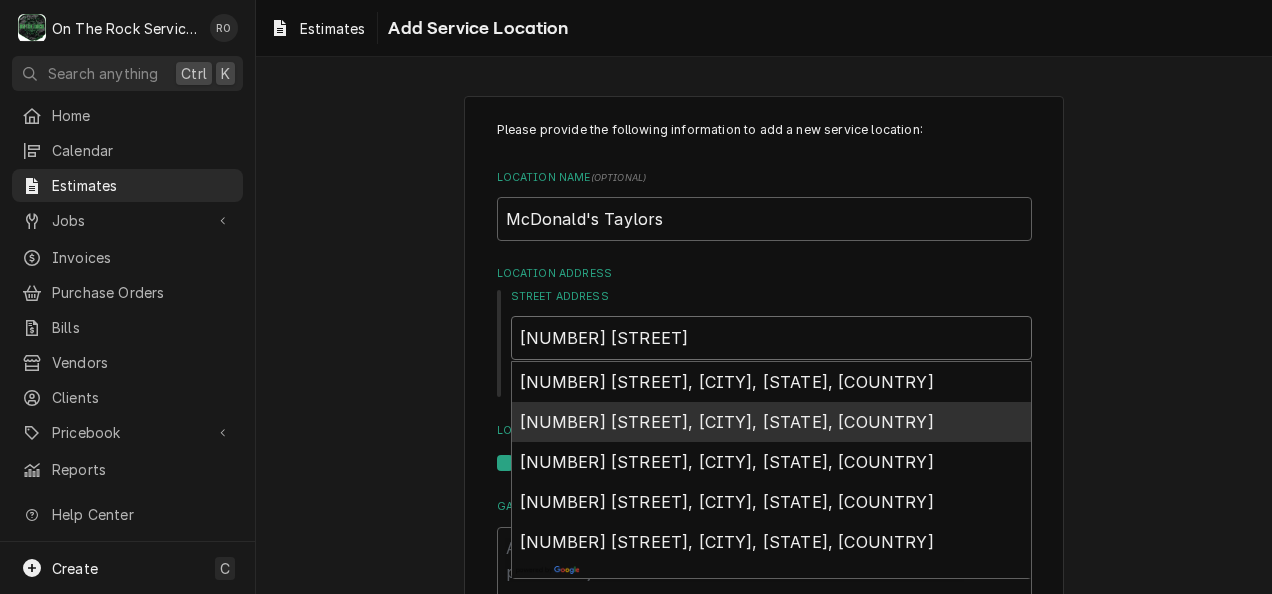 click on "[NUMBER] [STREET], [CITY], [STATE], [COUNTRY]" at bounding box center (727, 422) 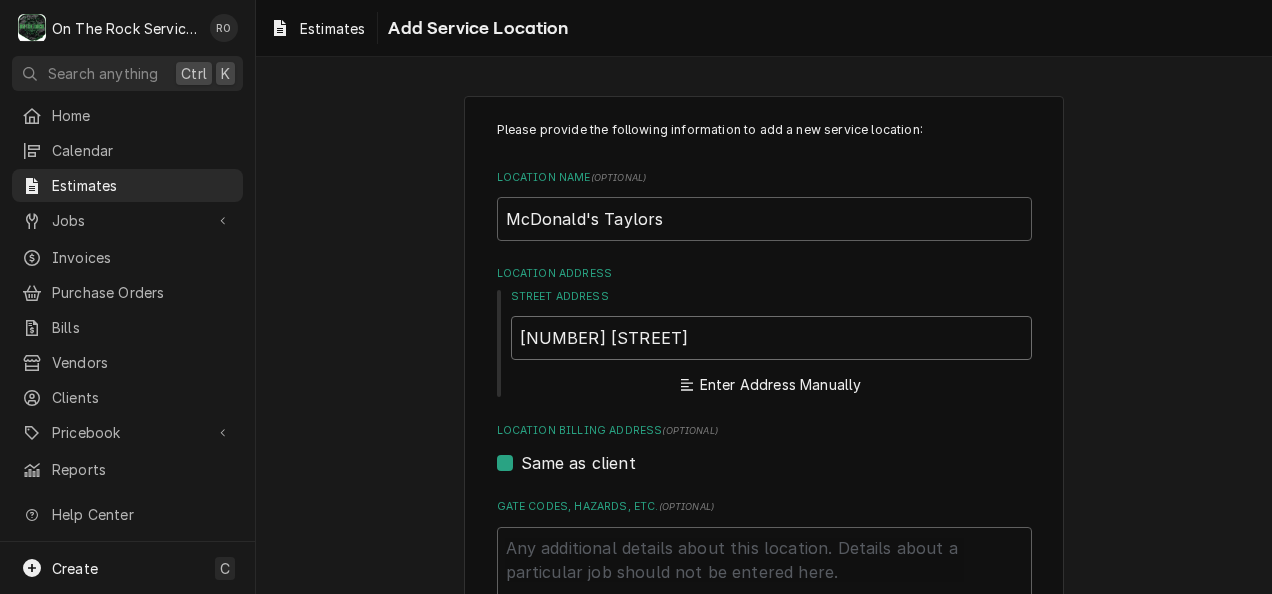 type on "x" 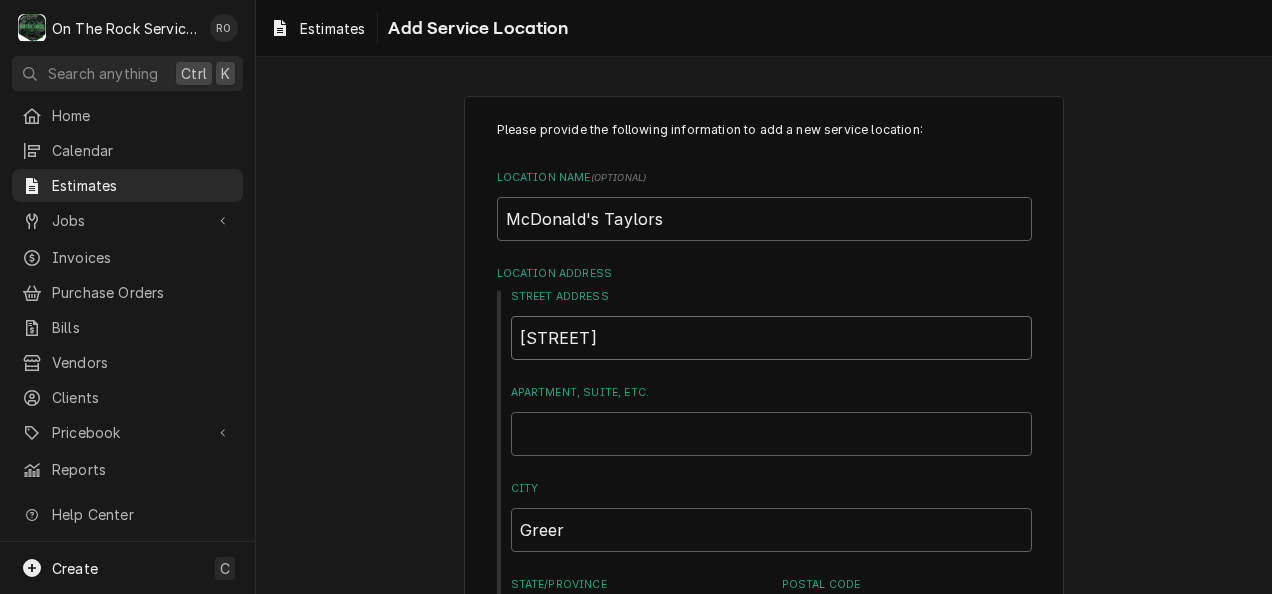 type on "x" 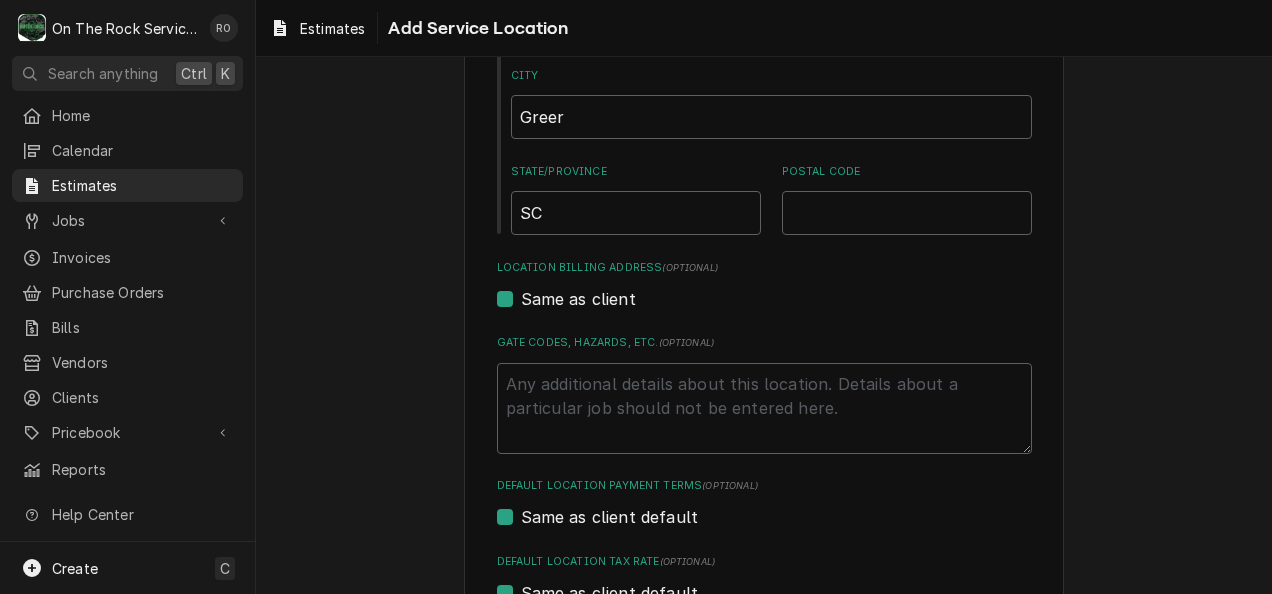scroll, scrollTop: 636, scrollLeft: 0, axis: vertical 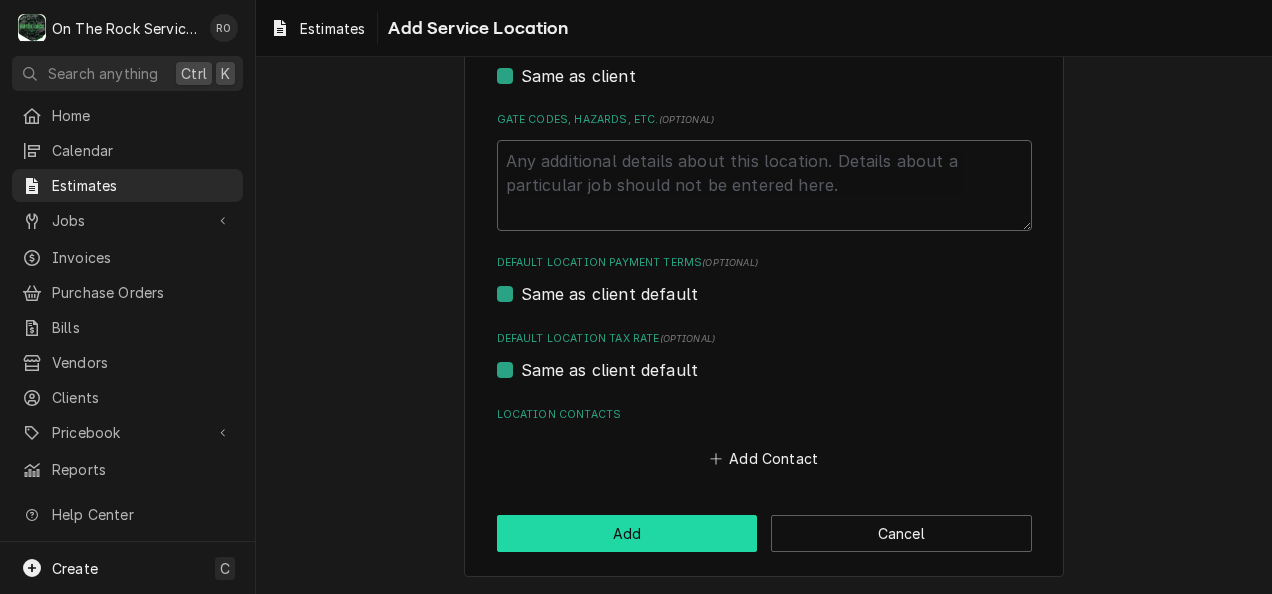 type on "[STREET]" 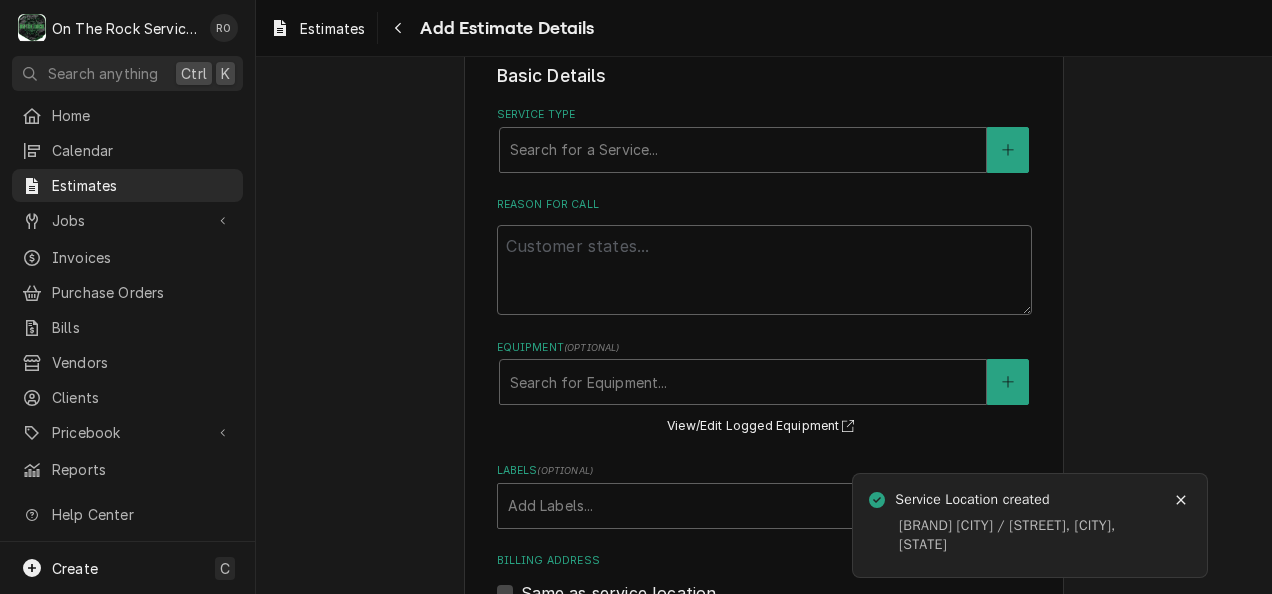scroll, scrollTop: 426, scrollLeft: 0, axis: vertical 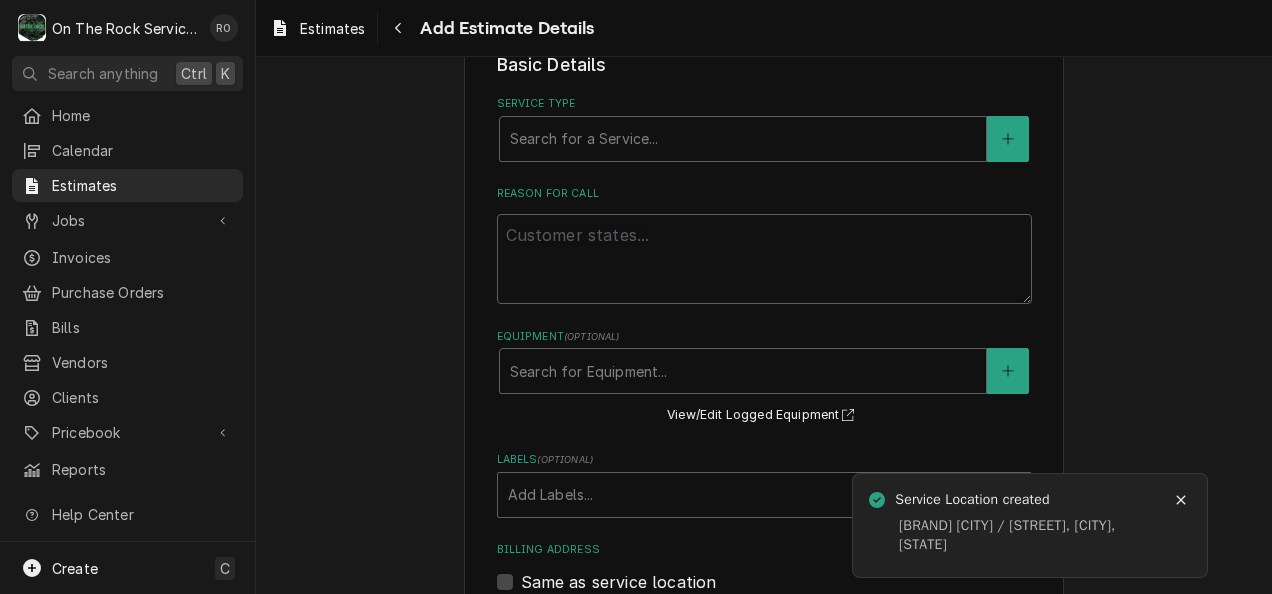 click on "Basic Details Service Type Search for a Service... Reason For Call Equipment  ( optional ) Search for Equipment... View/Edit Logged Equipment    Labels  ( optional ) Add Labels... Billing Address Same as service location Recipient, Attention To, etc.  ( if different ) [FIRST] [LAST] Street Address [NUMBER] [STREET] Apartment, Suite, etc. City [CITY] State/Province [STATE] Postal Code [POSTAL_CODE] Issue Date [DATE] Expiration Date Payment Methods Accept Online Card Payments" at bounding box center [764, 687] 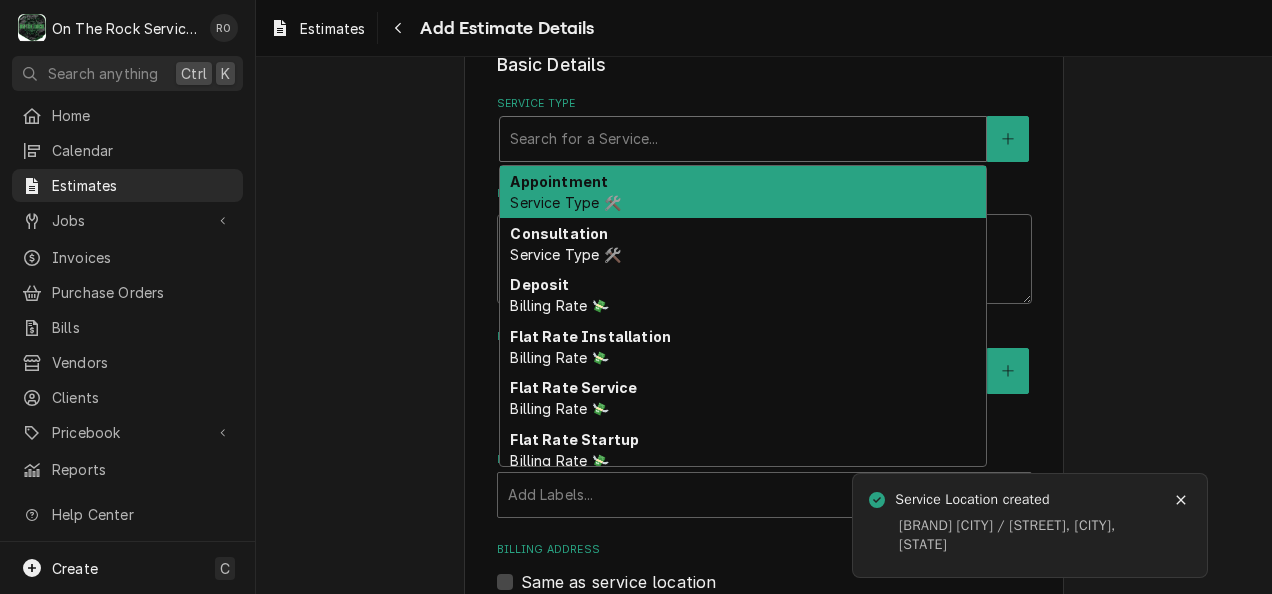 click on "Search for a Service..." at bounding box center (743, 139) 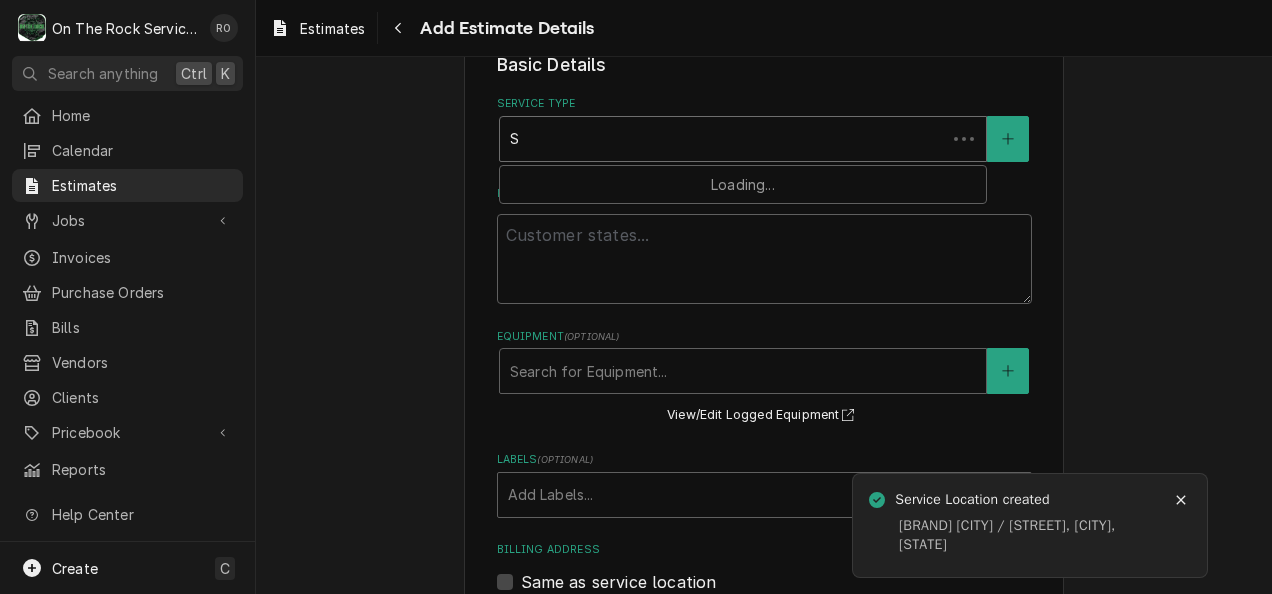 type on "SC" 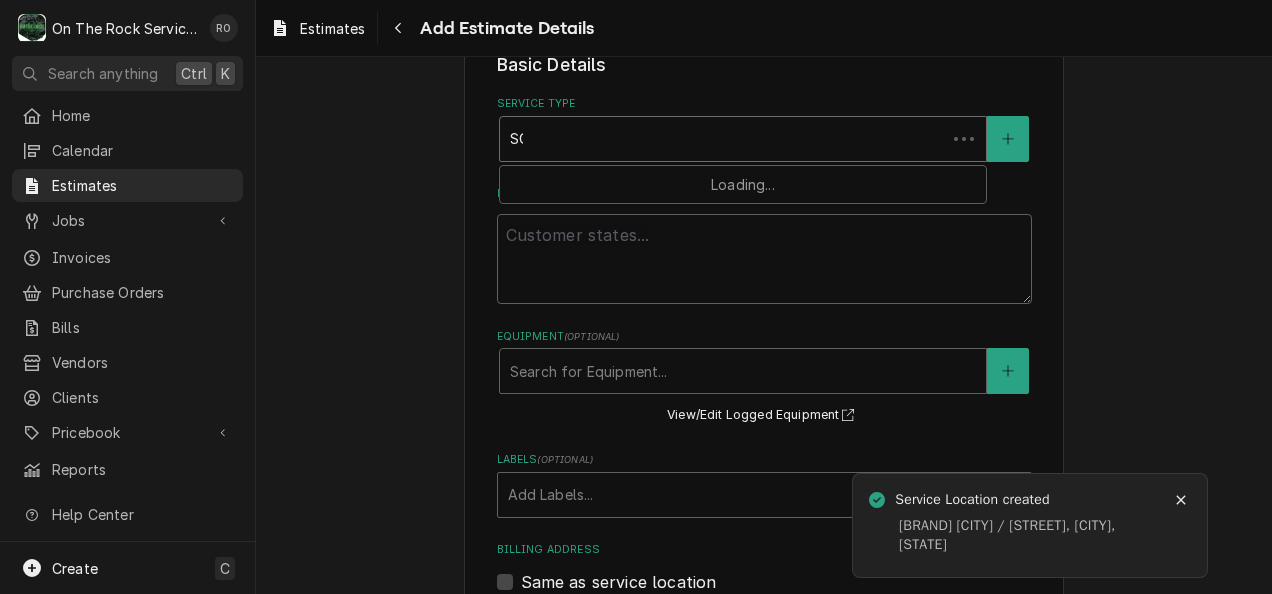 type on "x" 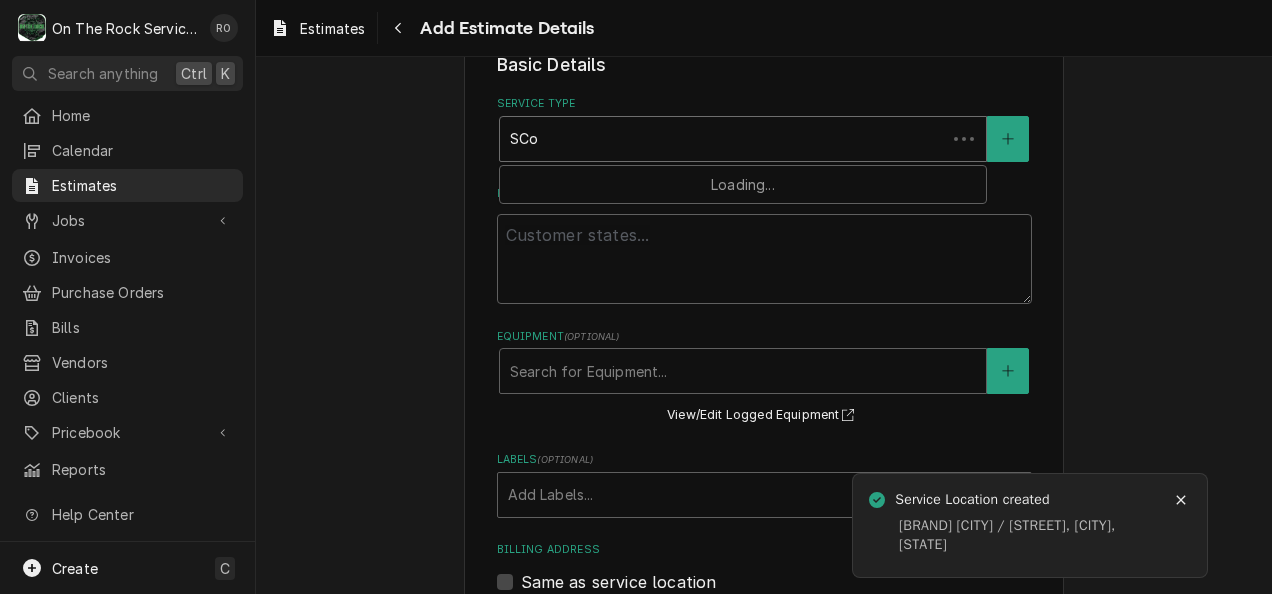 type on "x" 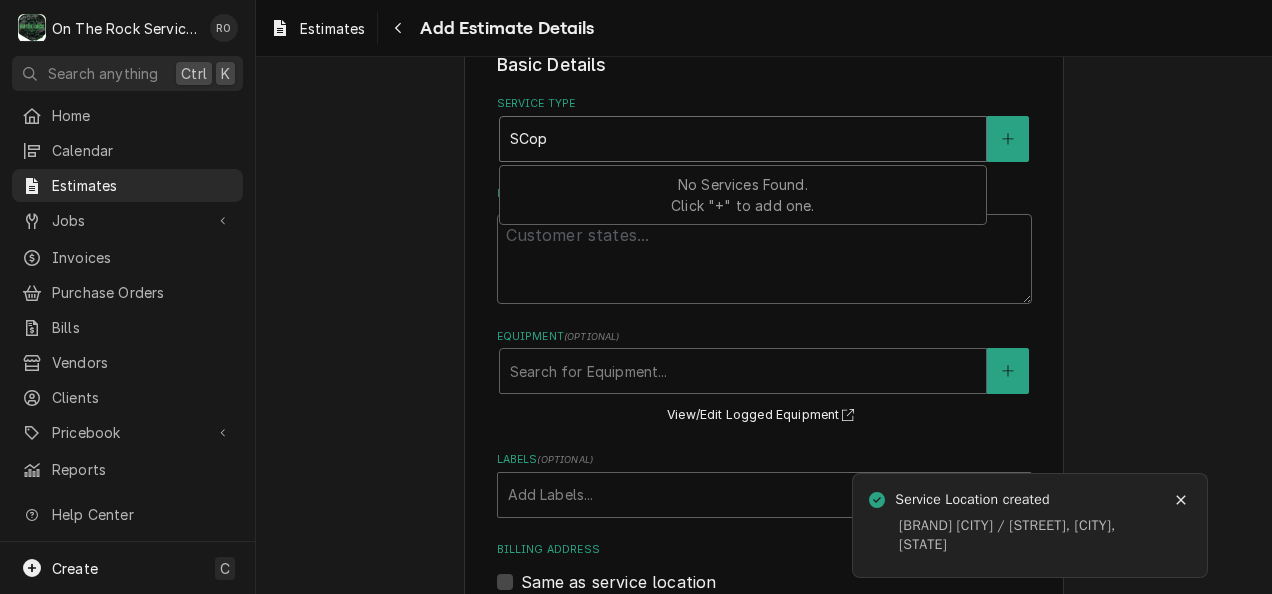 type on "x" 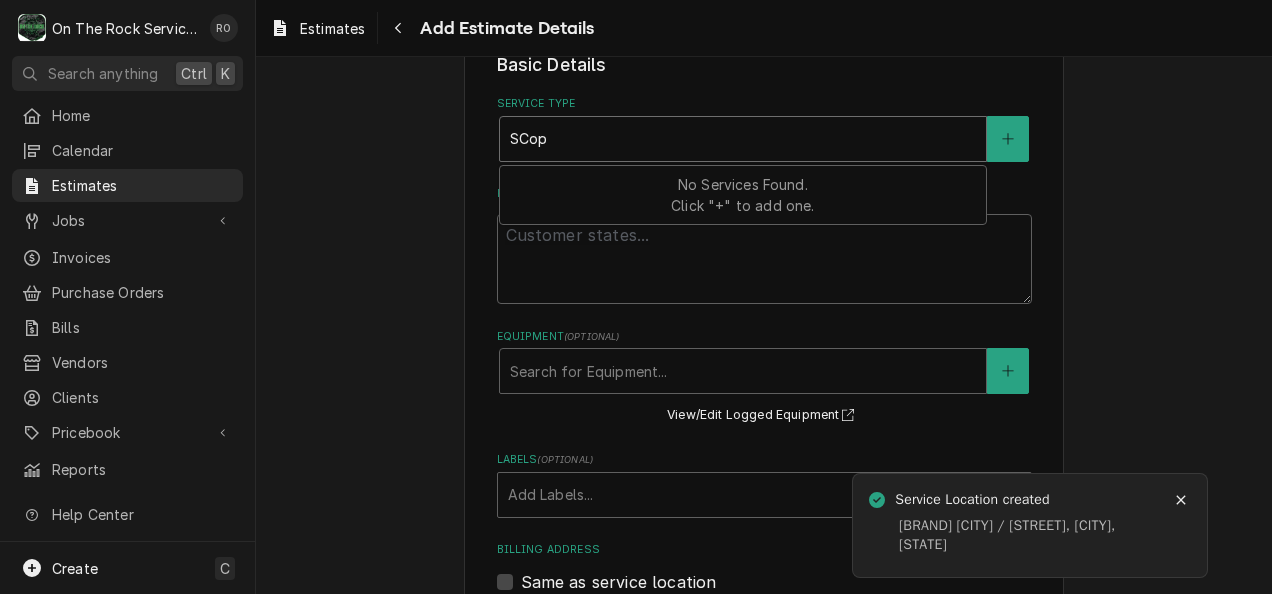 type on "SCope" 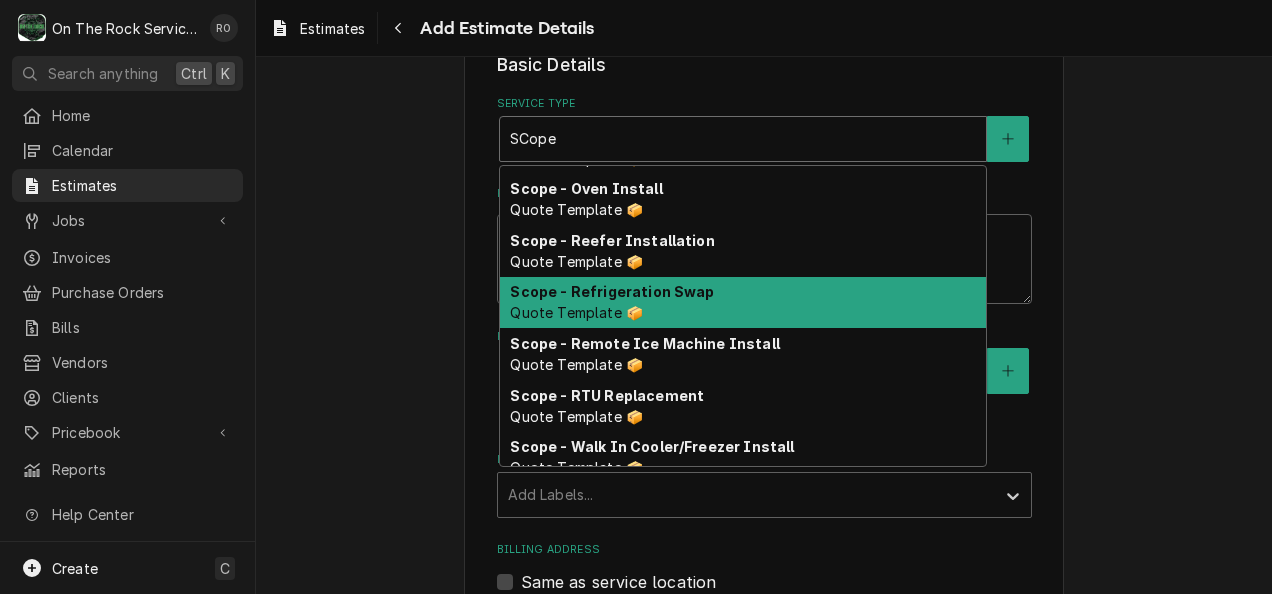 scroll, scrollTop: 510, scrollLeft: 0, axis: vertical 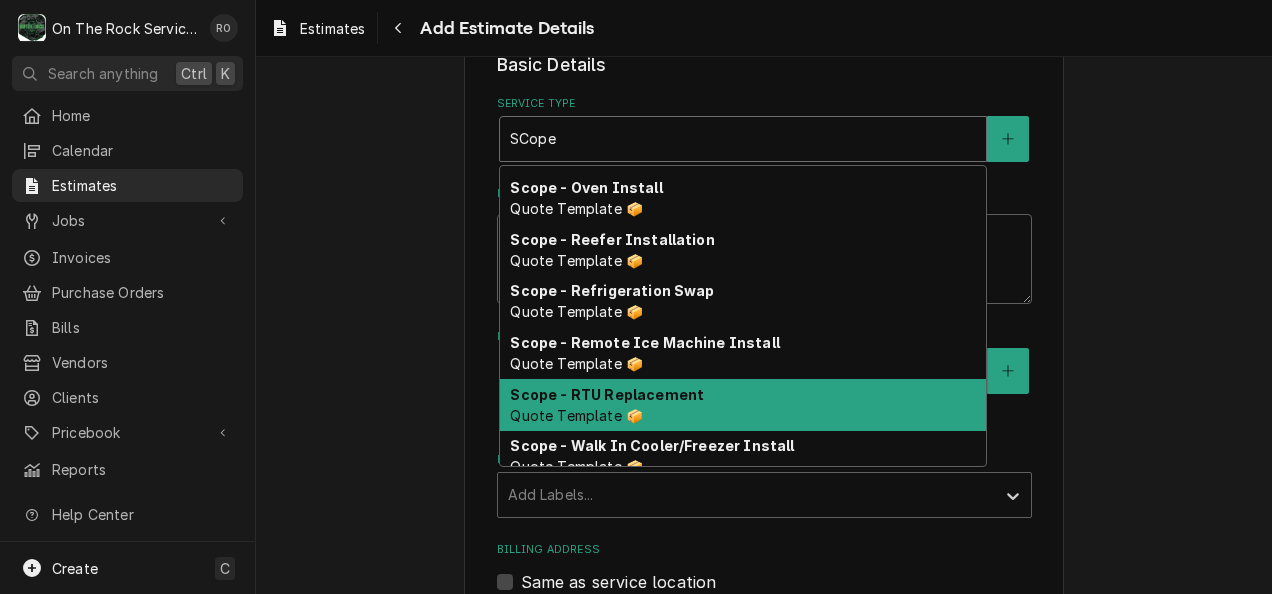click on "Scope - RTU Replacement Quote Template 📦" at bounding box center [743, 405] 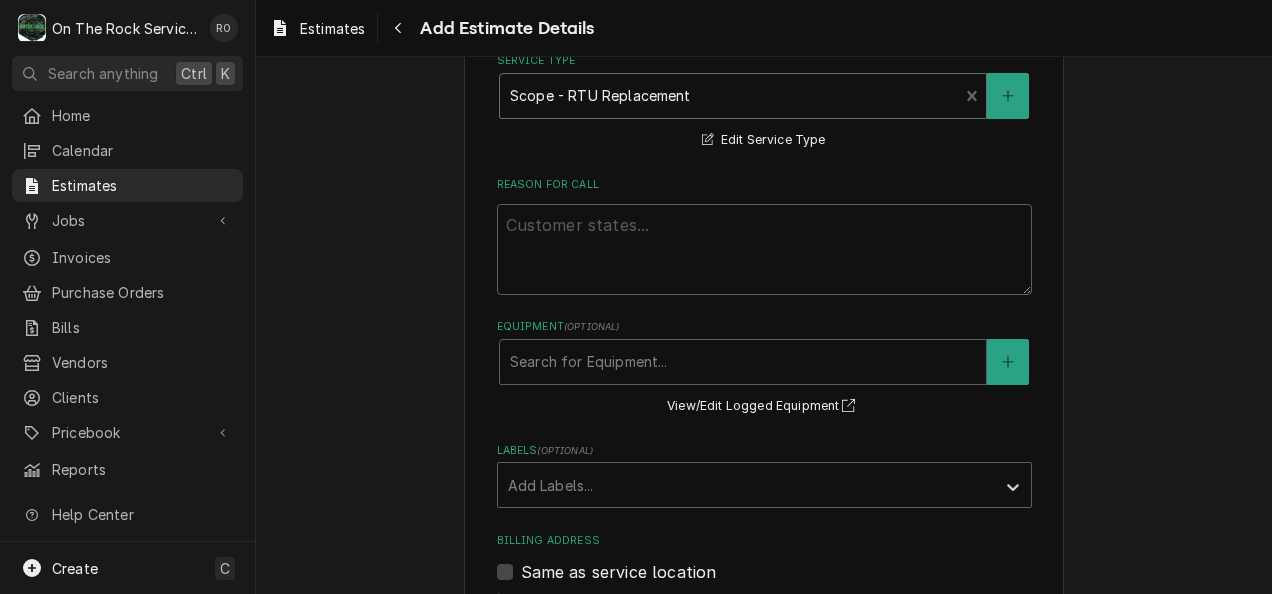 scroll, scrollTop: 470, scrollLeft: 0, axis: vertical 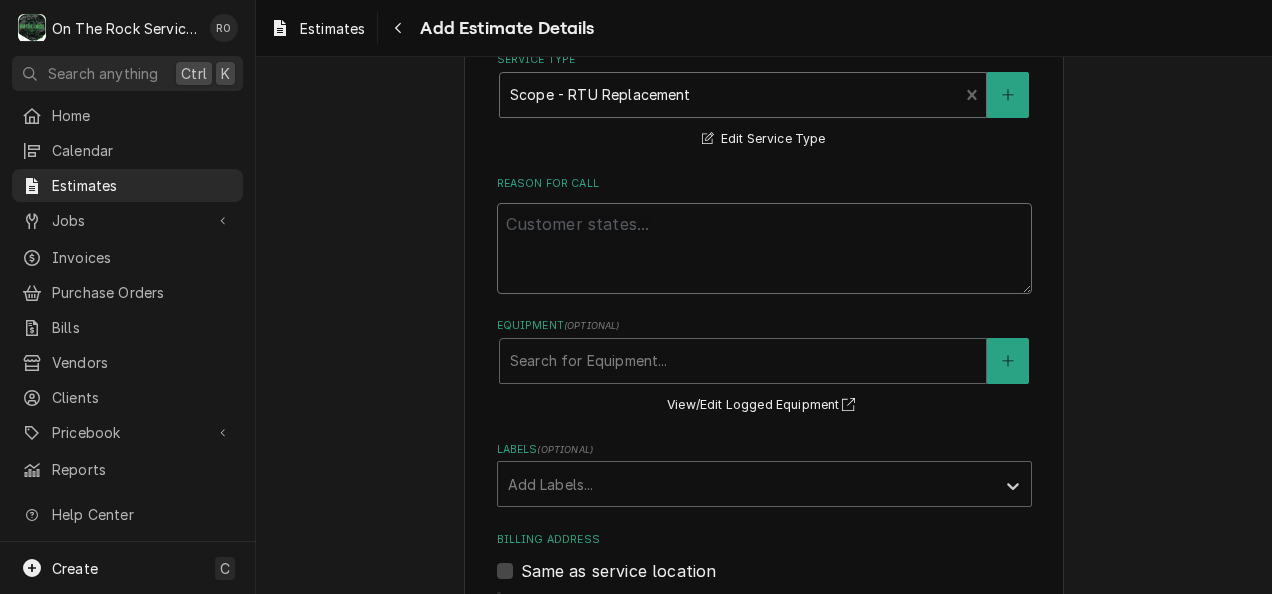 click on "Reason For Call" at bounding box center [764, 248] 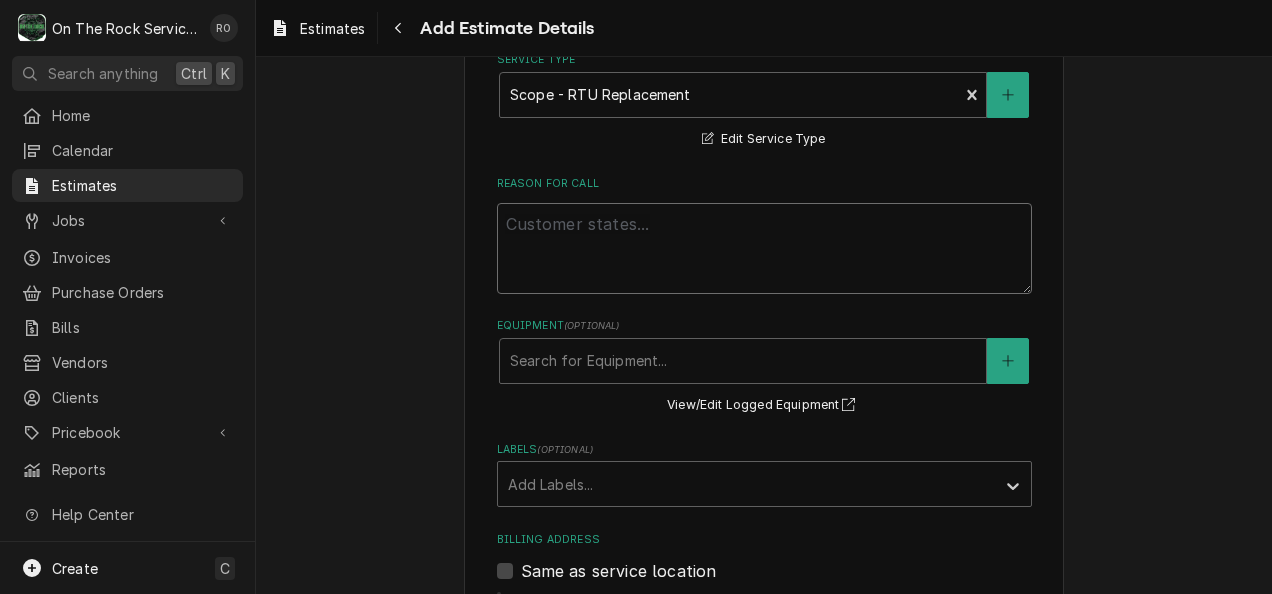 type on "x" 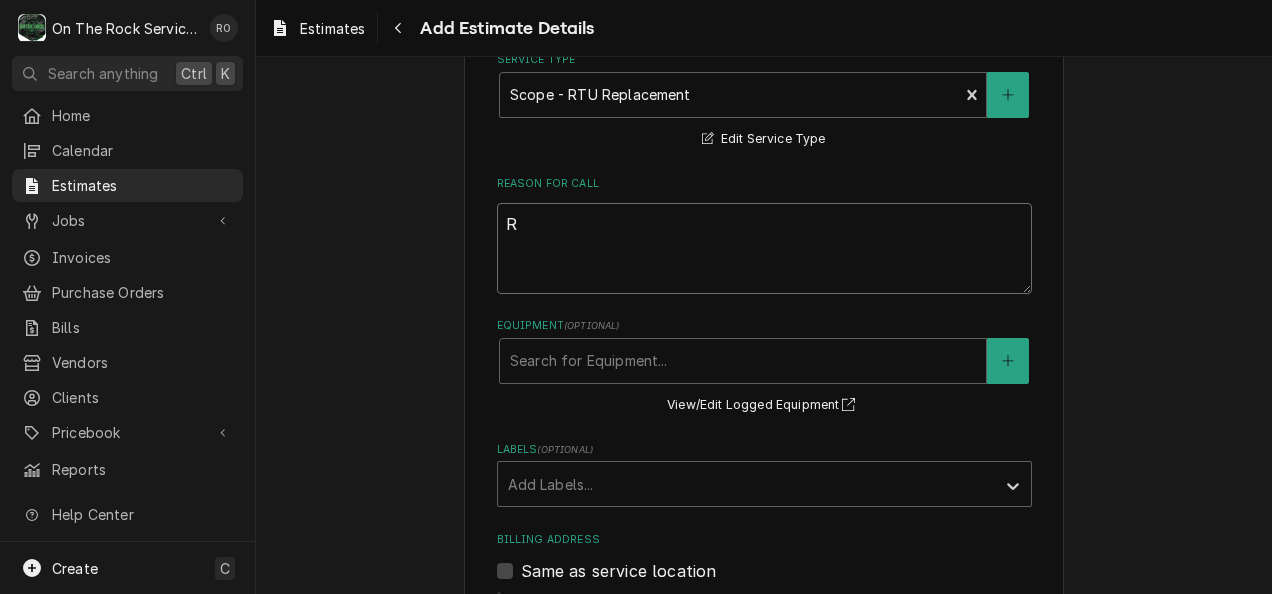 type on "x" 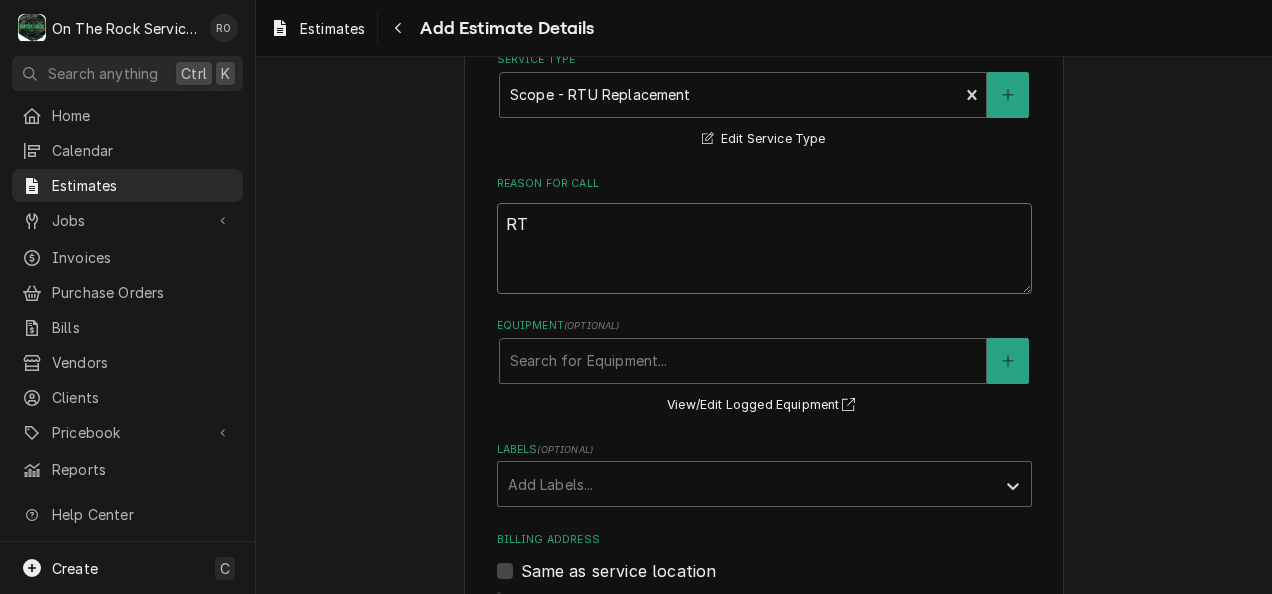 type on "x" 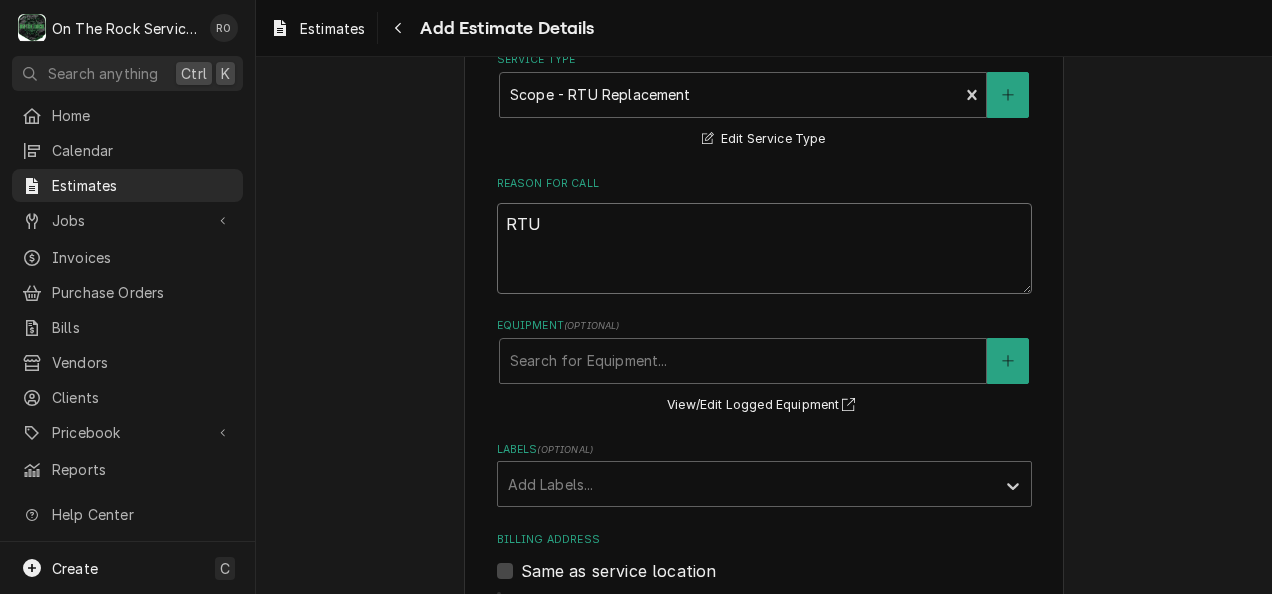 type on "x" 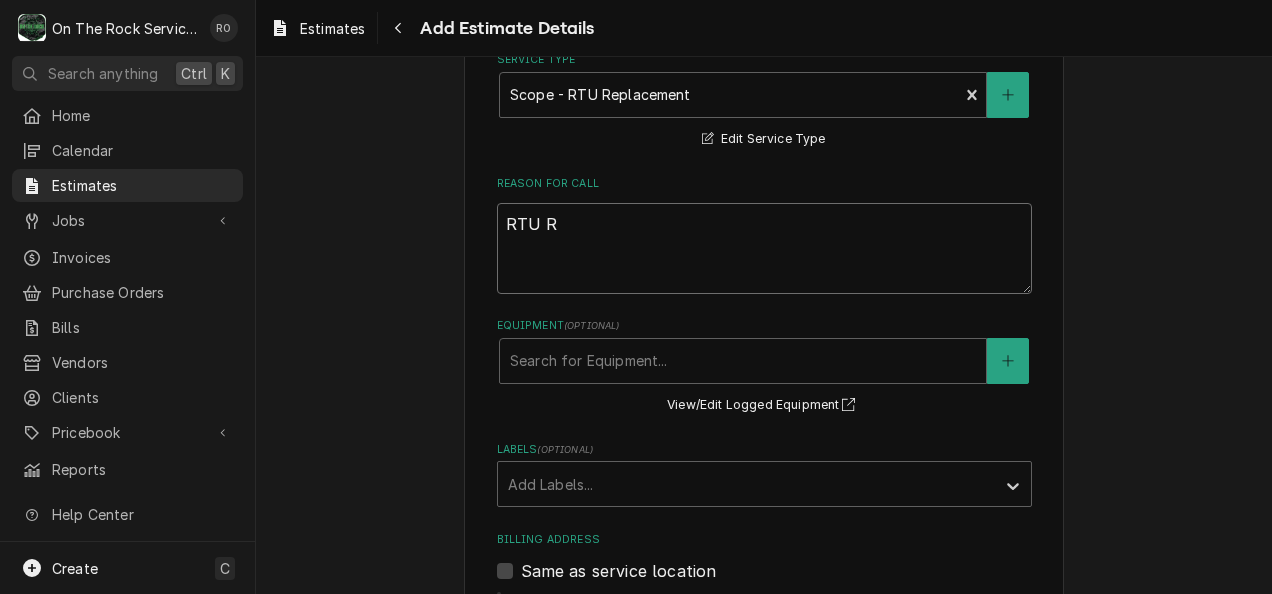 type on "x" 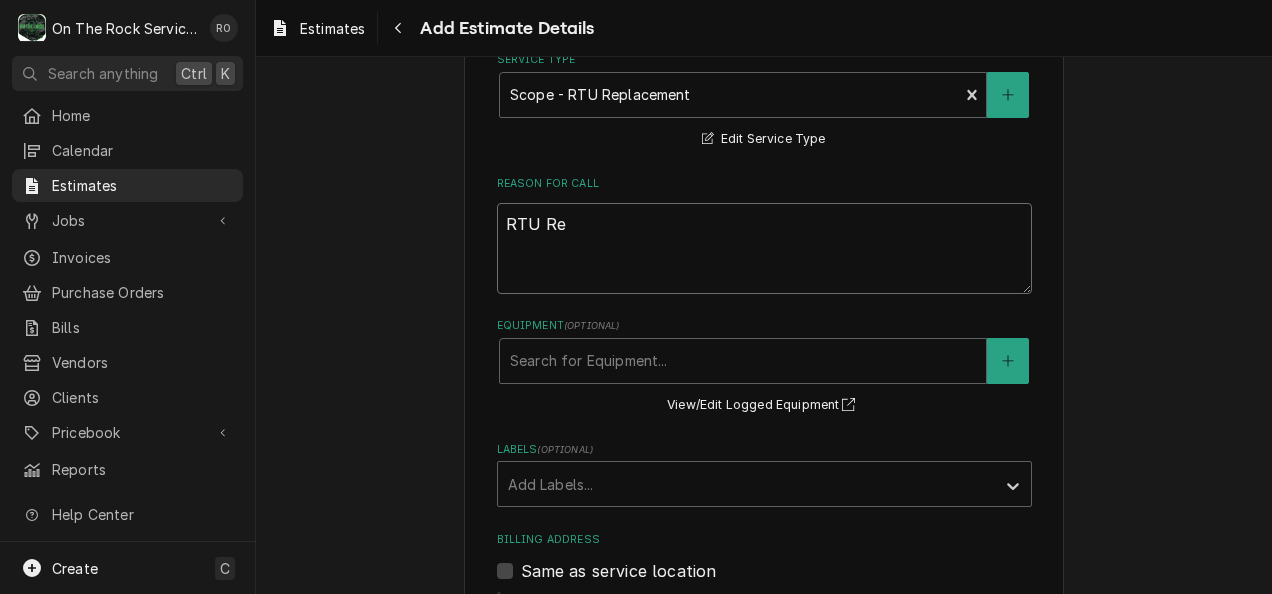 type on "x" 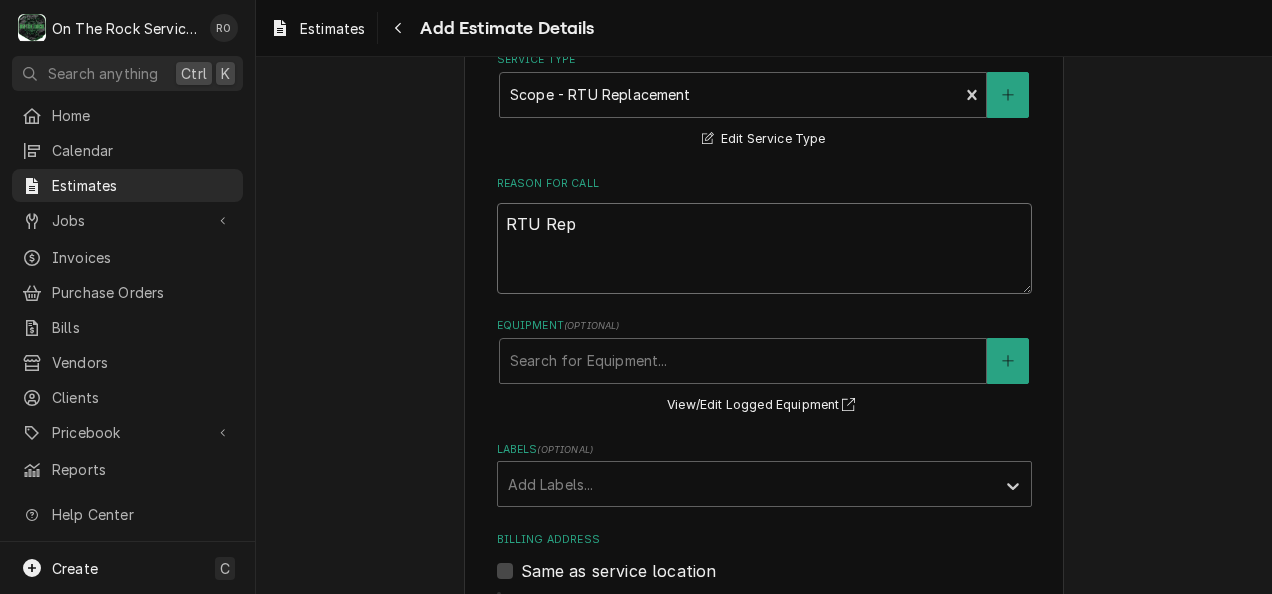 type on "x" 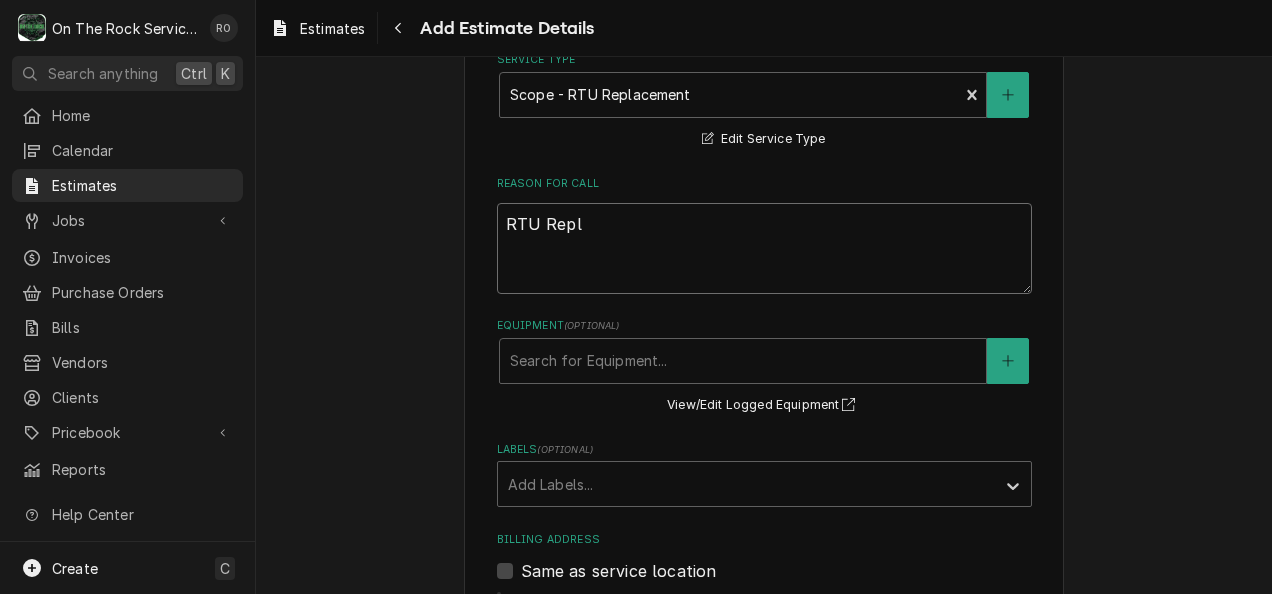 type on "x" 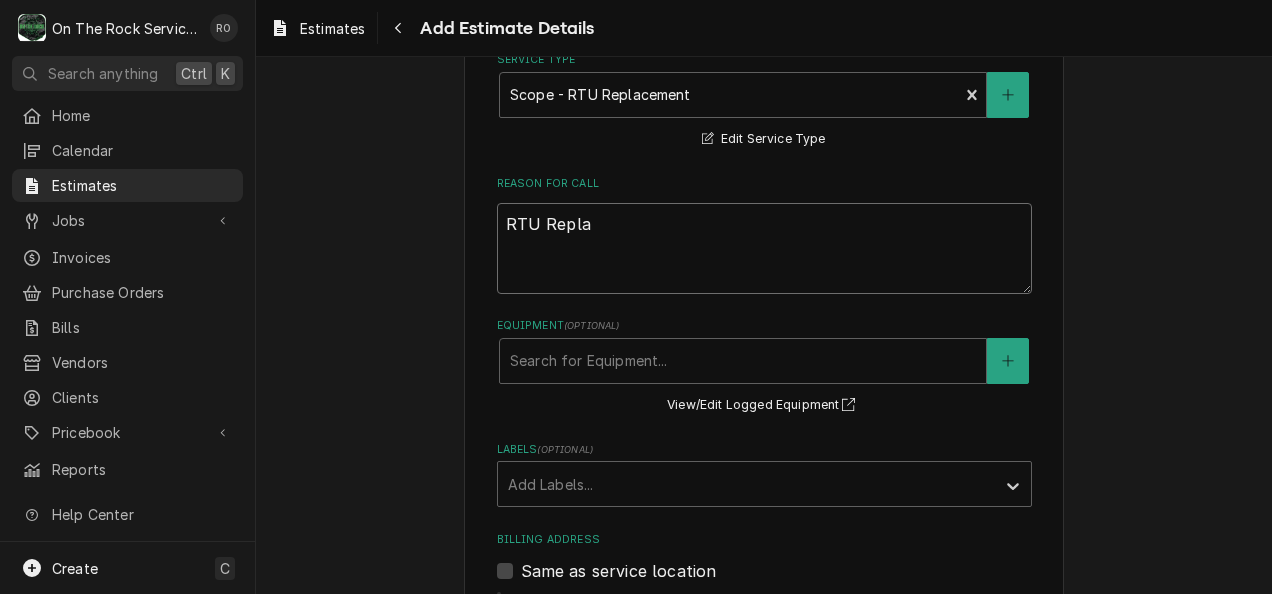 type on "x" 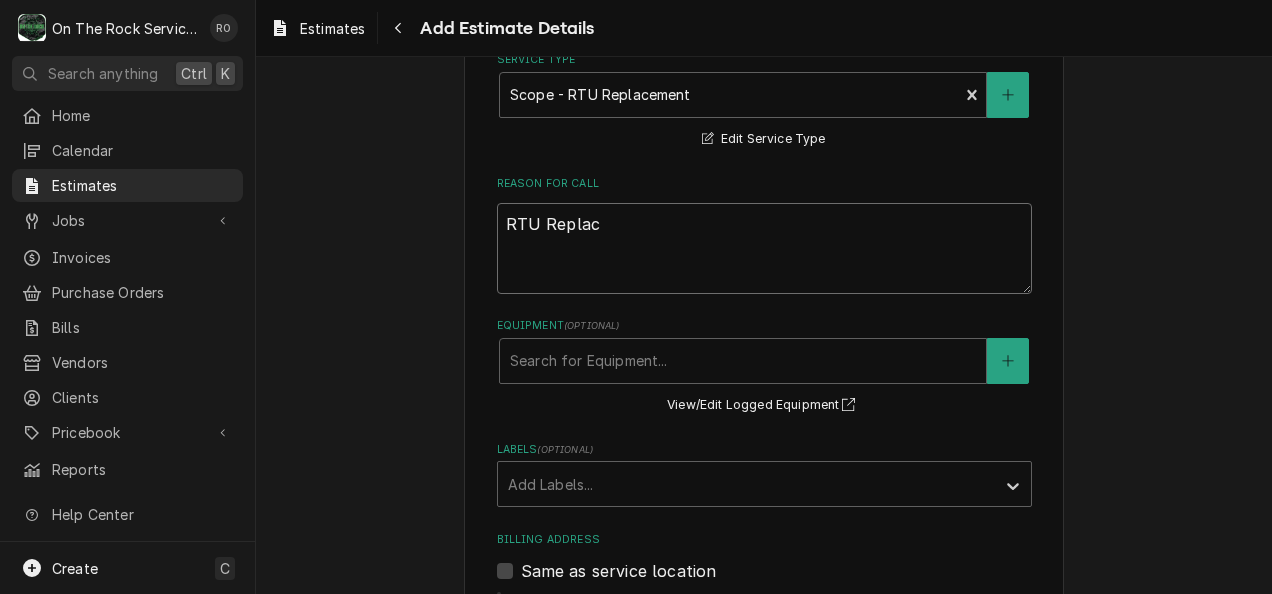 type on "x" 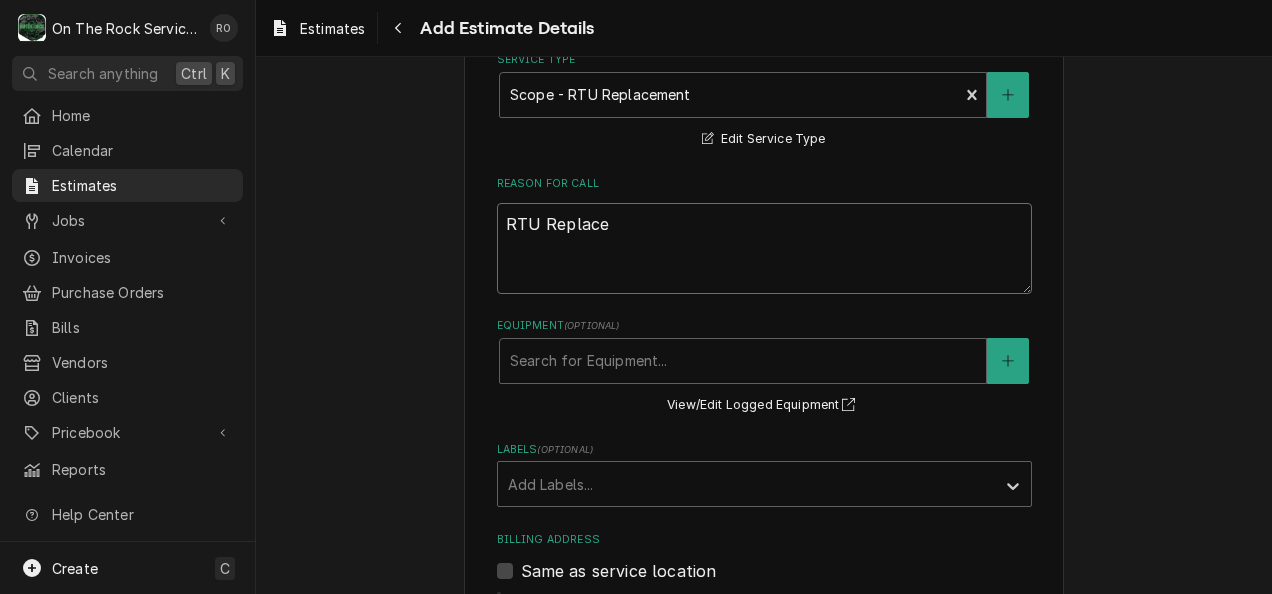 type on "x" 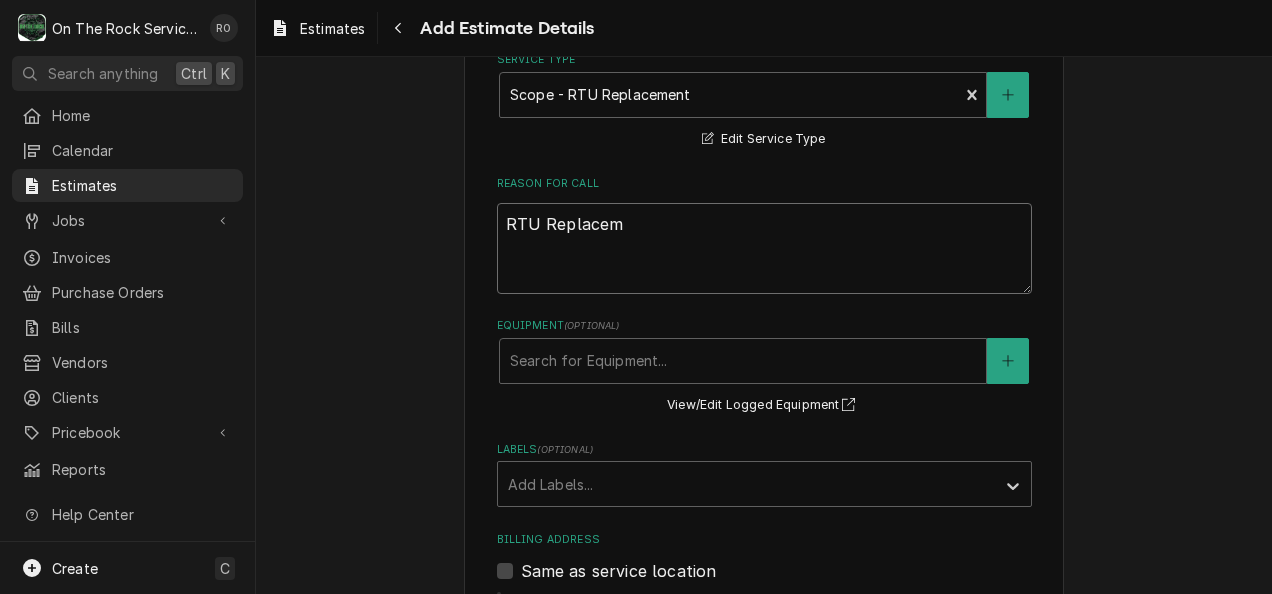 type on "x" 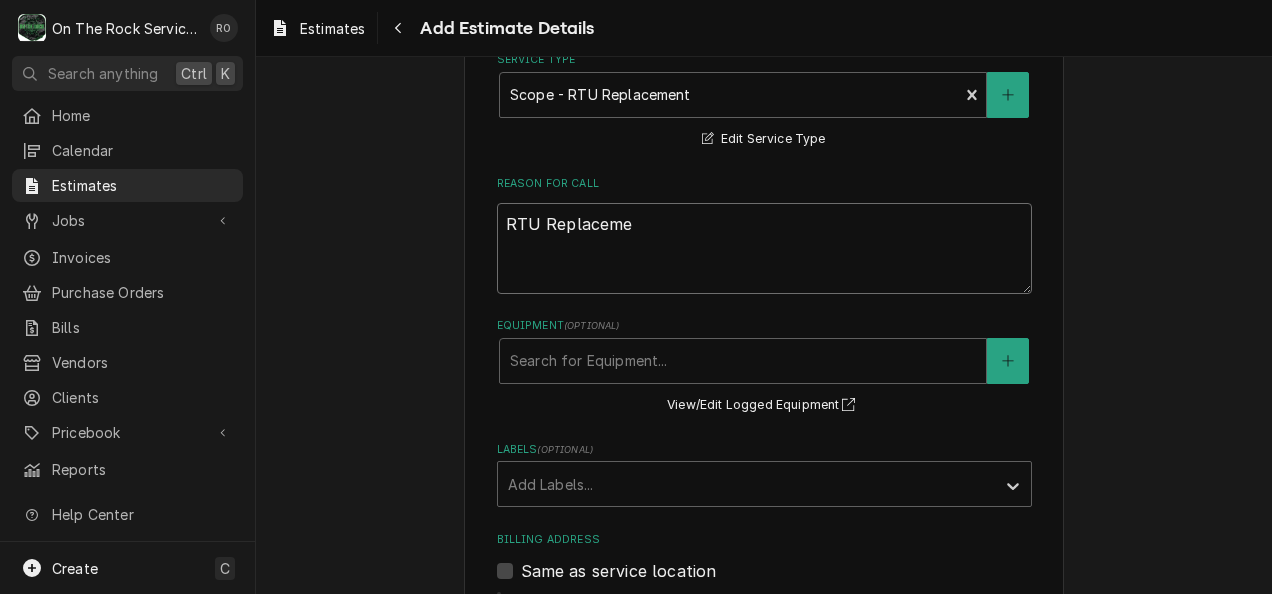 type on "x" 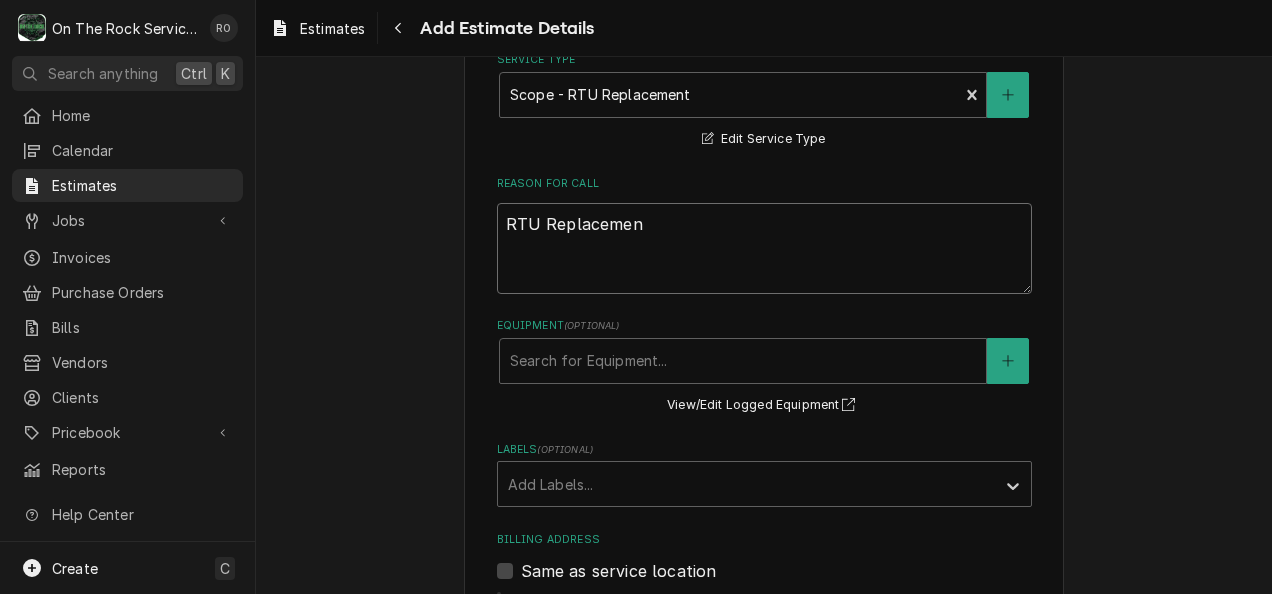 type on "x" 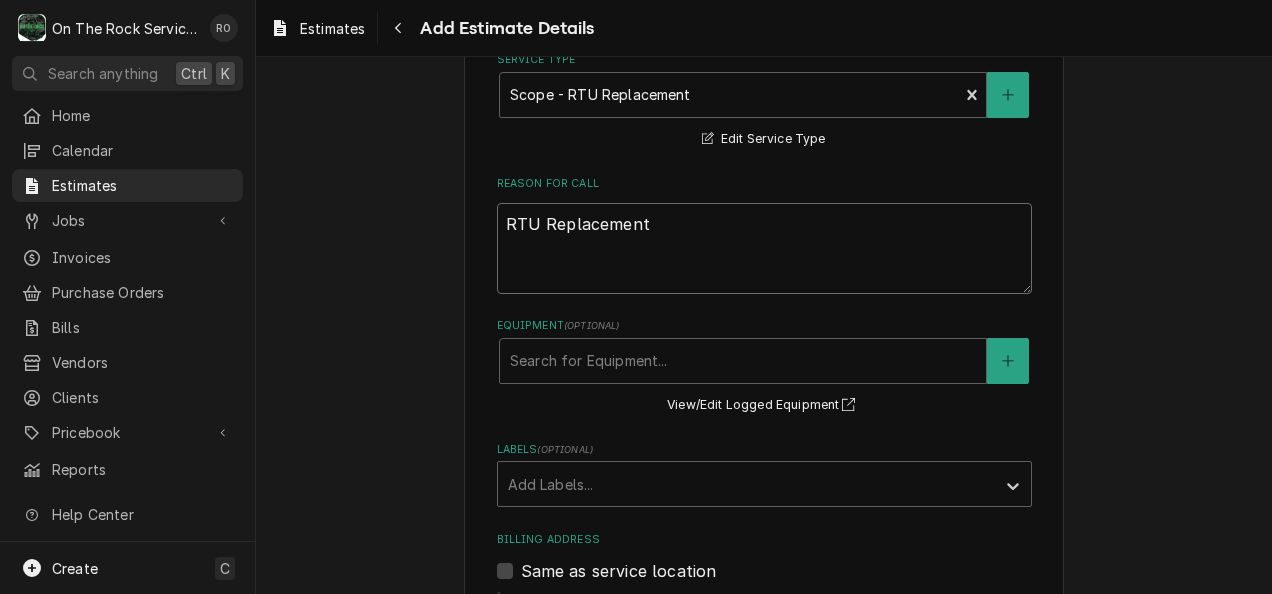 type on "x" 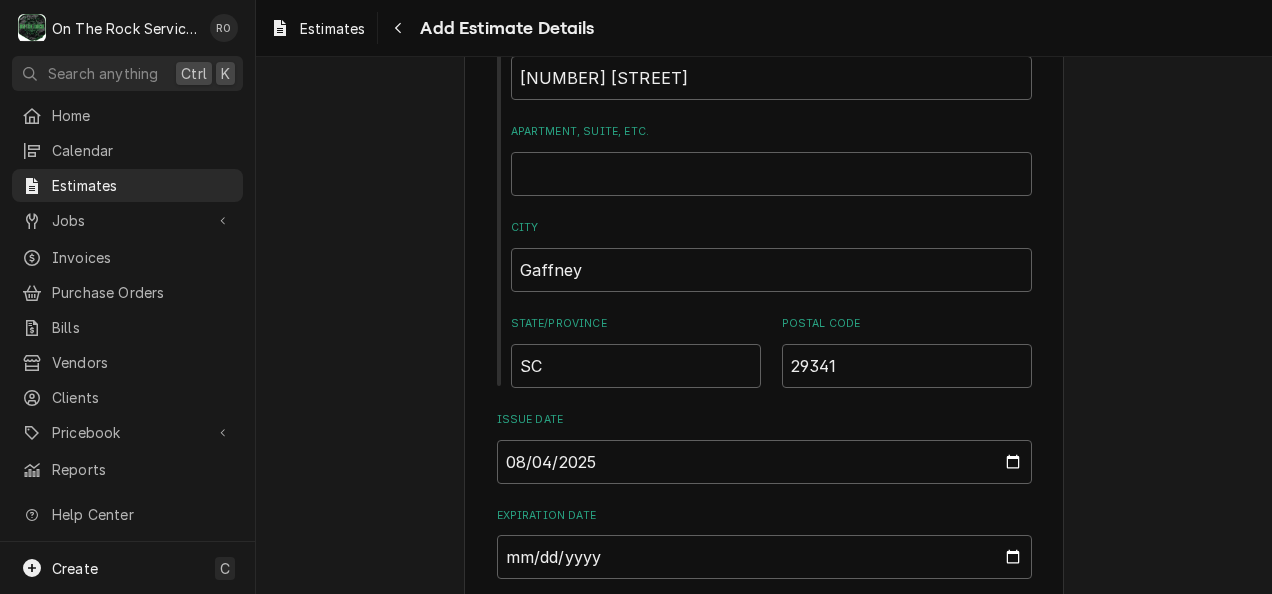 scroll, scrollTop: 1276, scrollLeft: 0, axis: vertical 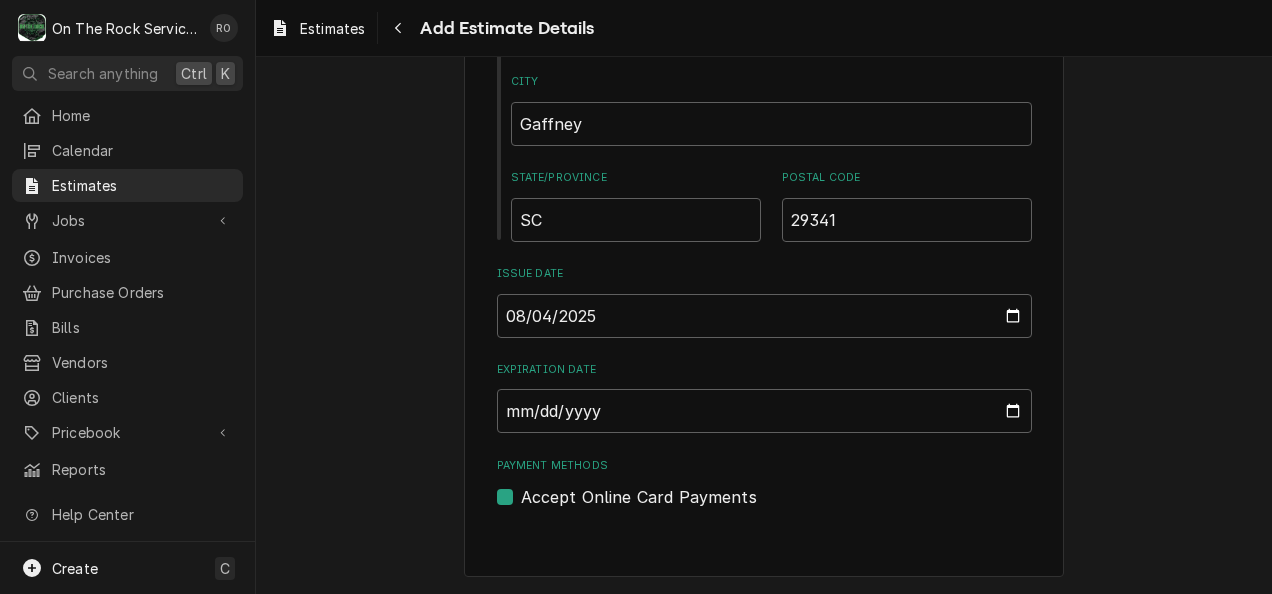 type on "RTU Replacement" 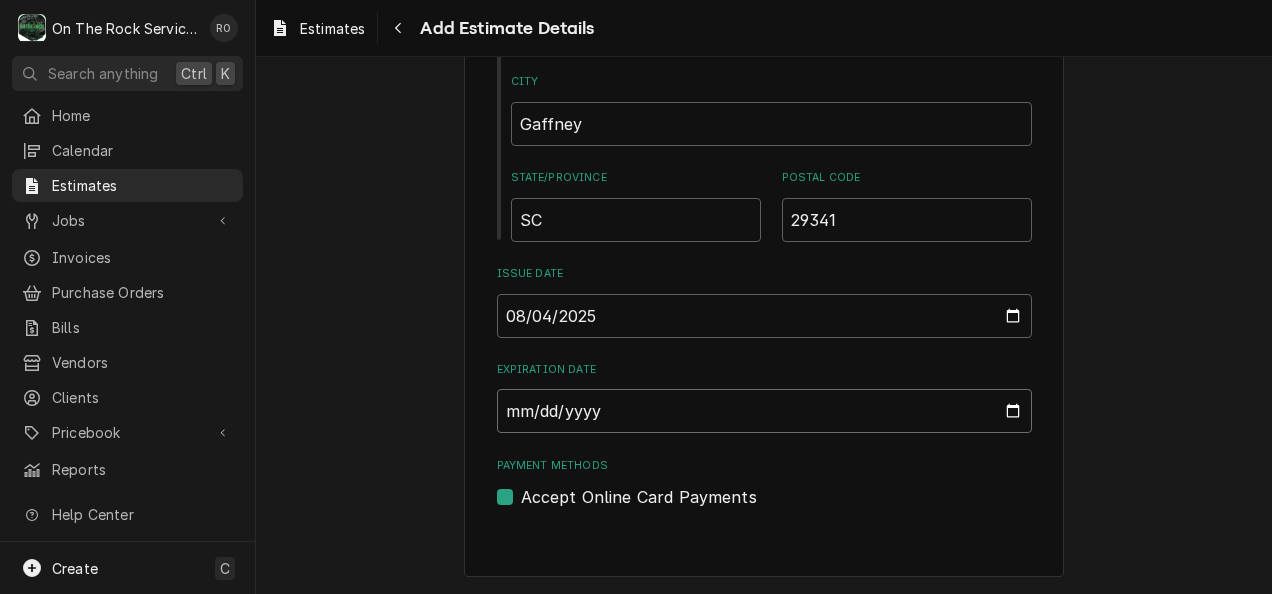 click on "Expiration Date" at bounding box center (764, 411) 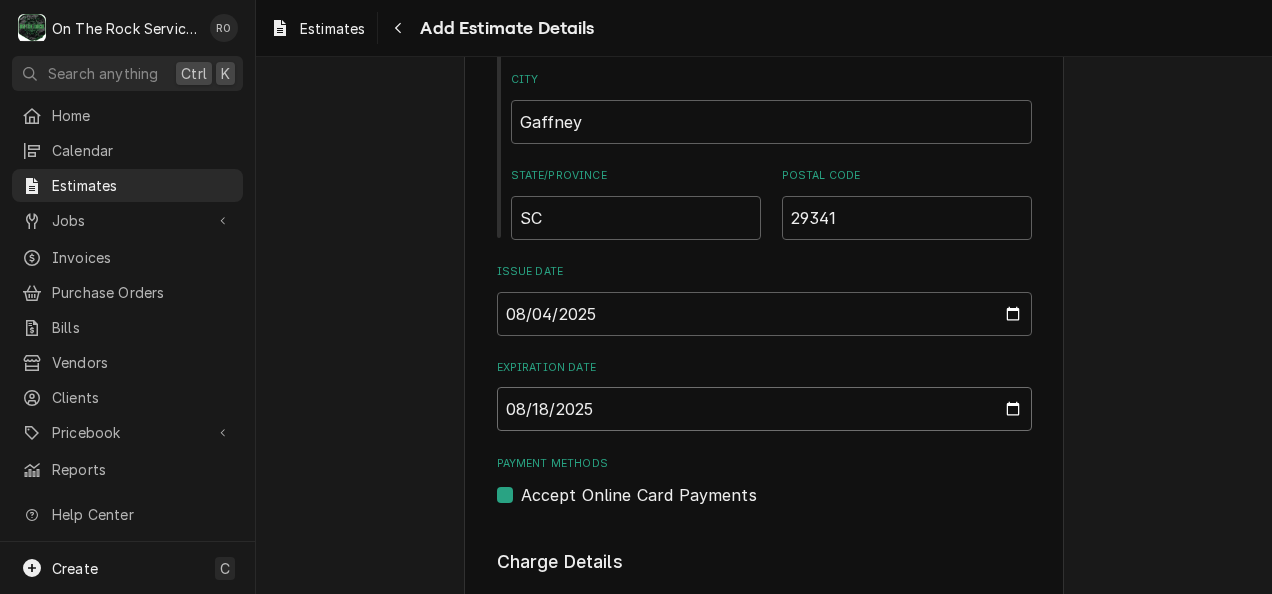 type on "x" 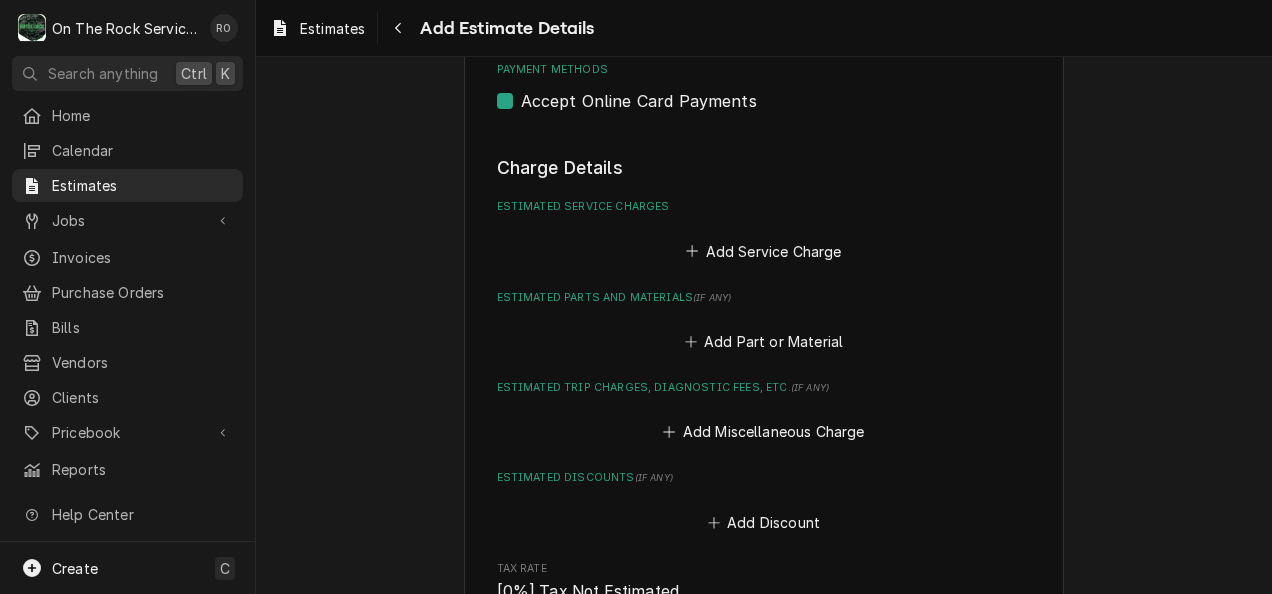 scroll, scrollTop: 1672, scrollLeft: 0, axis: vertical 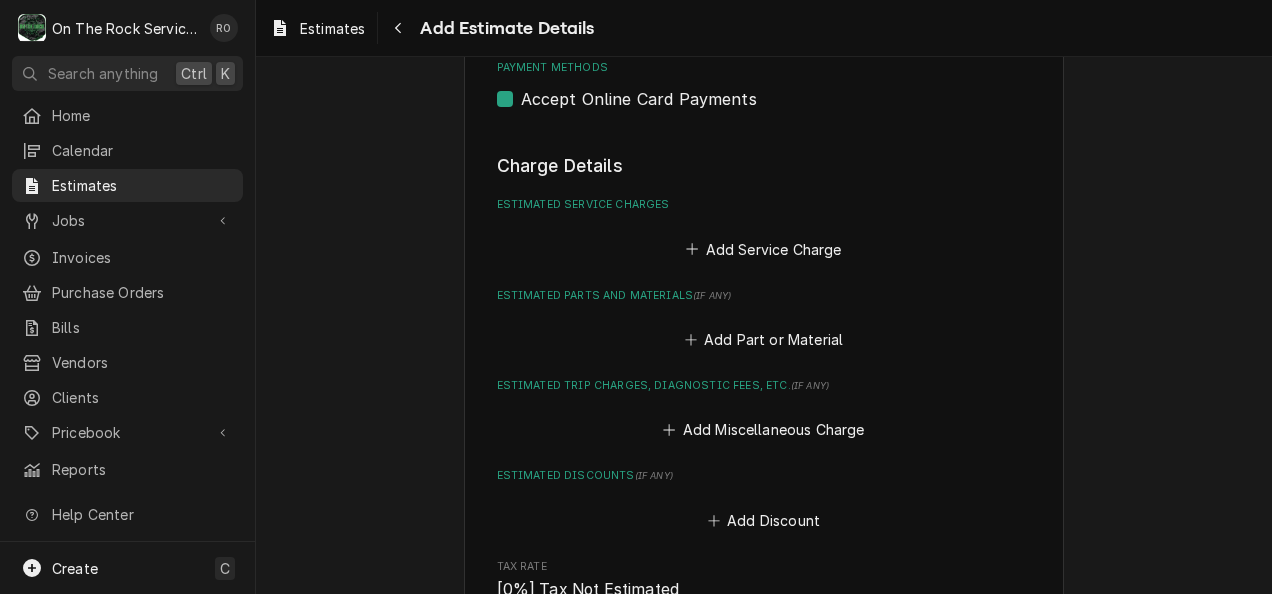 click on "Charge Details Estimated Service Charges Add Service Charge Estimated Parts and Materials  ( if any ) Add Part or Material Estimated Trip Charges, Diagnostic Fees, etc.  ( if any ) Add Miscellaneous Charge Estimated Discounts  ( if any ) Add Discount Tax Rate [0%] Tax Not Estimated Automatic Tax Rate calculation isn't supported on estimates. Notes to Client  ( optional ) Attachments  ( if any ) Add Attachment" at bounding box center (764, 529) 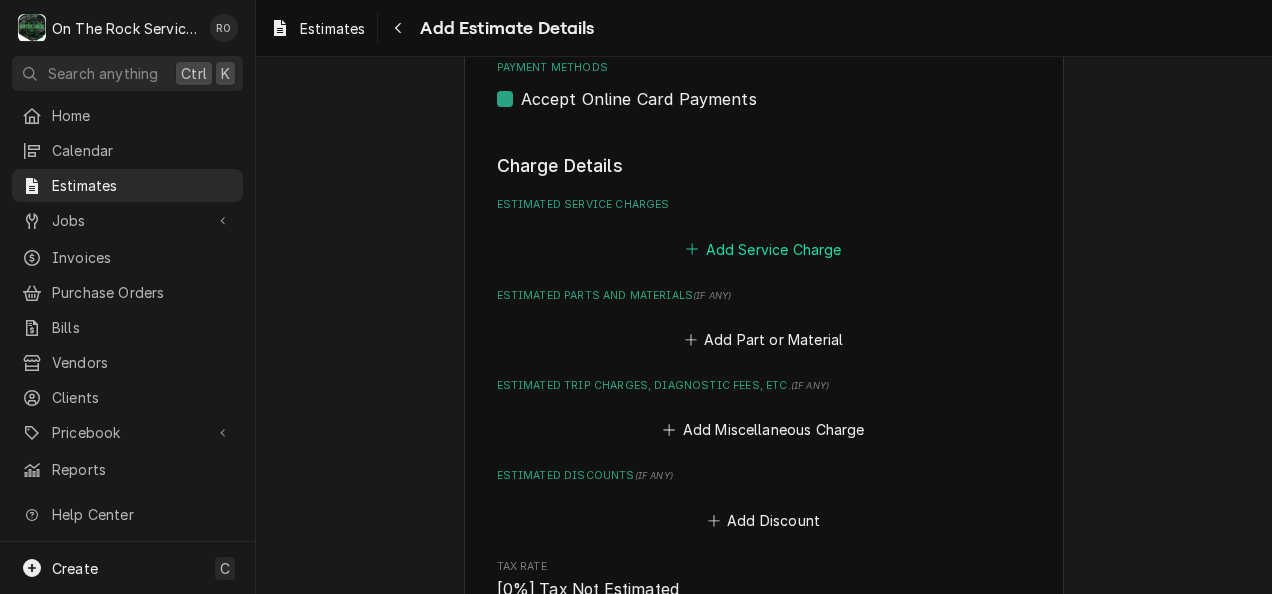 click on "Add Service Charge" at bounding box center [764, 249] 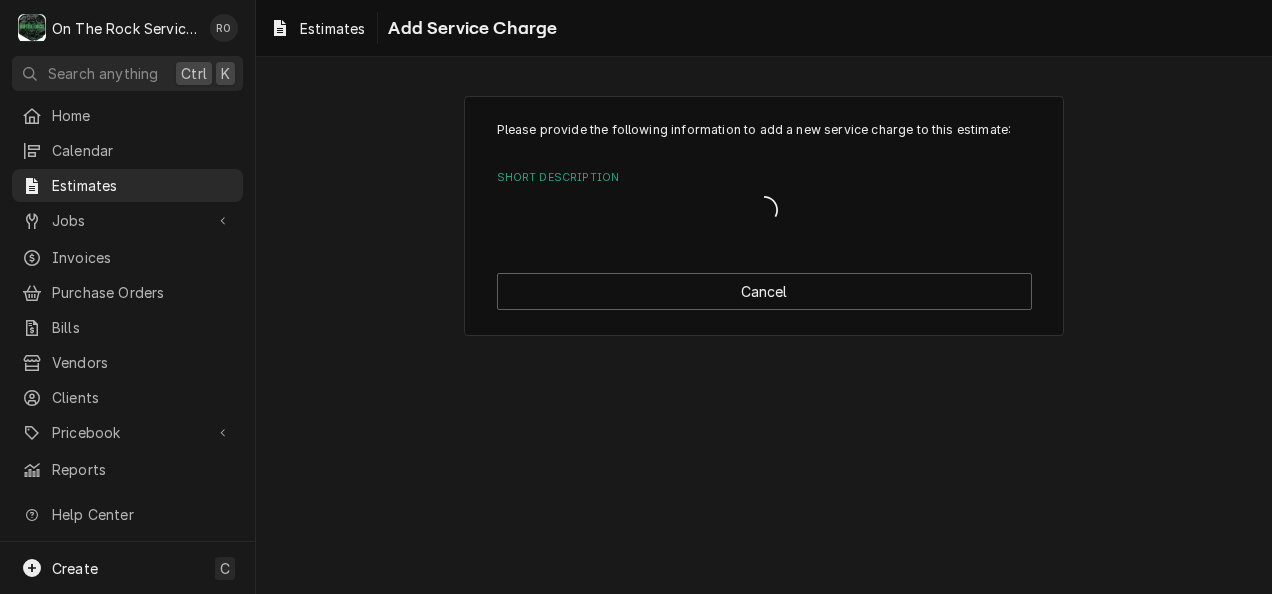 scroll, scrollTop: 0, scrollLeft: 0, axis: both 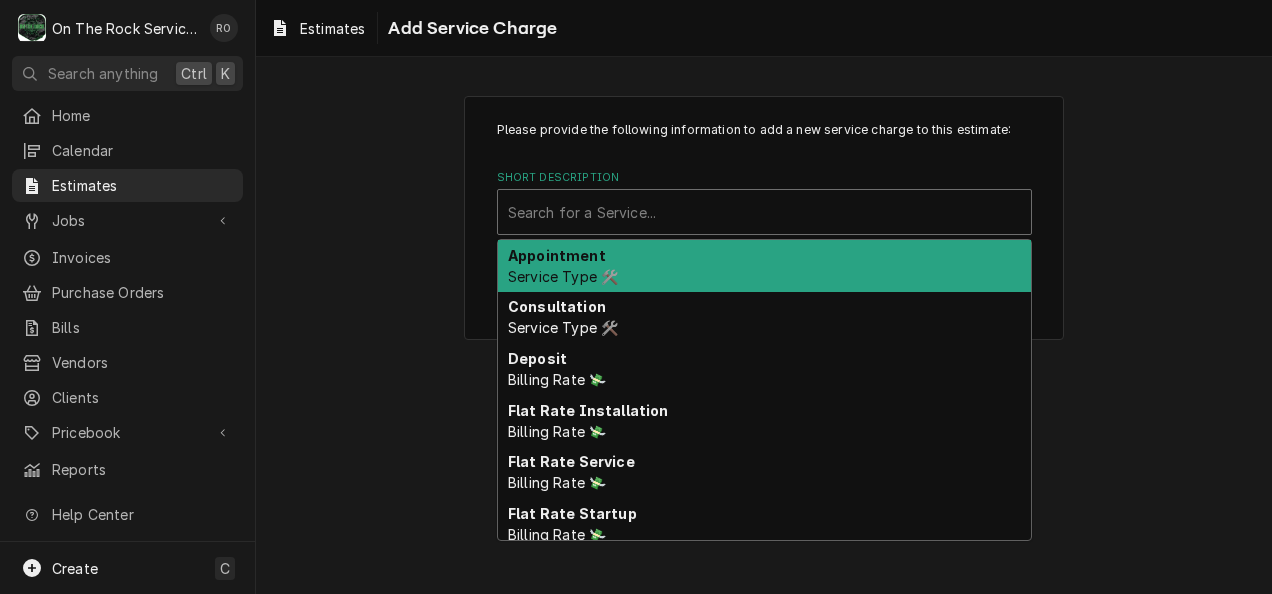 click at bounding box center [764, 212] 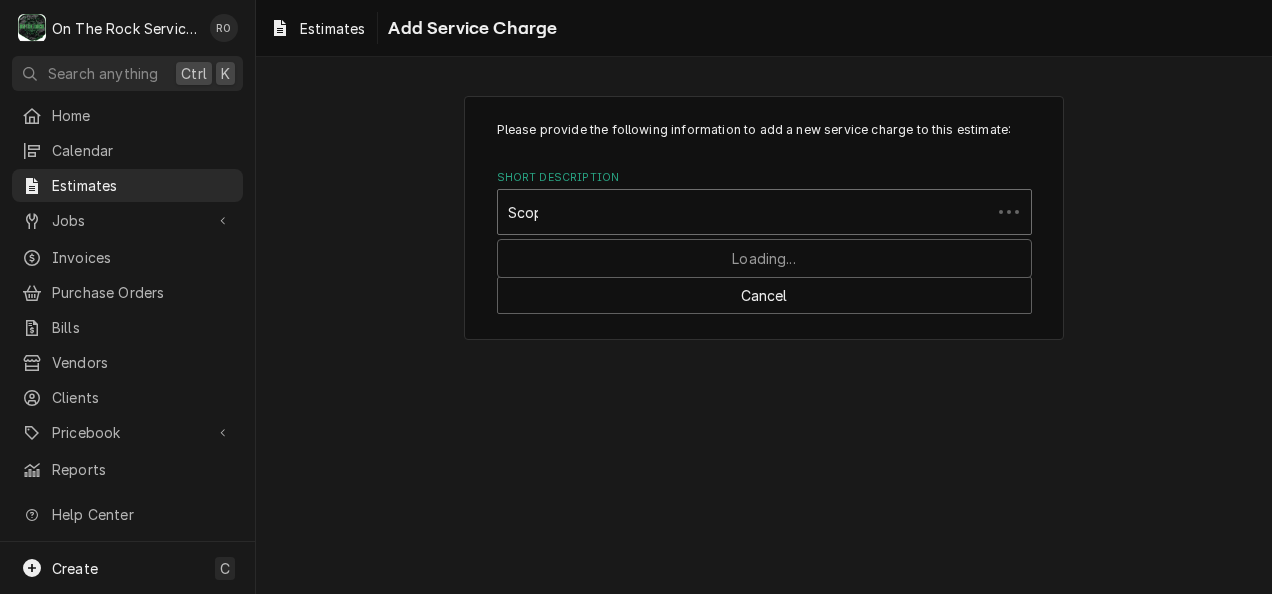 type on "Scope" 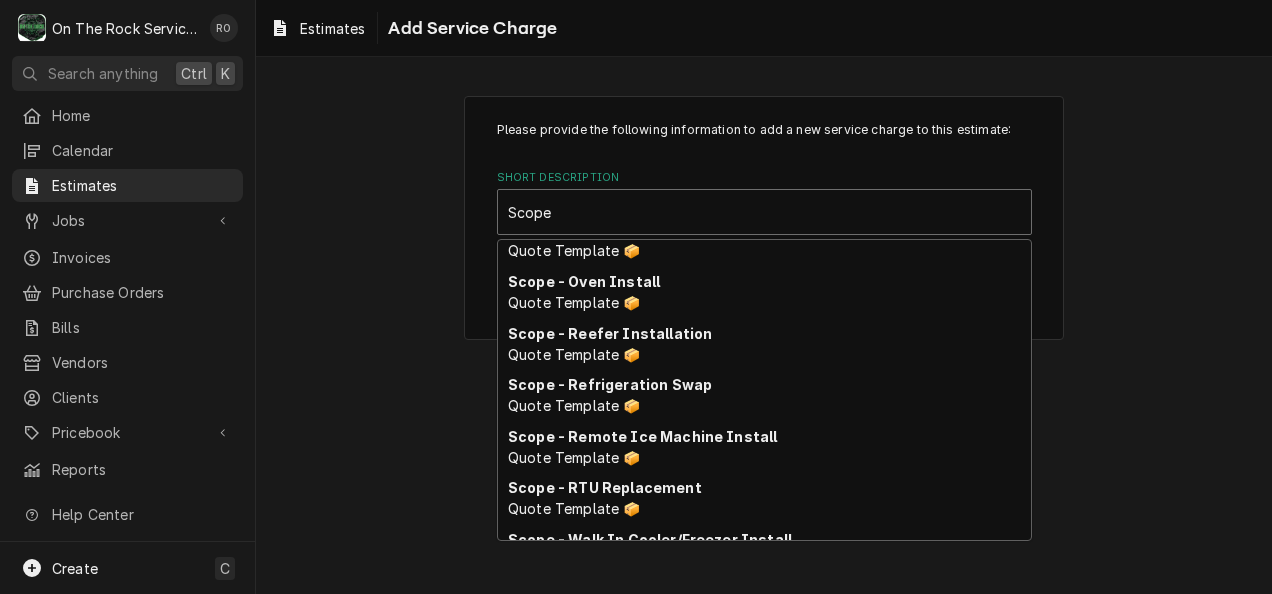 scroll, scrollTop: 492, scrollLeft: 0, axis: vertical 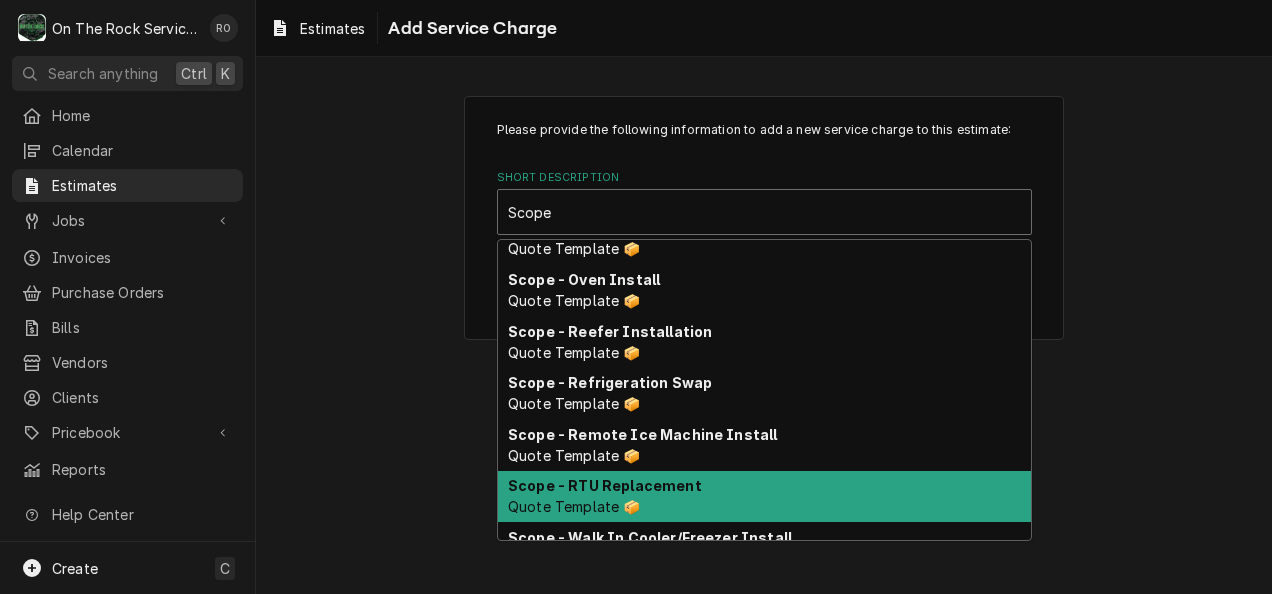 click on "Scope - RTU Replacement Quote Template 📦" at bounding box center [764, 497] 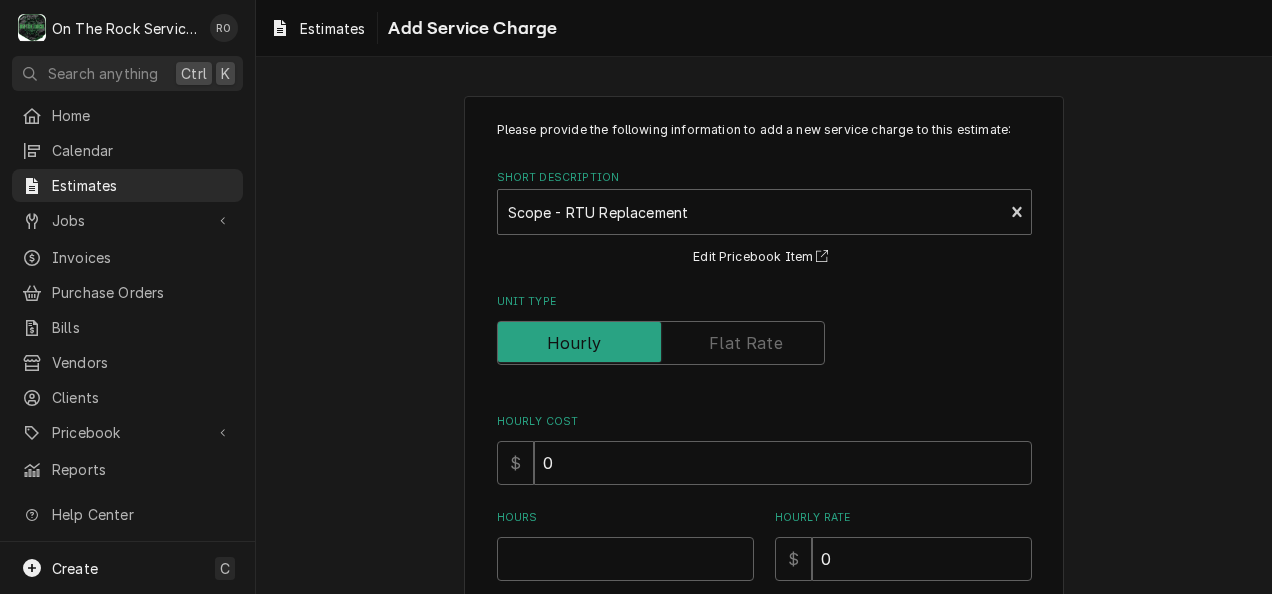 type on "x" 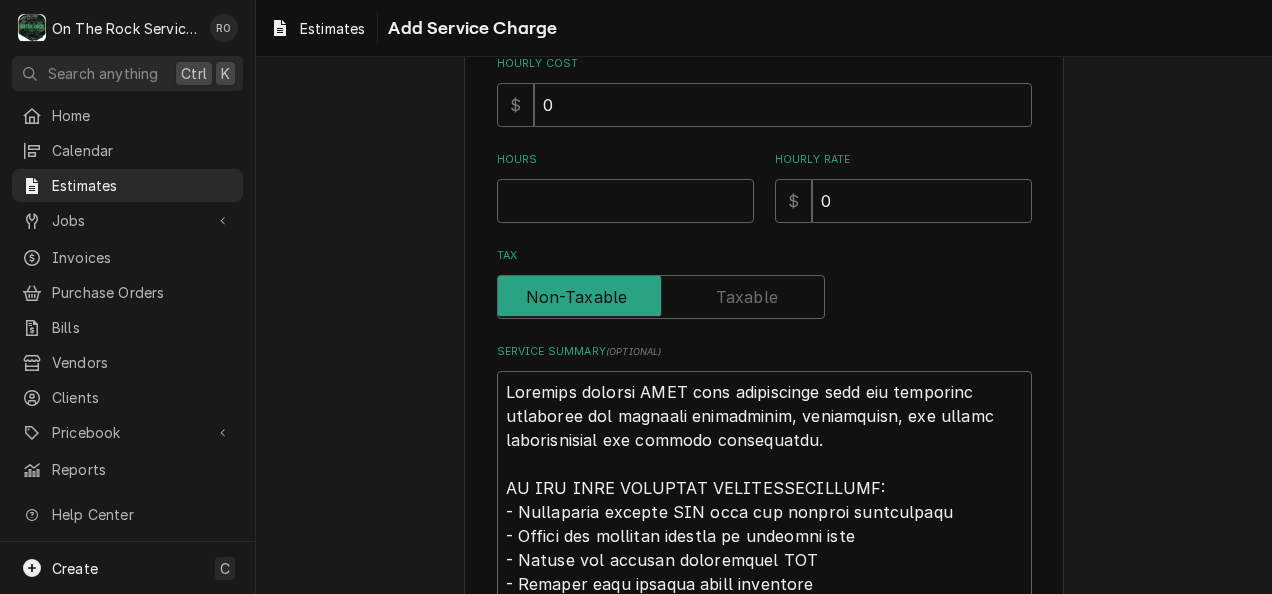scroll, scrollTop: 359, scrollLeft: 0, axis: vertical 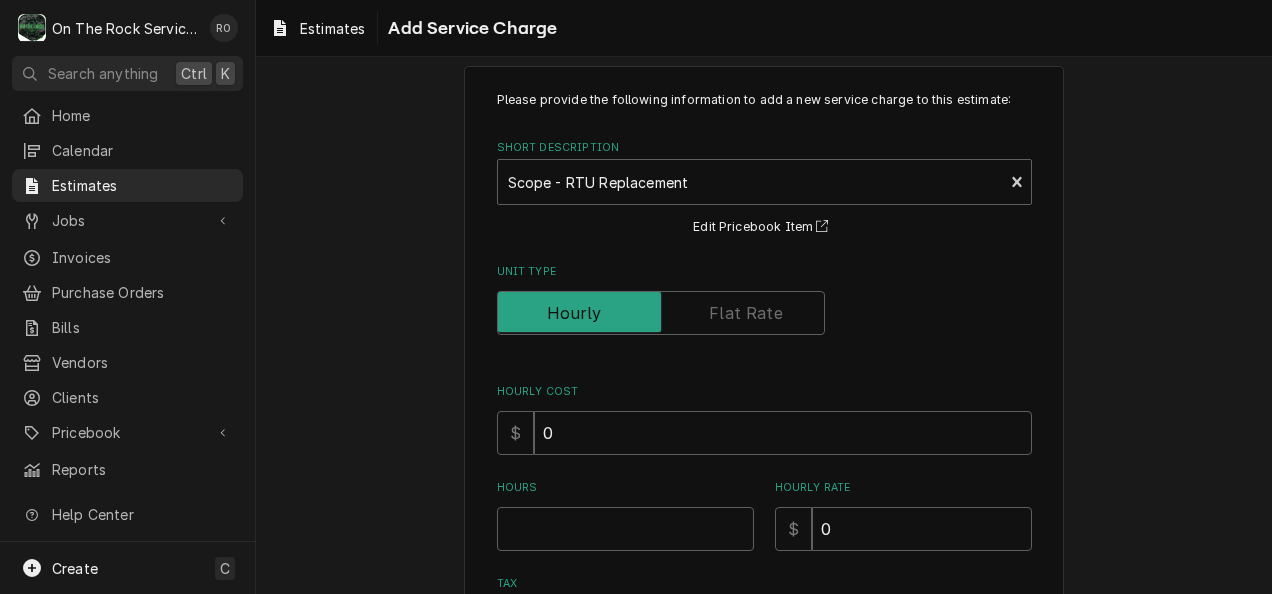 click at bounding box center (661, 313) 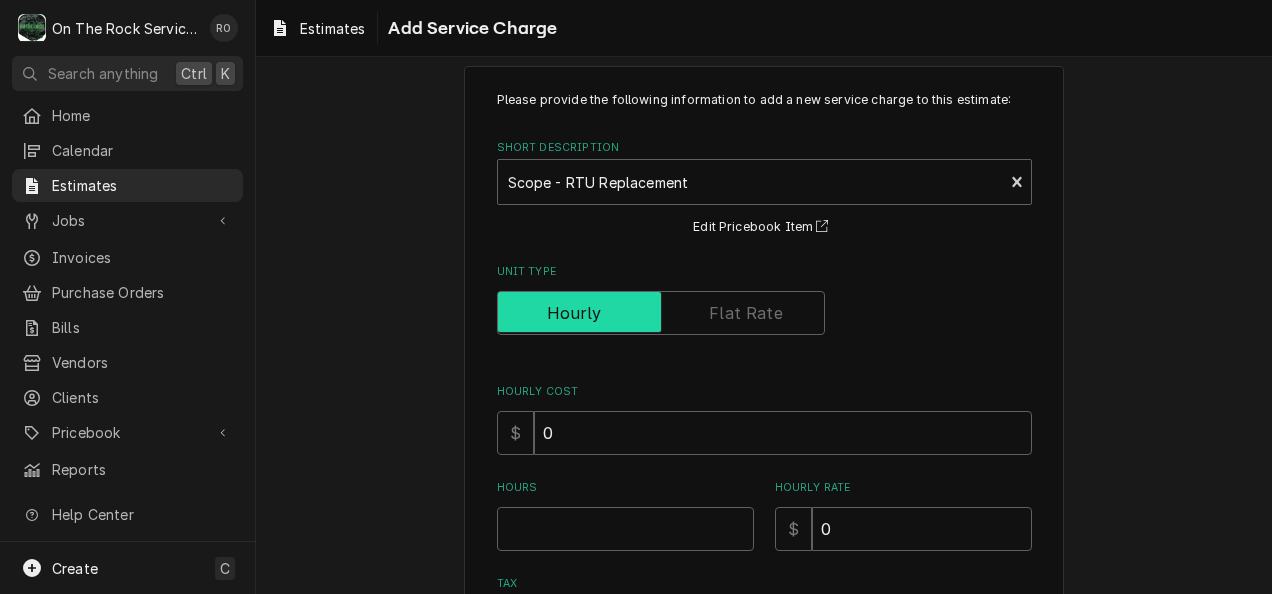 click at bounding box center [661, 313] 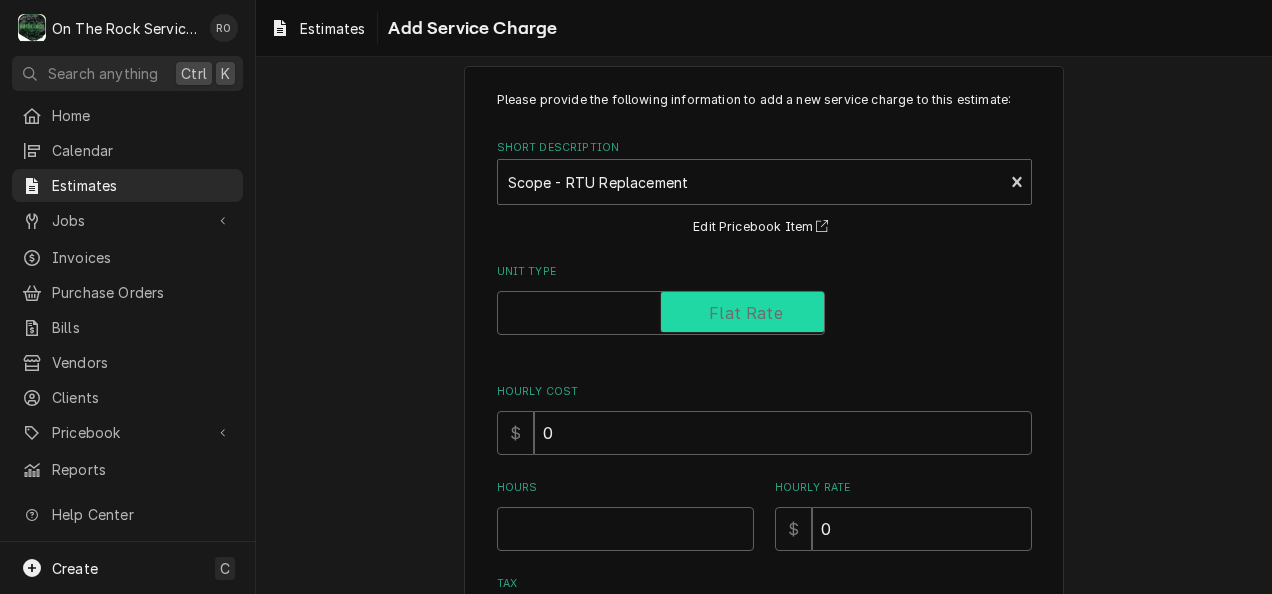 checkbox on "true" 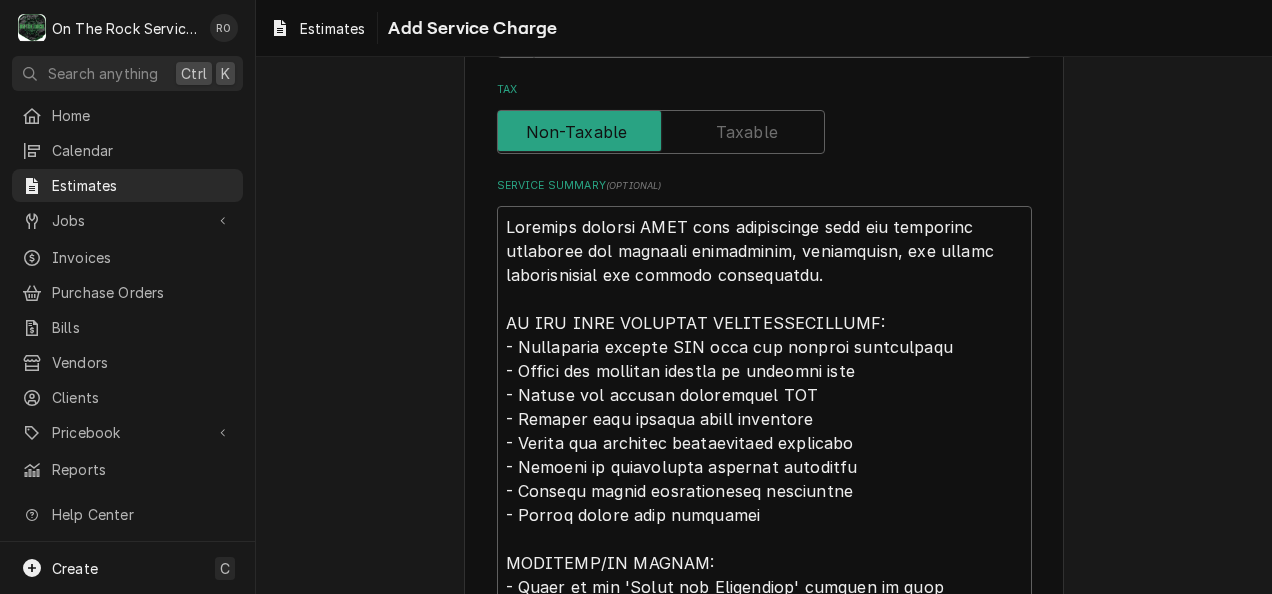 type on "x" 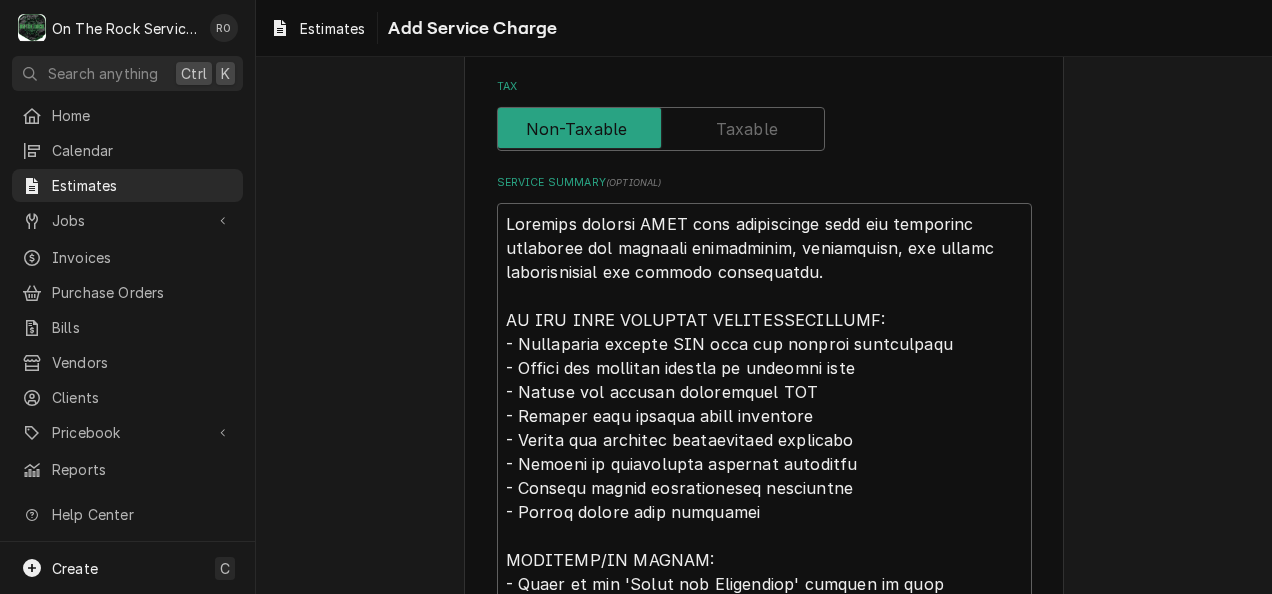 click at bounding box center (661, 129) 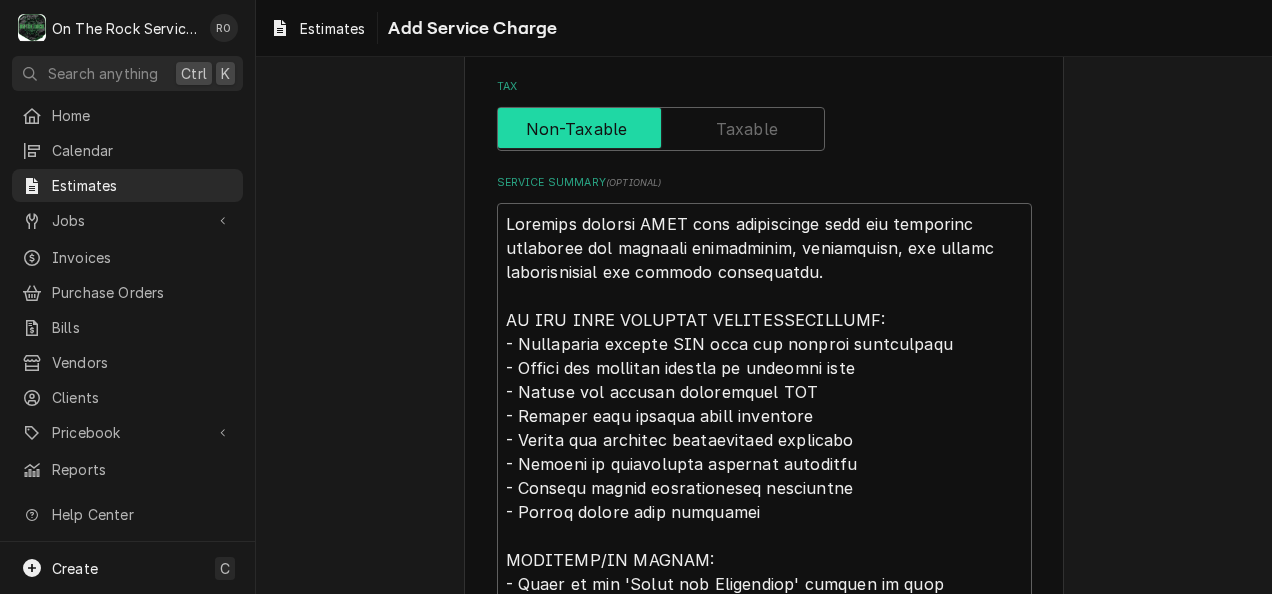 click at bounding box center [661, 129] 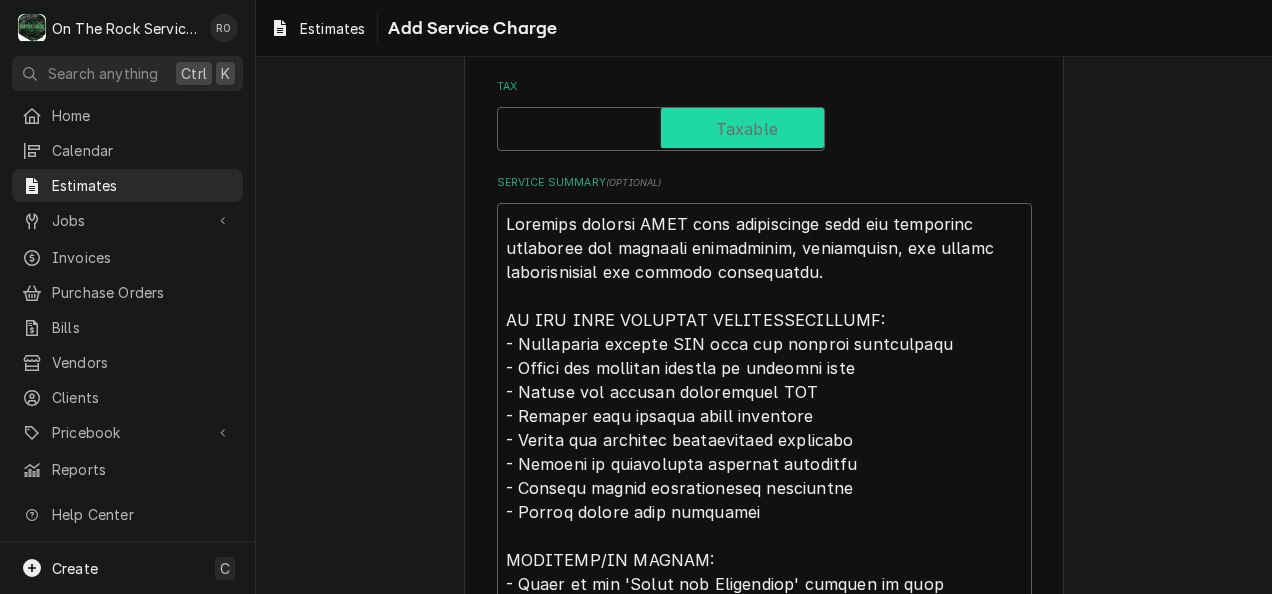 checkbox on "true" 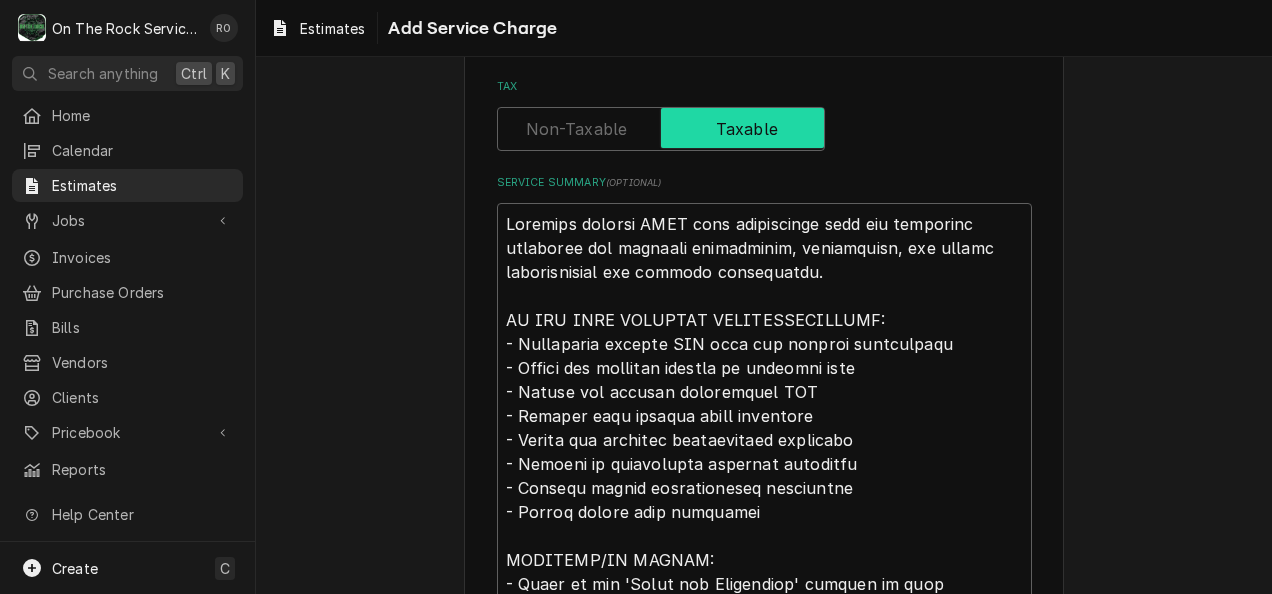 type on "x" 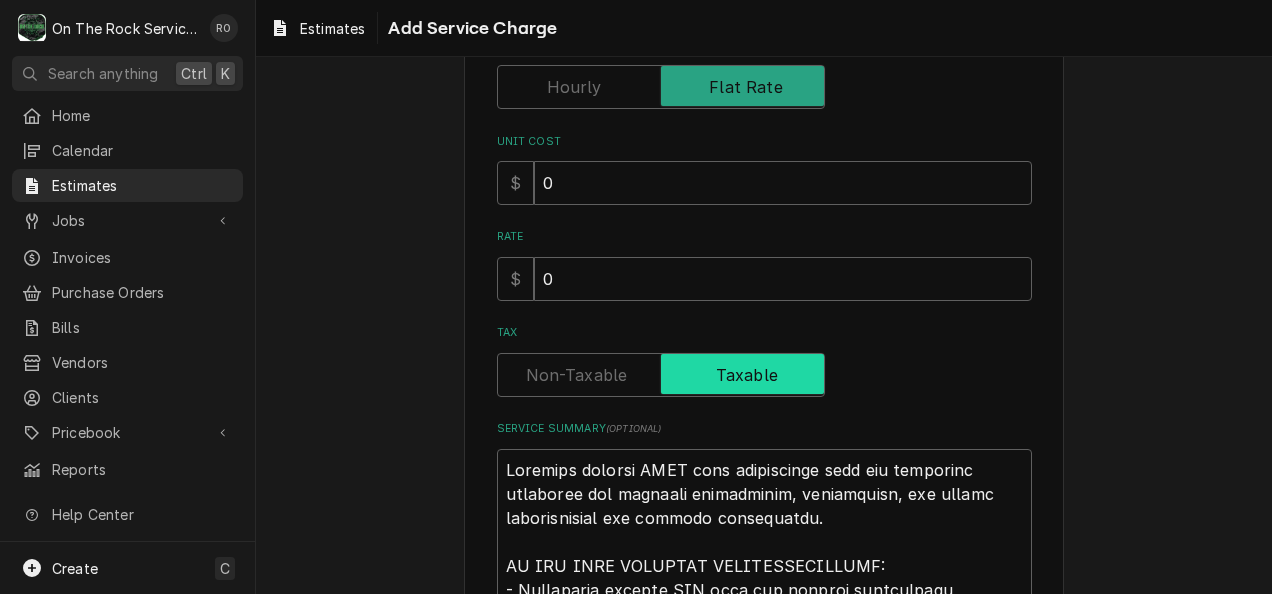 scroll, scrollTop: 195, scrollLeft: 0, axis: vertical 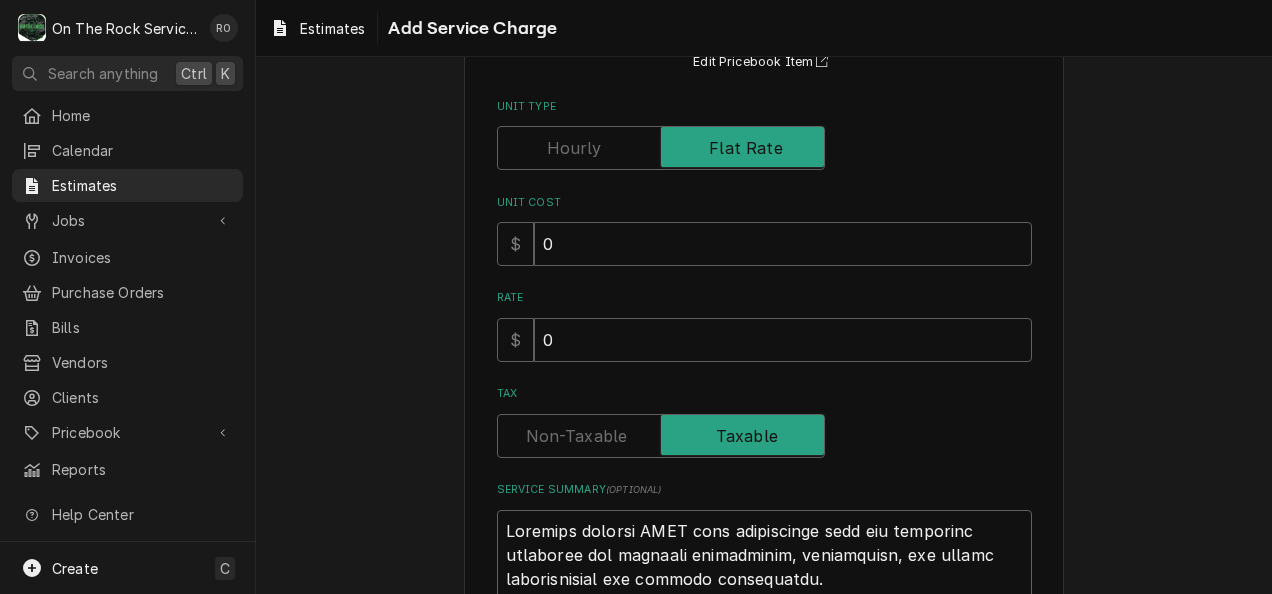 click on "Please provide the following information to add a new service charge to this estimate: Short Description Scope - RTU Replacement Quote Template 📦 Edit Pricebook Item    Unit Type Unit Cost $ 0 Rate $ 0 Tax Service Summary  ( optional ) Add Cancel" at bounding box center (764, 638) 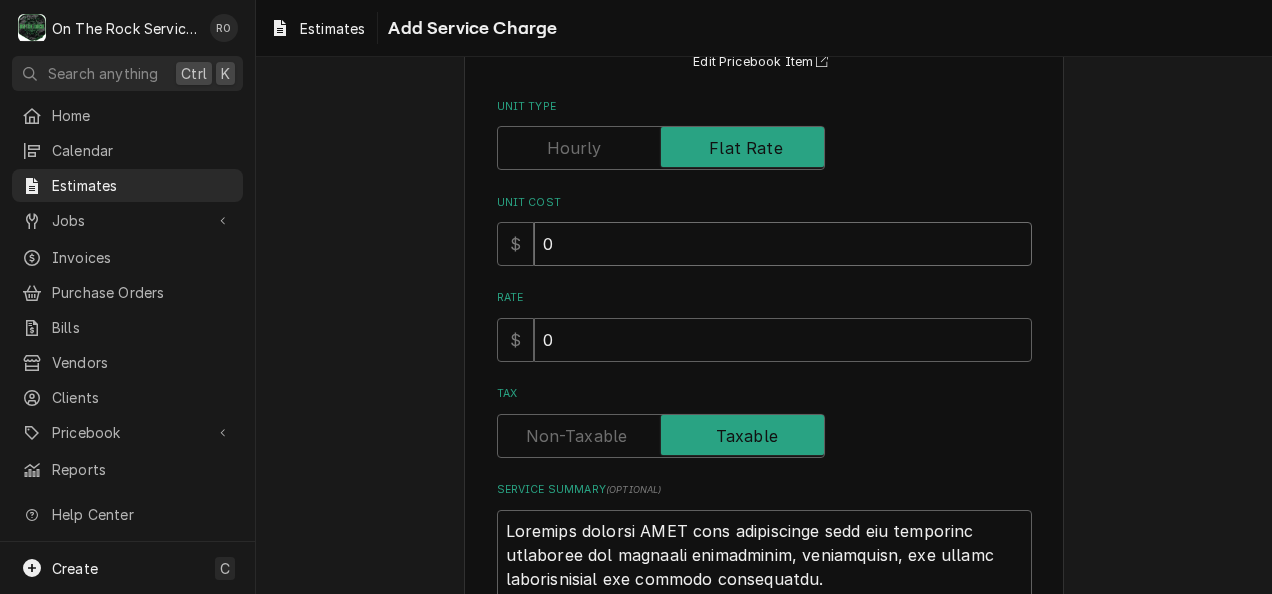 drag, startPoint x: 1074, startPoint y: 270, endPoint x: 1001, endPoint y: 192, distance: 106.83164 